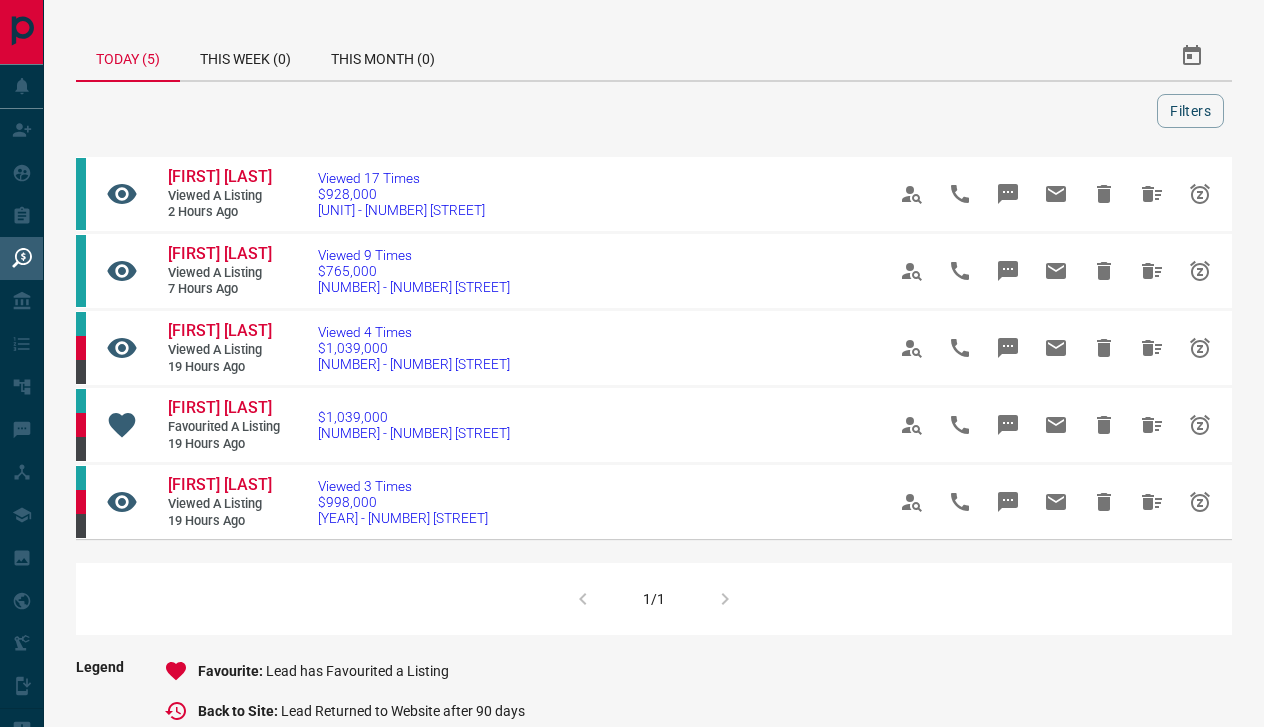scroll, scrollTop: 0, scrollLeft: 0, axis: both 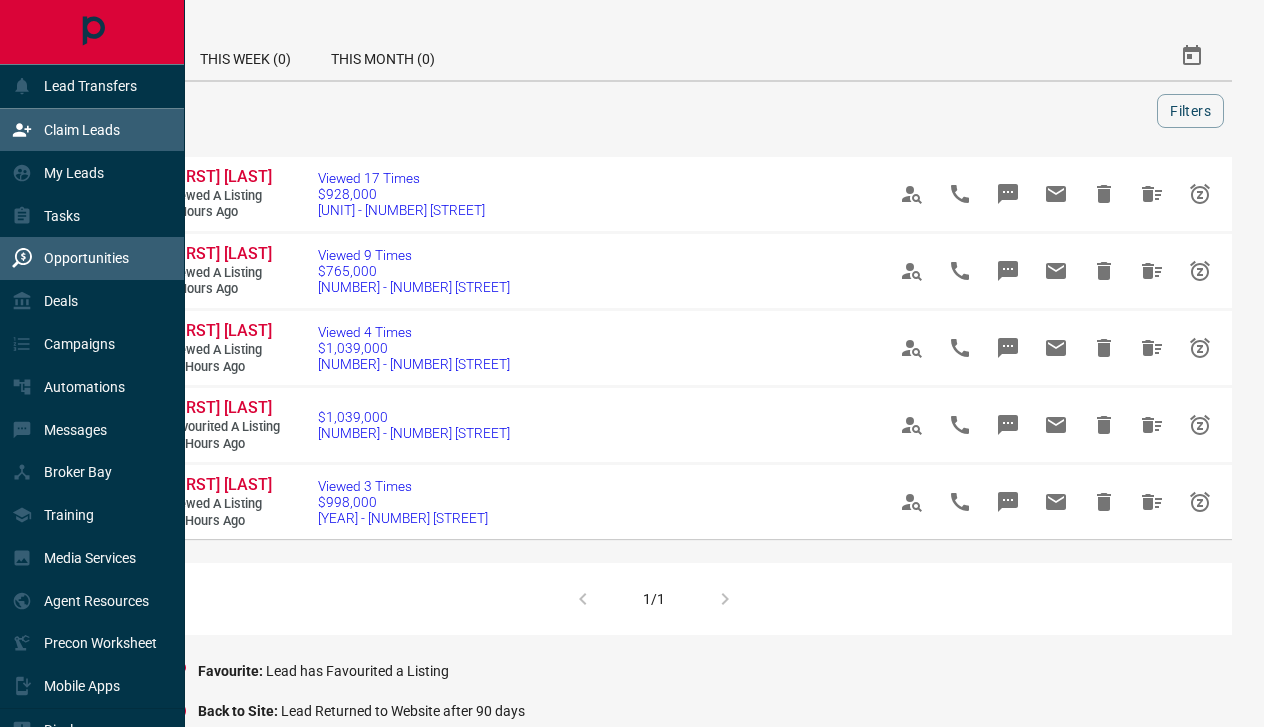 click on "Claim Leads" at bounding box center (82, 130) 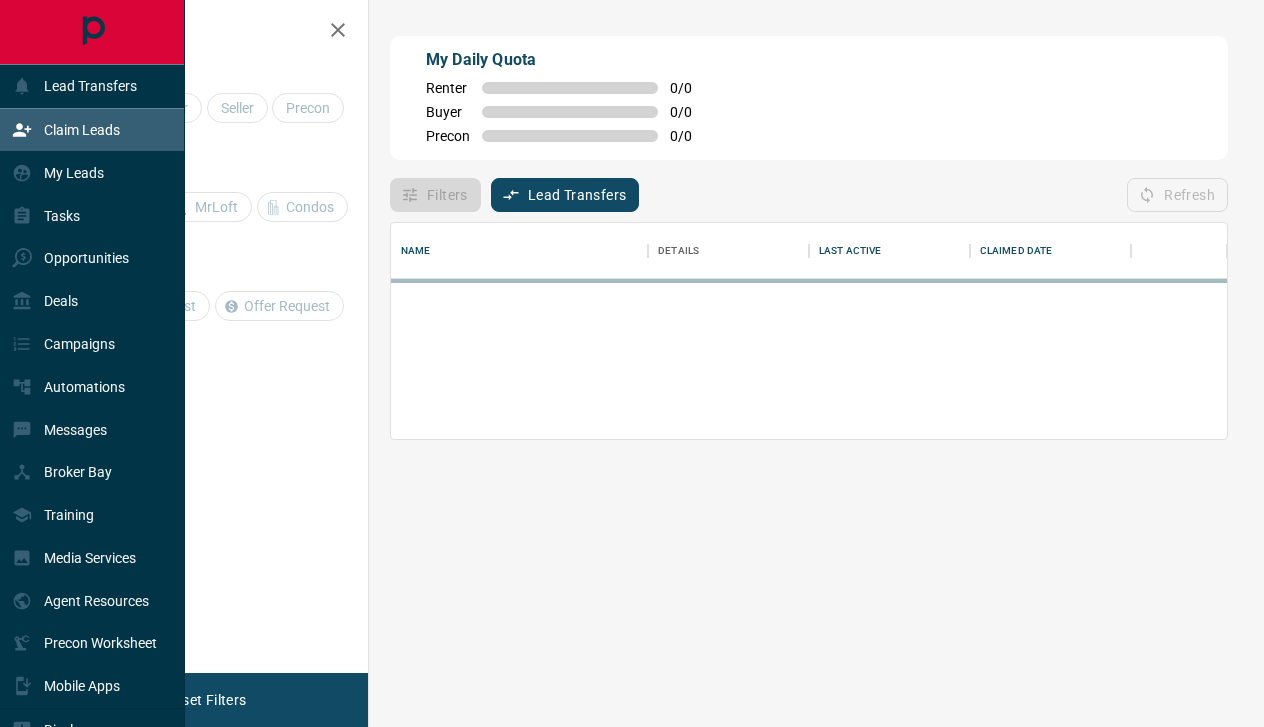scroll, scrollTop: 216, scrollLeft: 836, axis: both 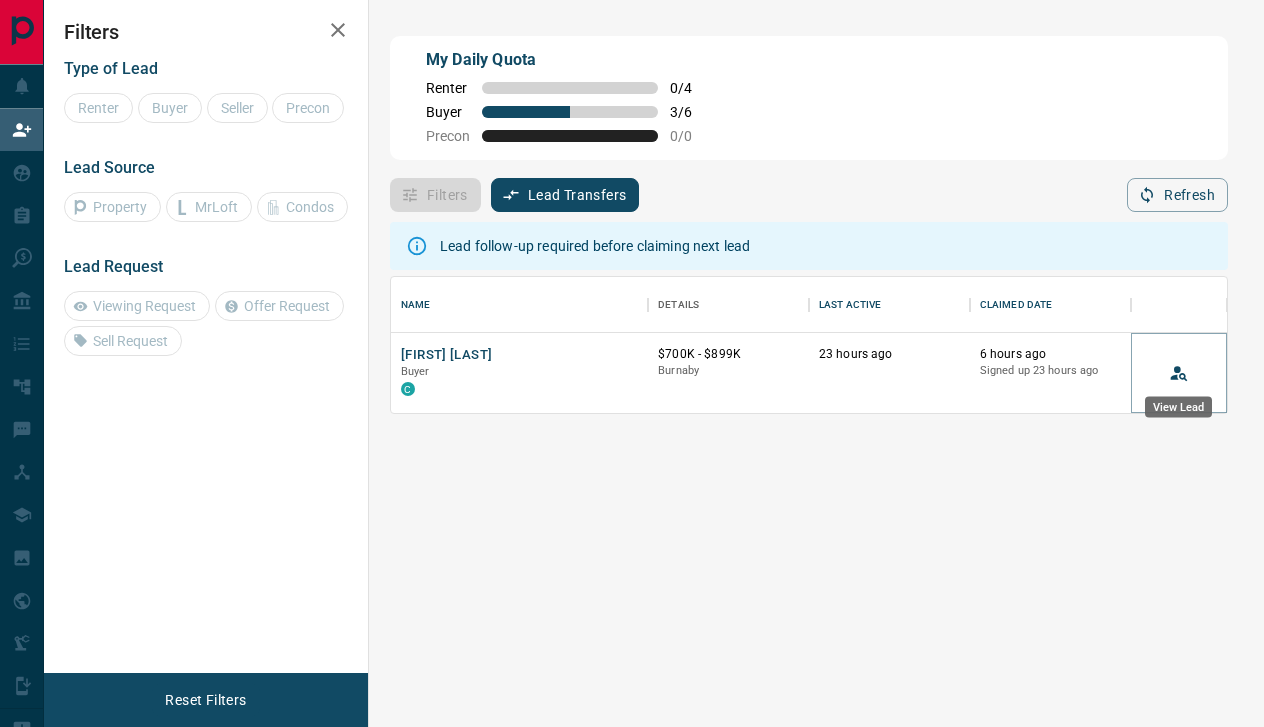 click 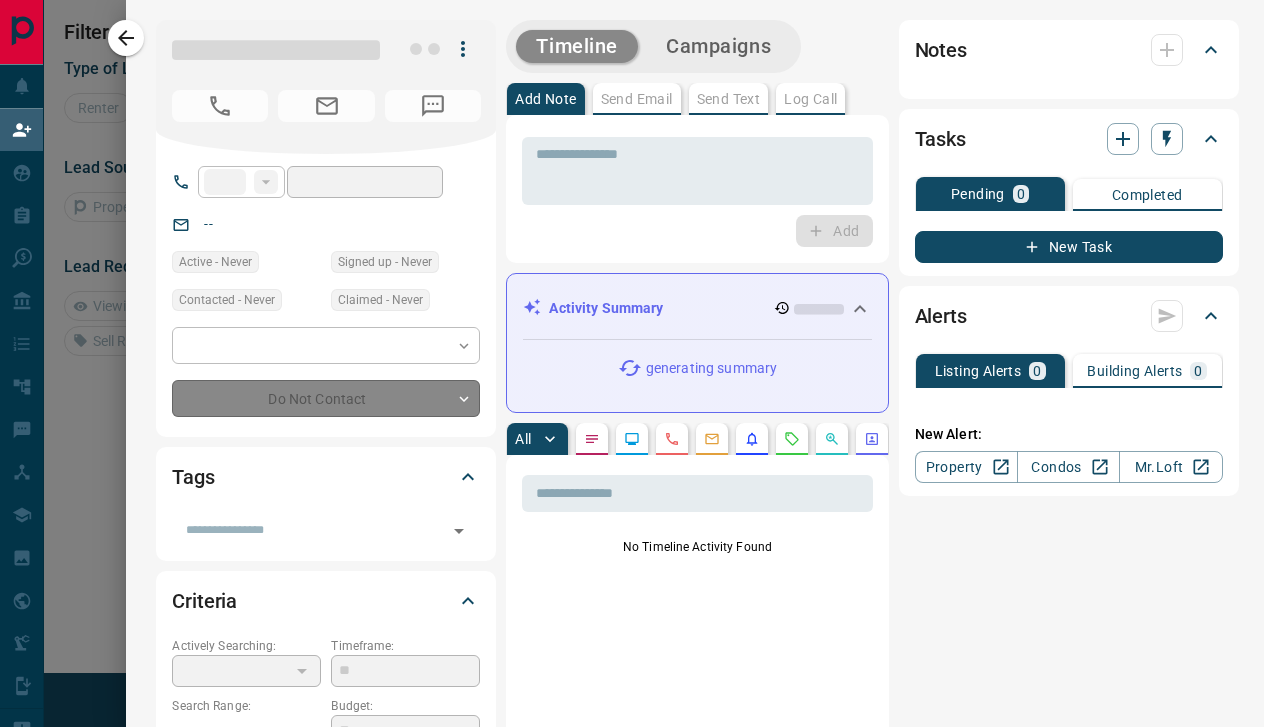 type on "**" 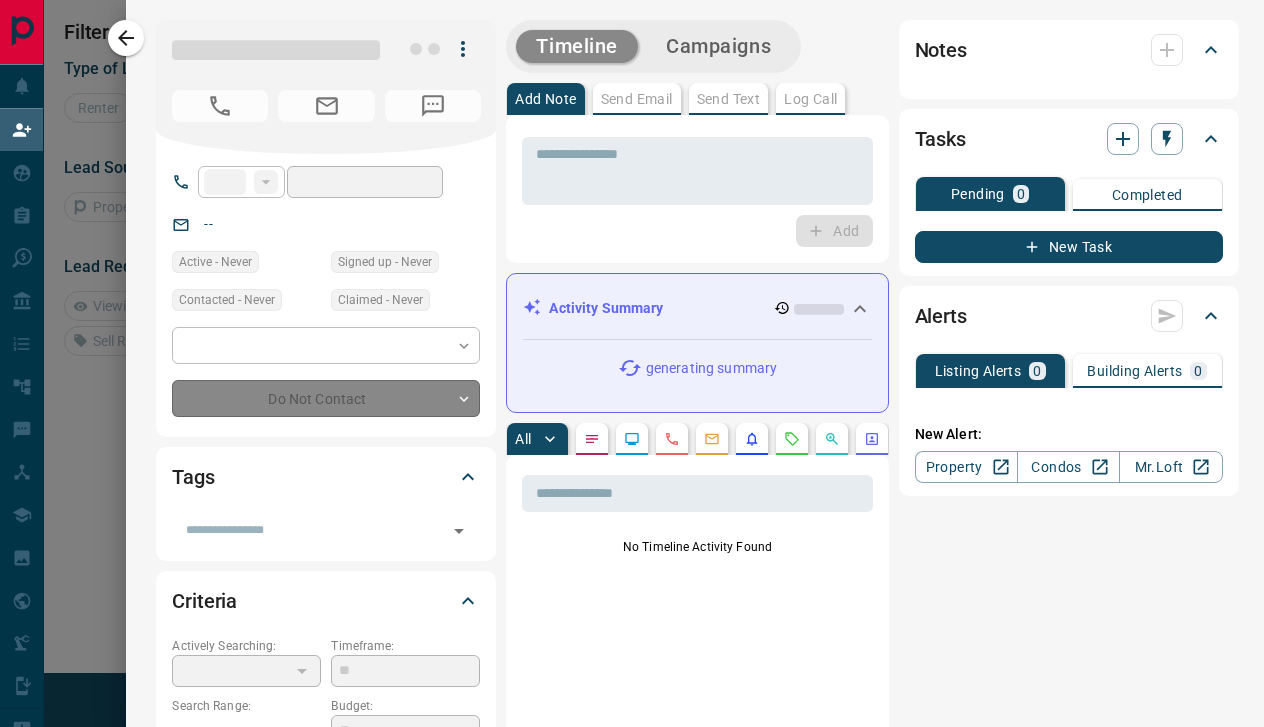 type on "**********" 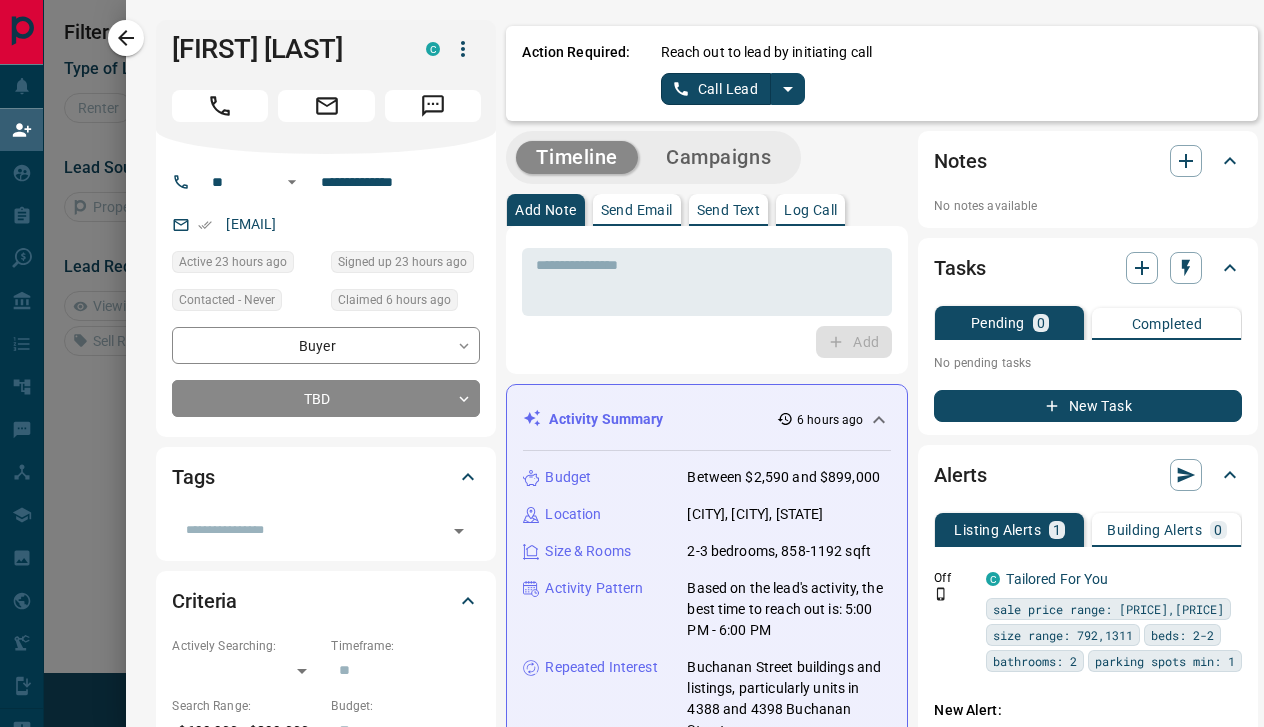 click 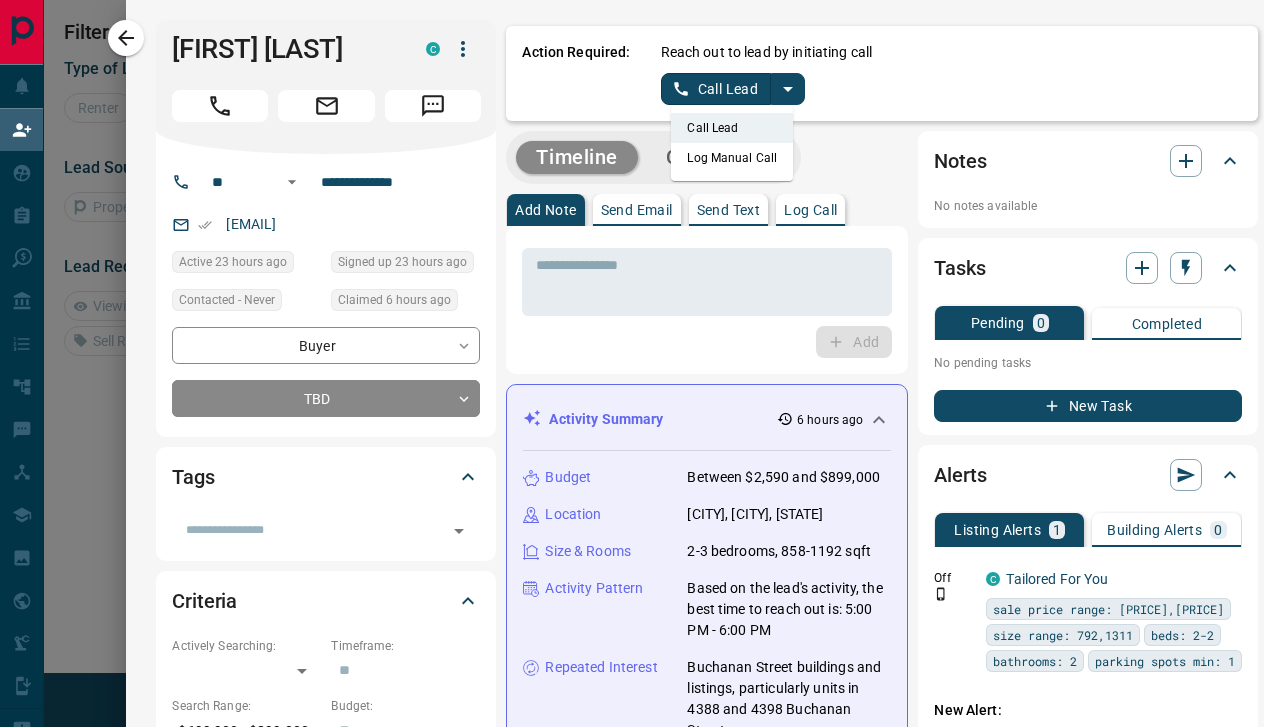 click on "Log Manual Call" at bounding box center [732, 158] 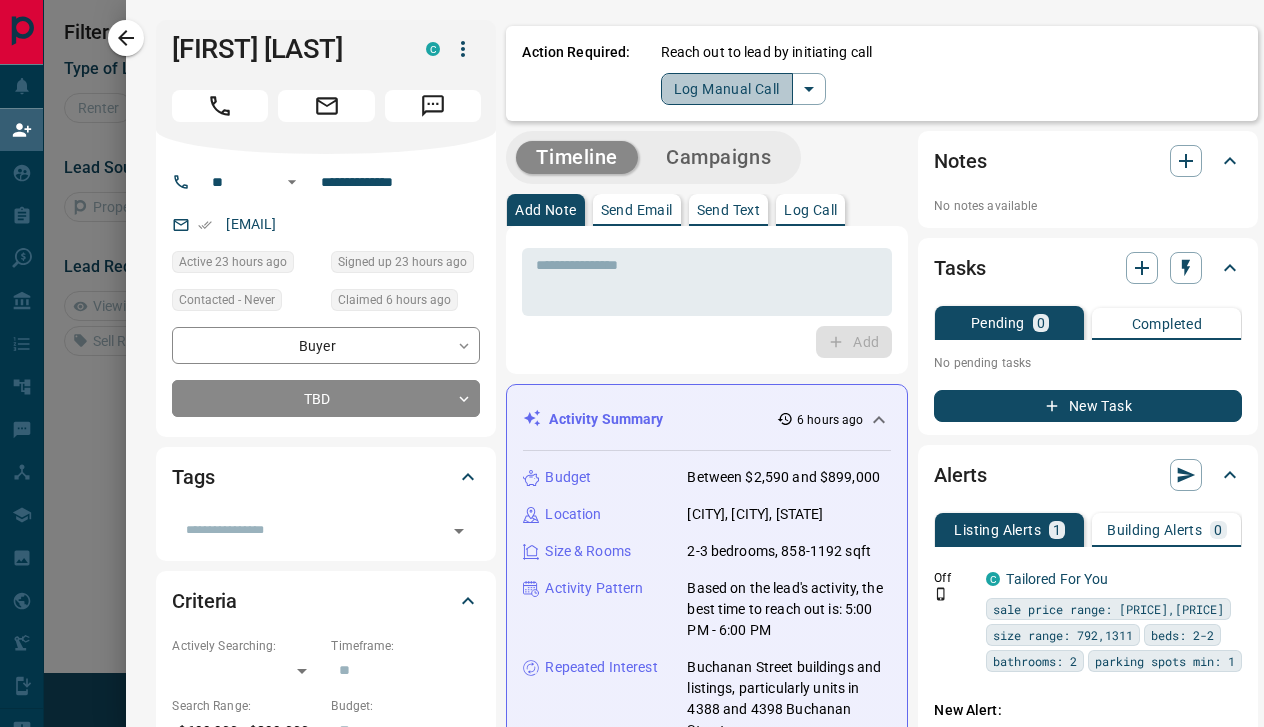 click on "Log Manual Call" at bounding box center (727, 89) 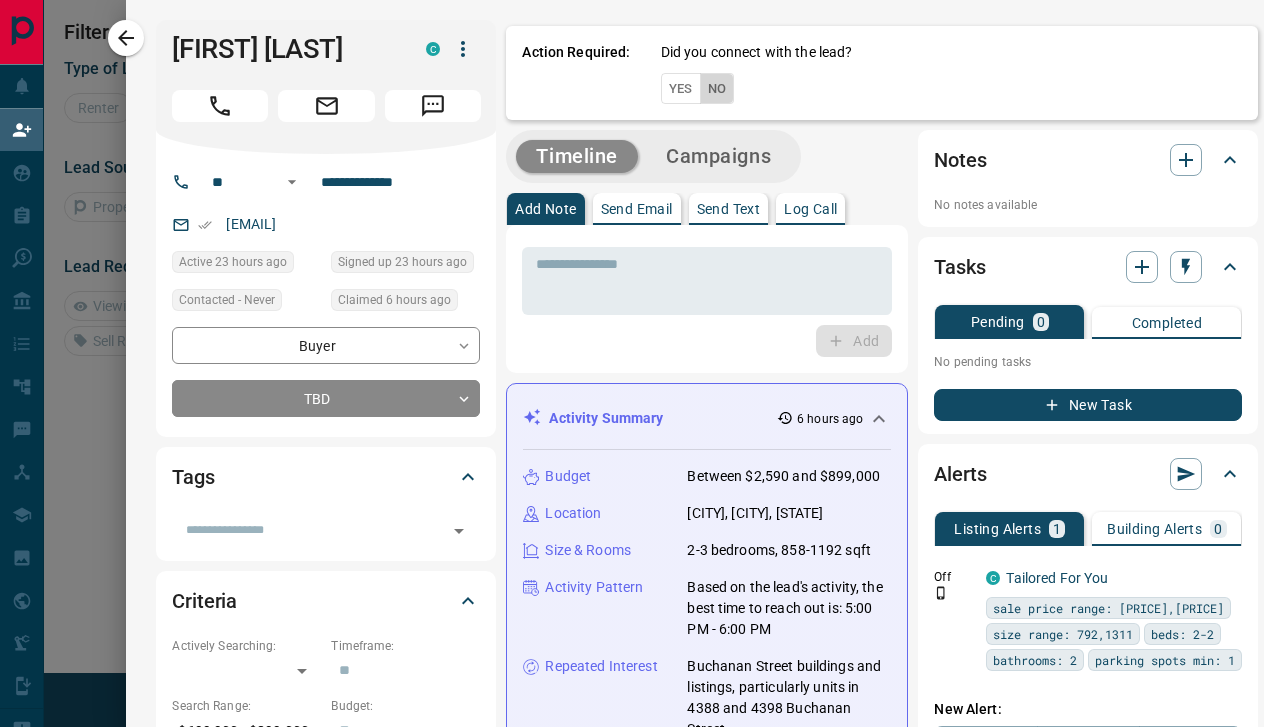 click on "No" at bounding box center [717, 88] 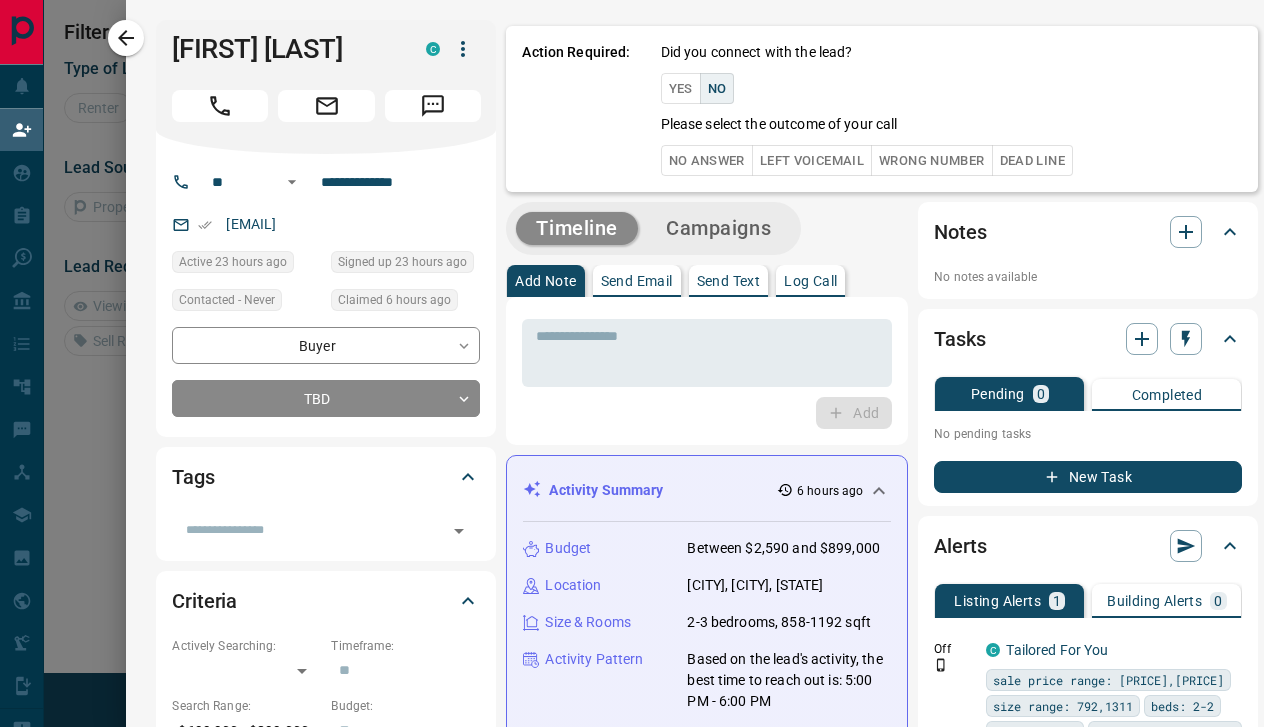 click on "No Answer" at bounding box center (707, 160) 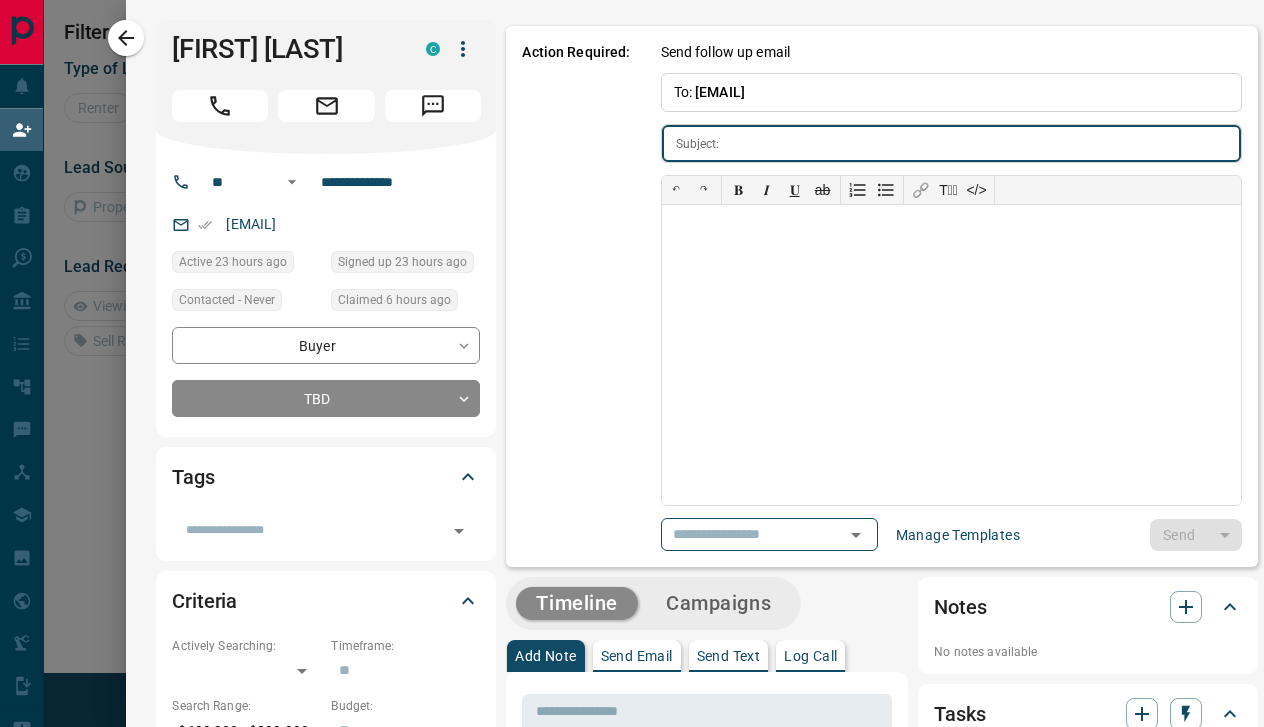 type on "**********" 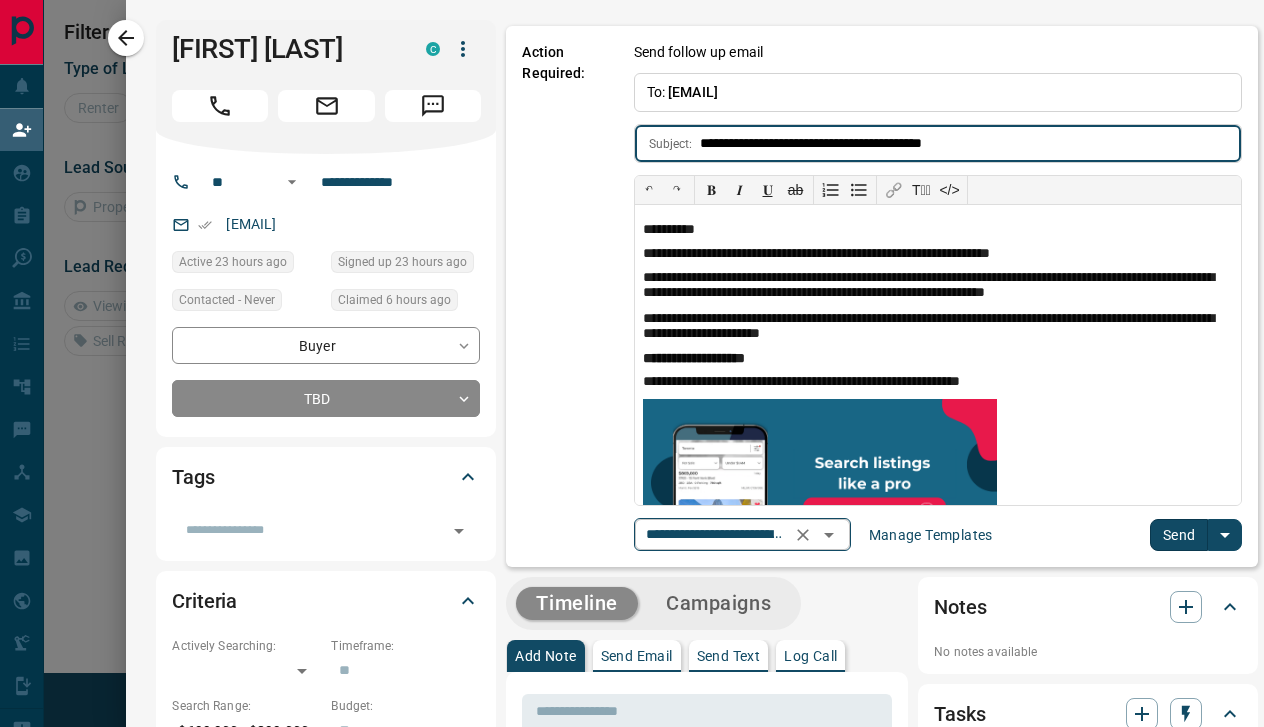 click 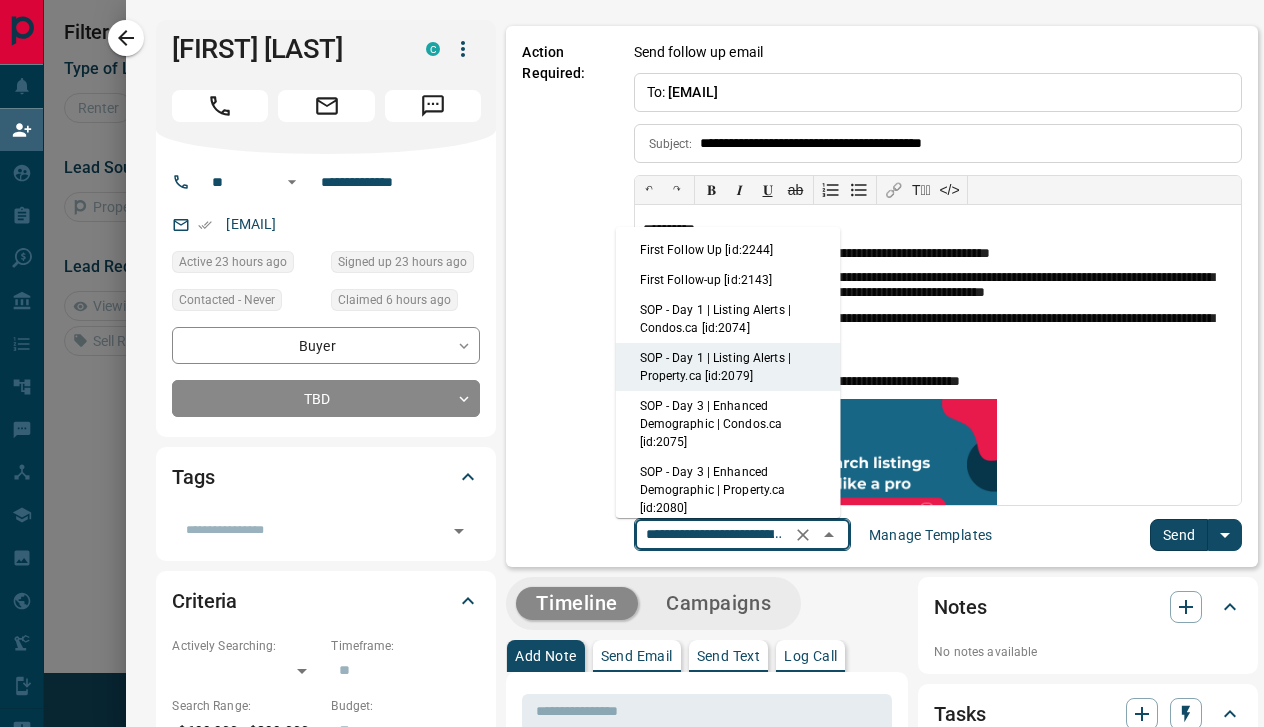 click on "First Follow Up [id:2244]" at bounding box center [728, 250] 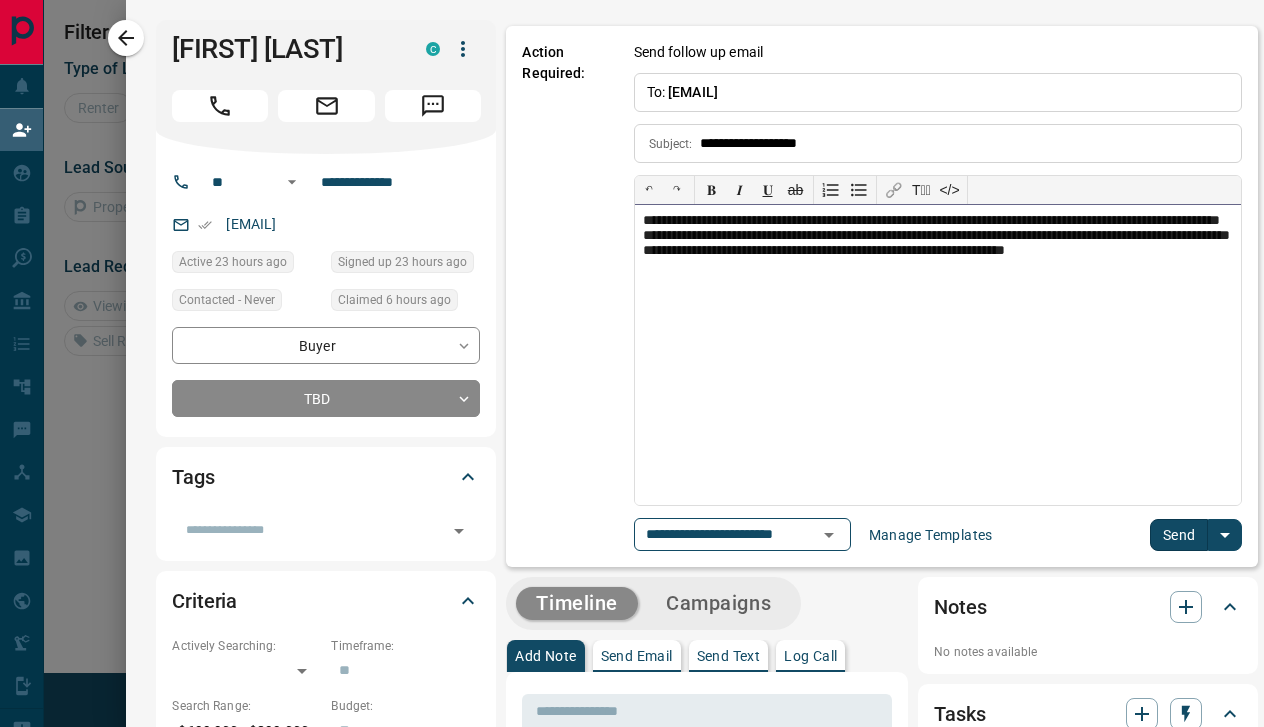 click on "**********" at bounding box center [938, 355] 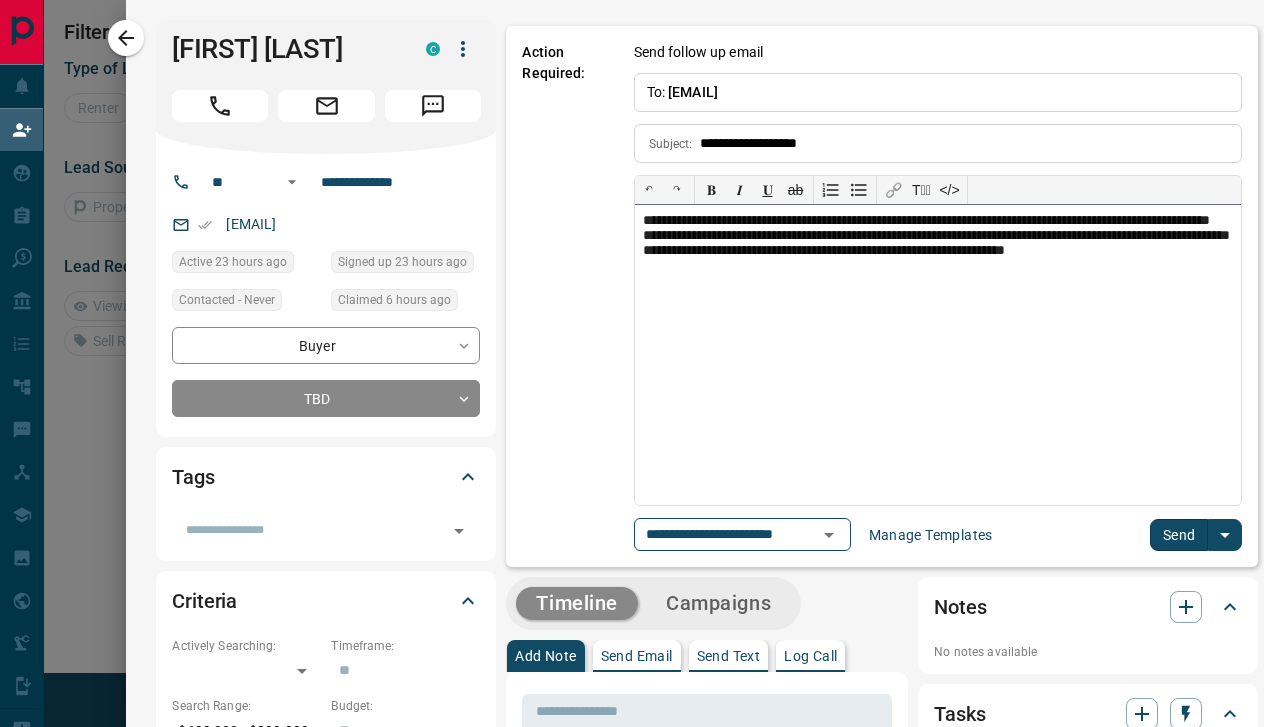 click on "**********" at bounding box center (938, 355) 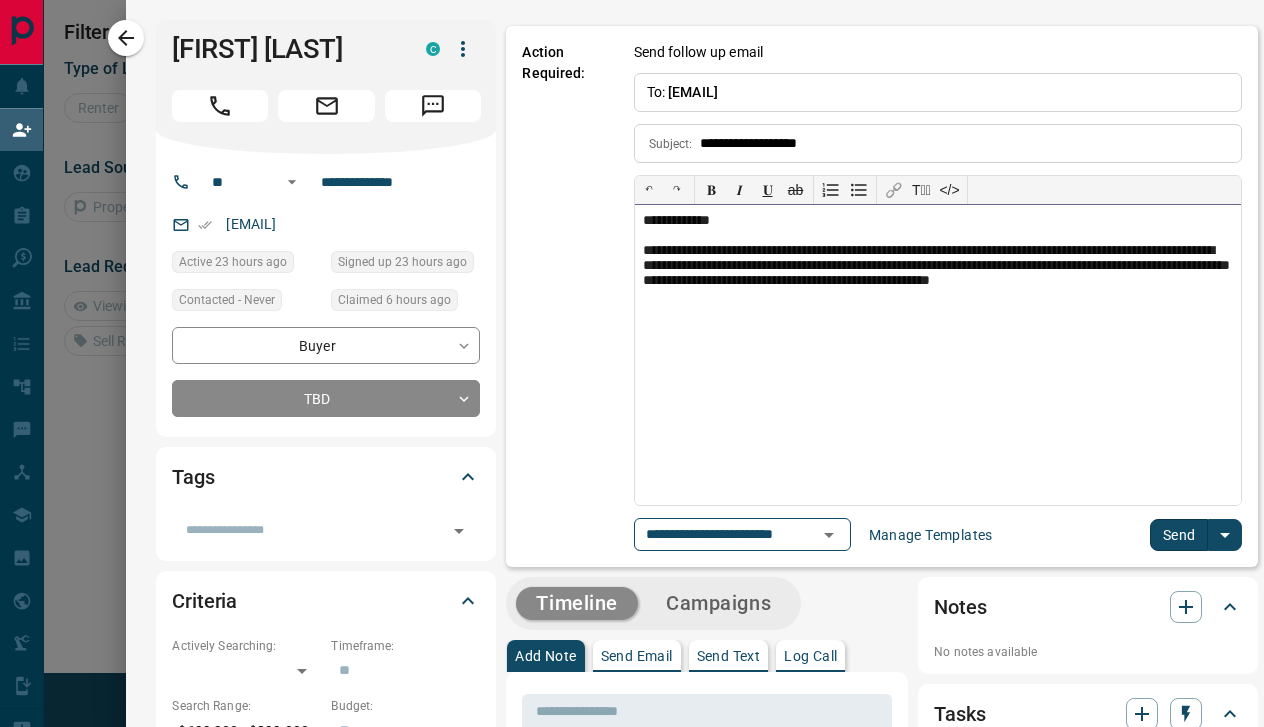 click on "**********" at bounding box center [938, 275] 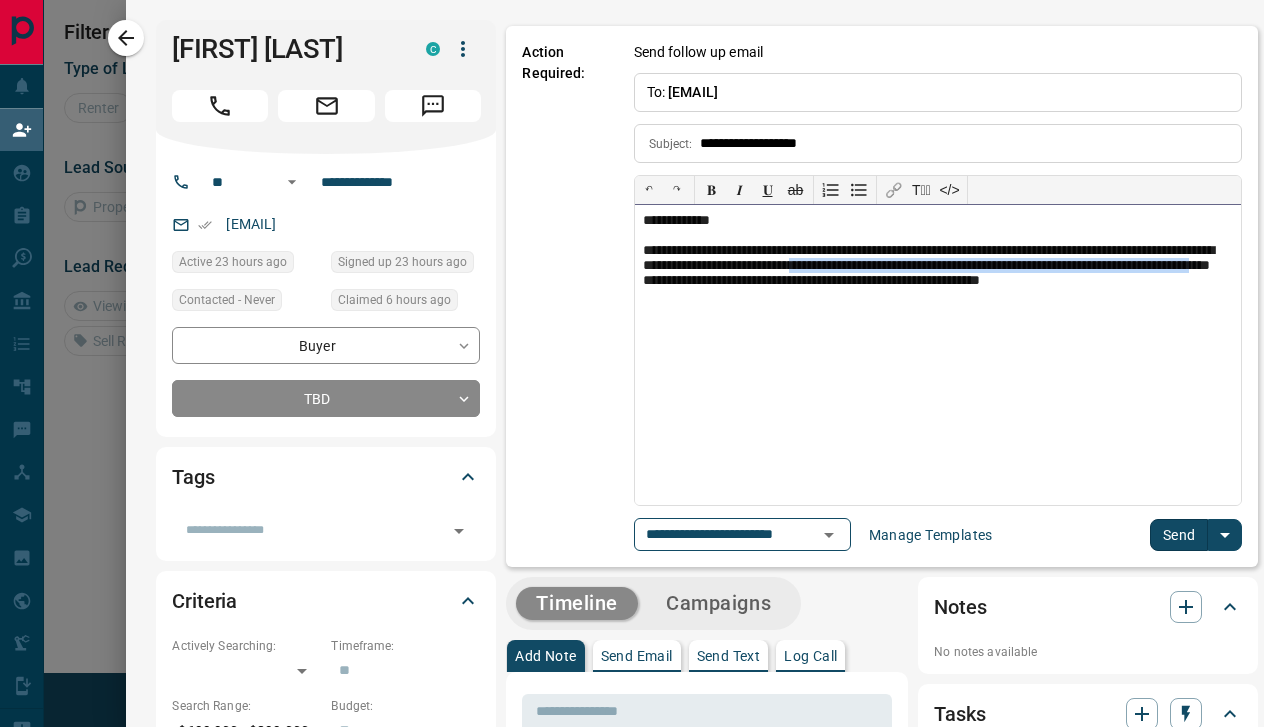 drag, startPoint x: 940, startPoint y: 267, endPoint x: 874, endPoint y: 282, distance: 67.68308 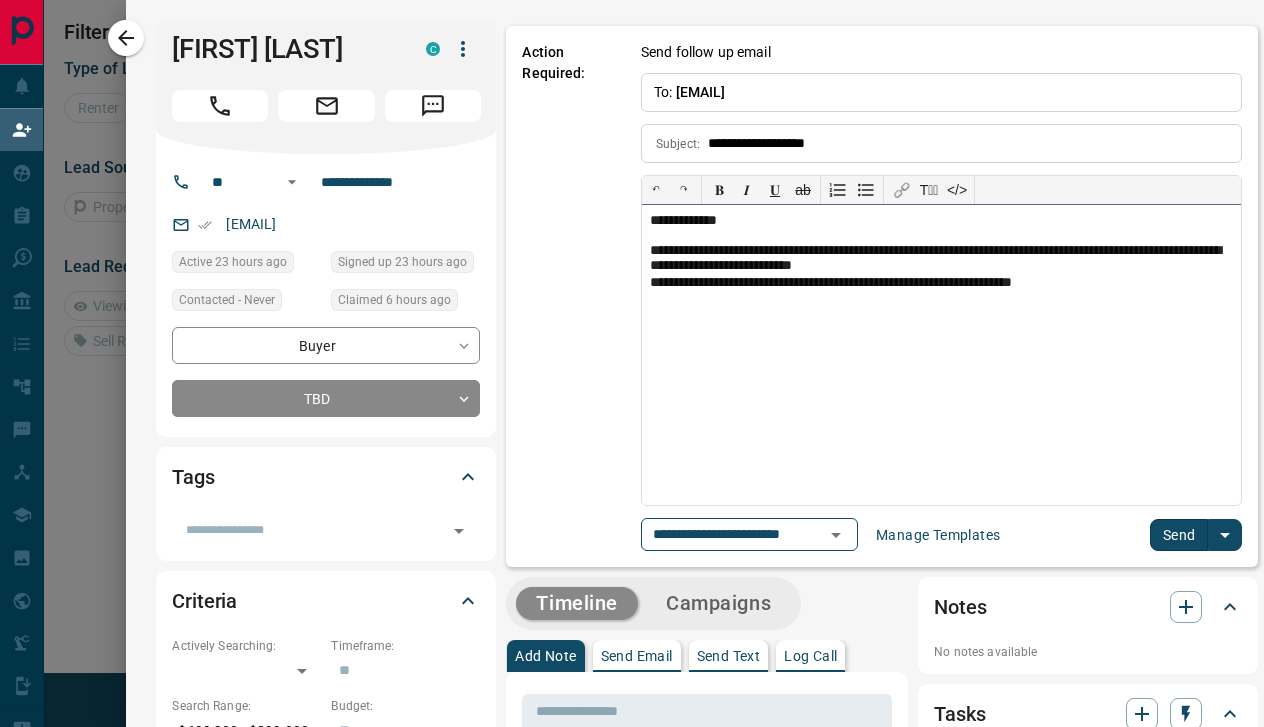 click on "**********" at bounding box center [941, 259] 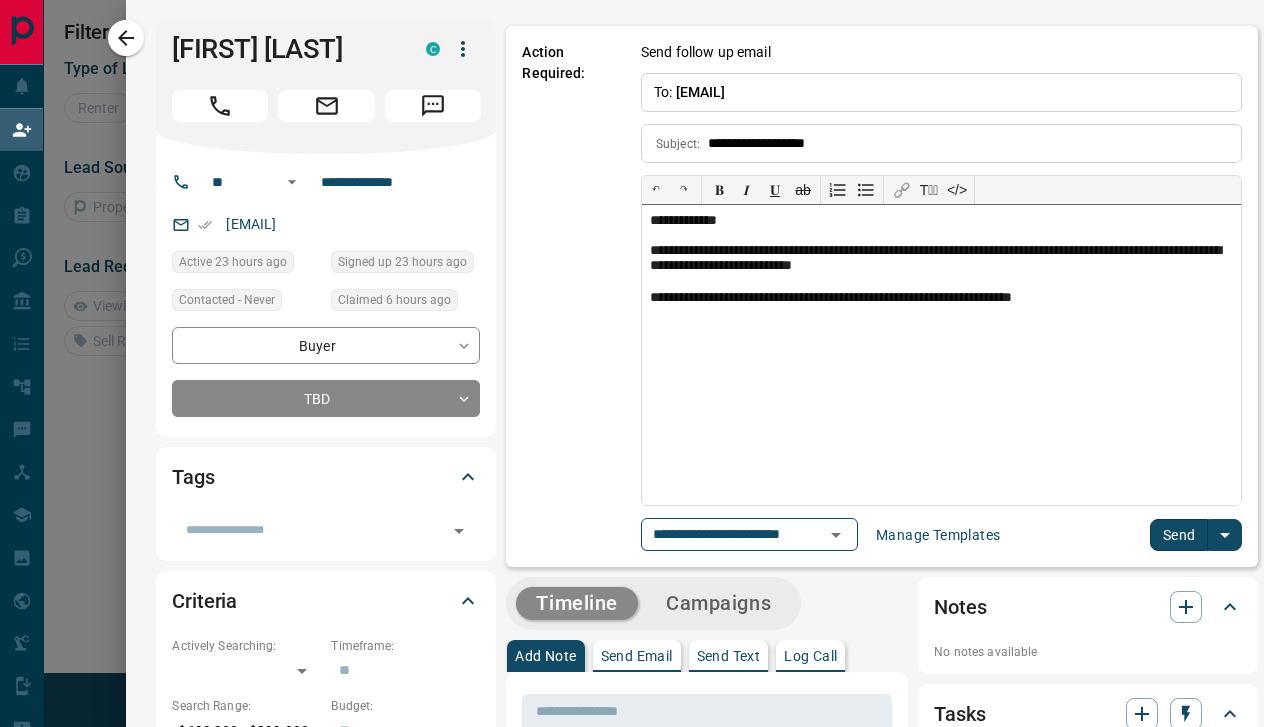 click on "**********" at bounding box center [941, 259] 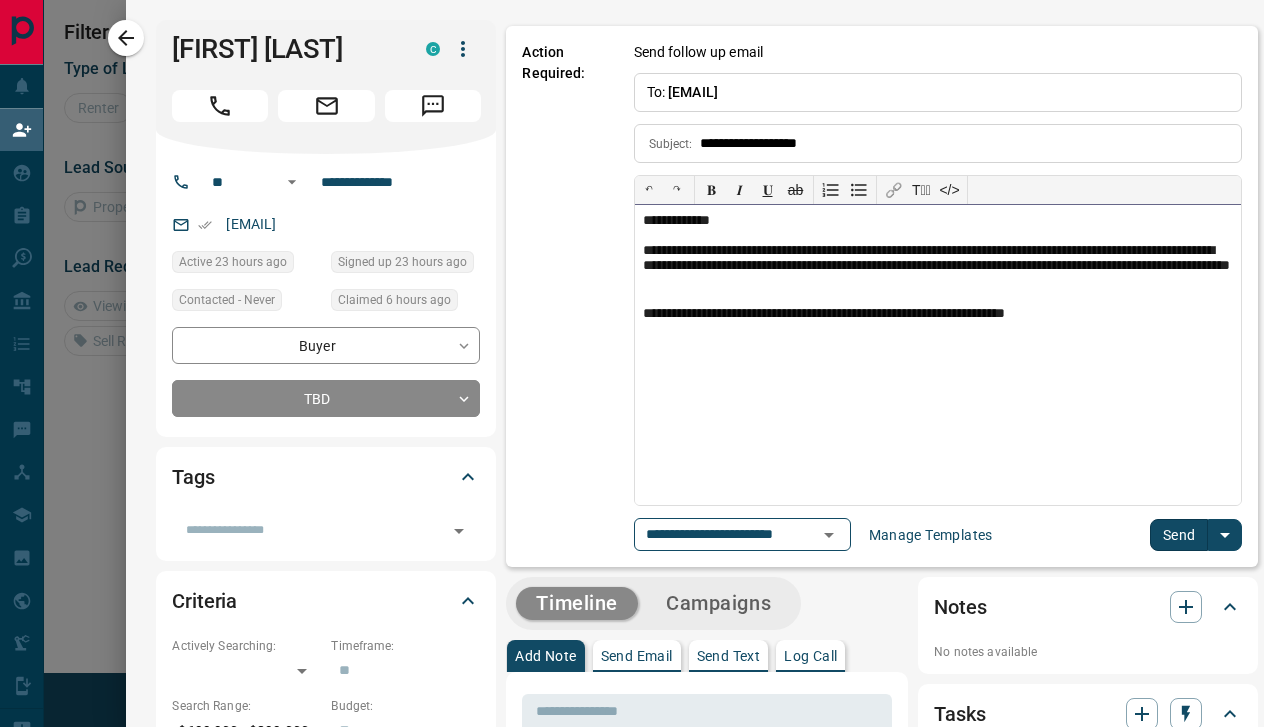 click on "**********" at bounding box center [938, 314] 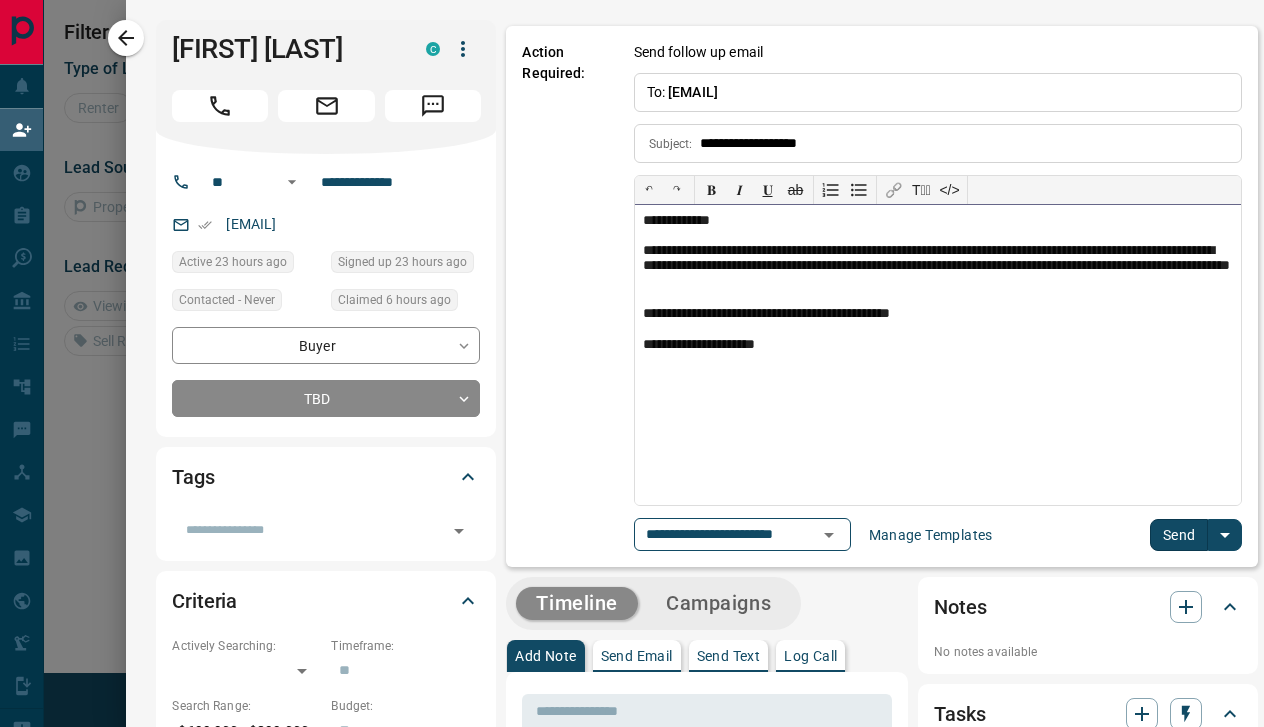 click on "**********" at bounding box center [938, 345] 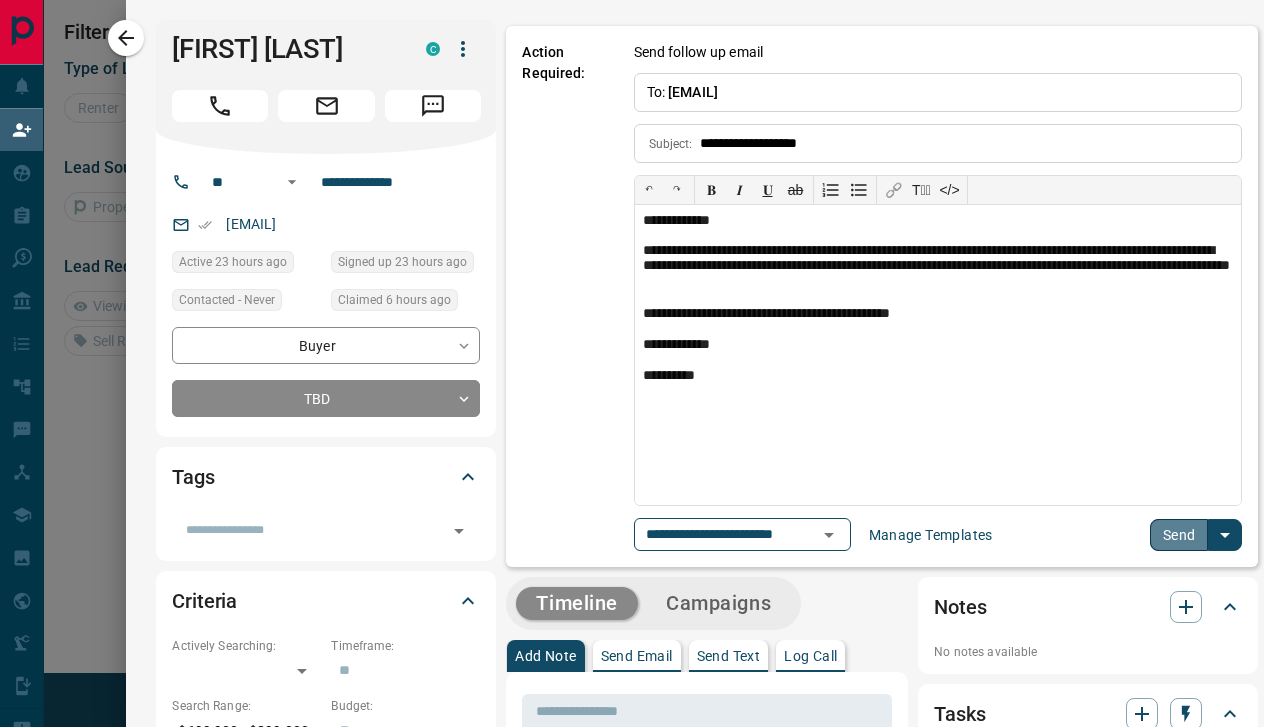 click on "Send" at bounding box center [1179, 535] 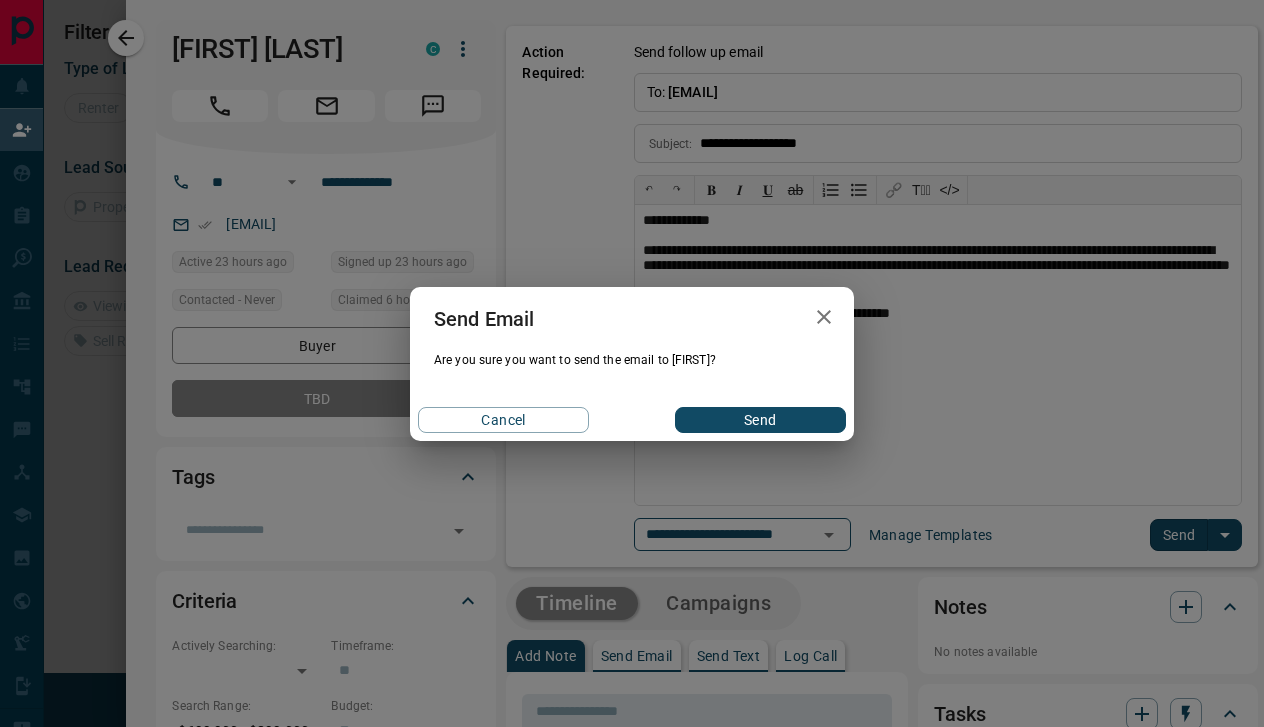 click on "Send" at bounding box center [760, 420] 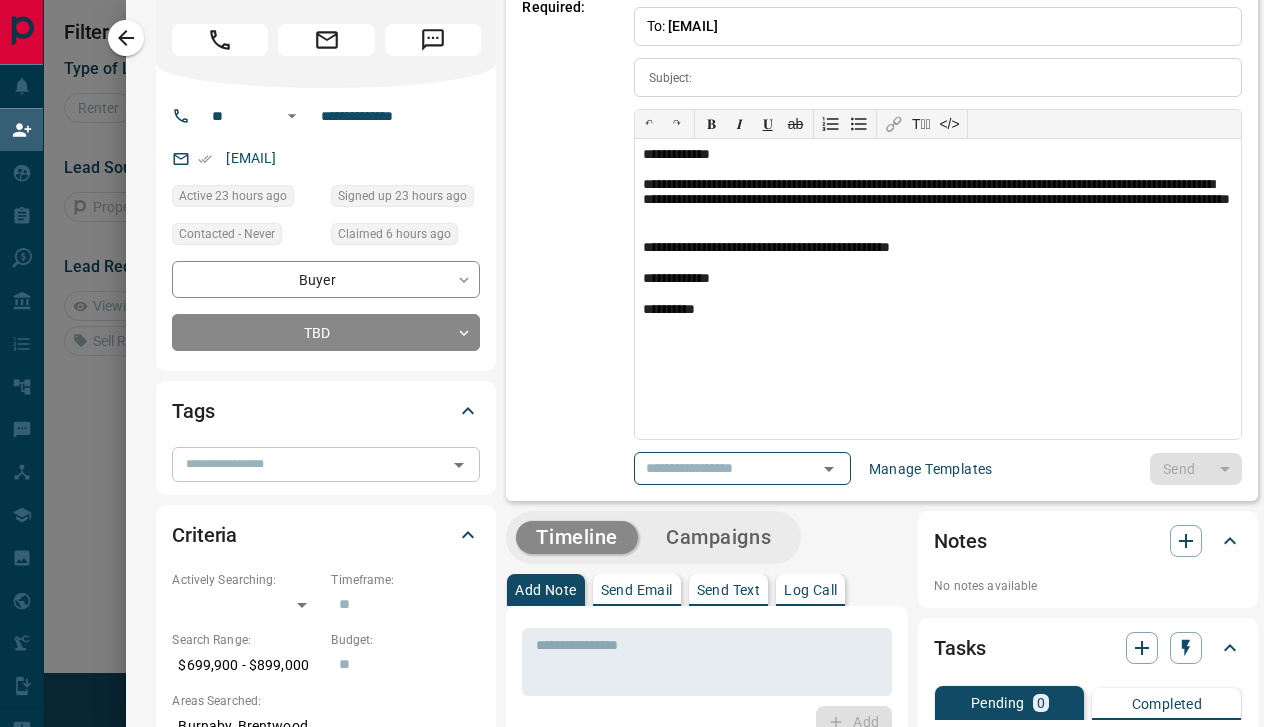 scroll, scrollTop: 98, scrollLeft: 0, axis: vertical 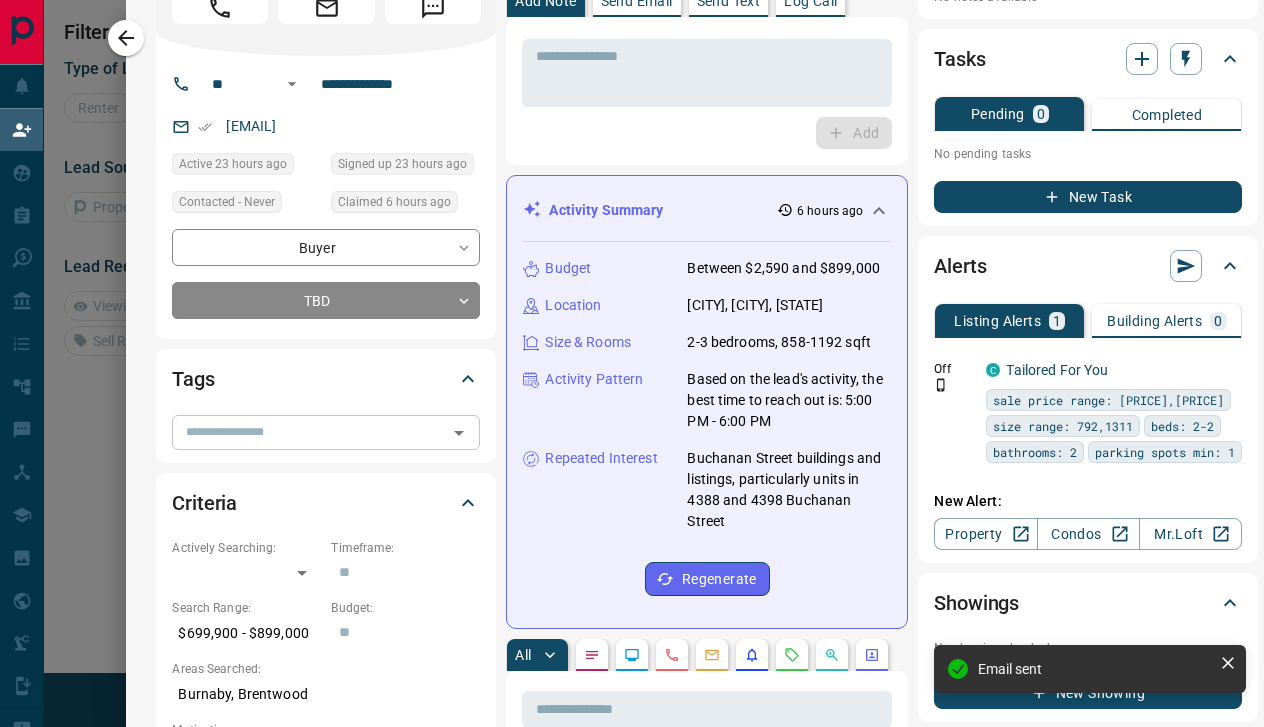 click 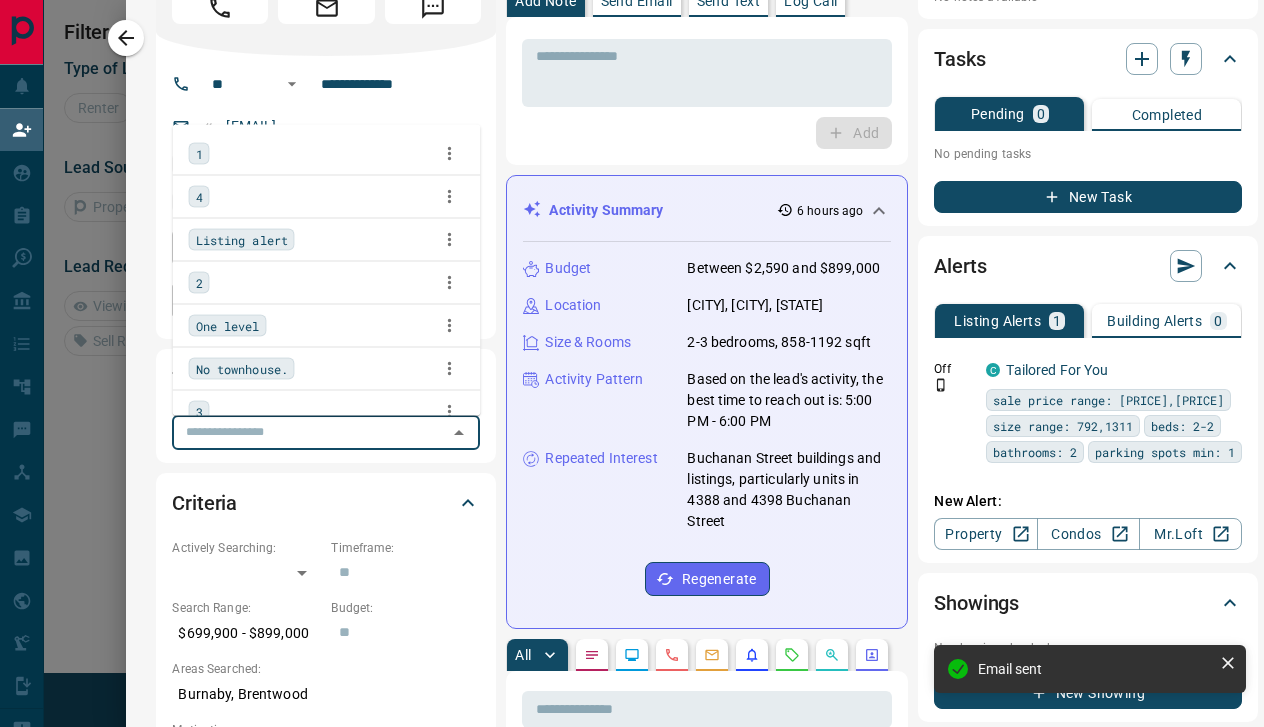 click on "1" at bounding box center [199, 154] 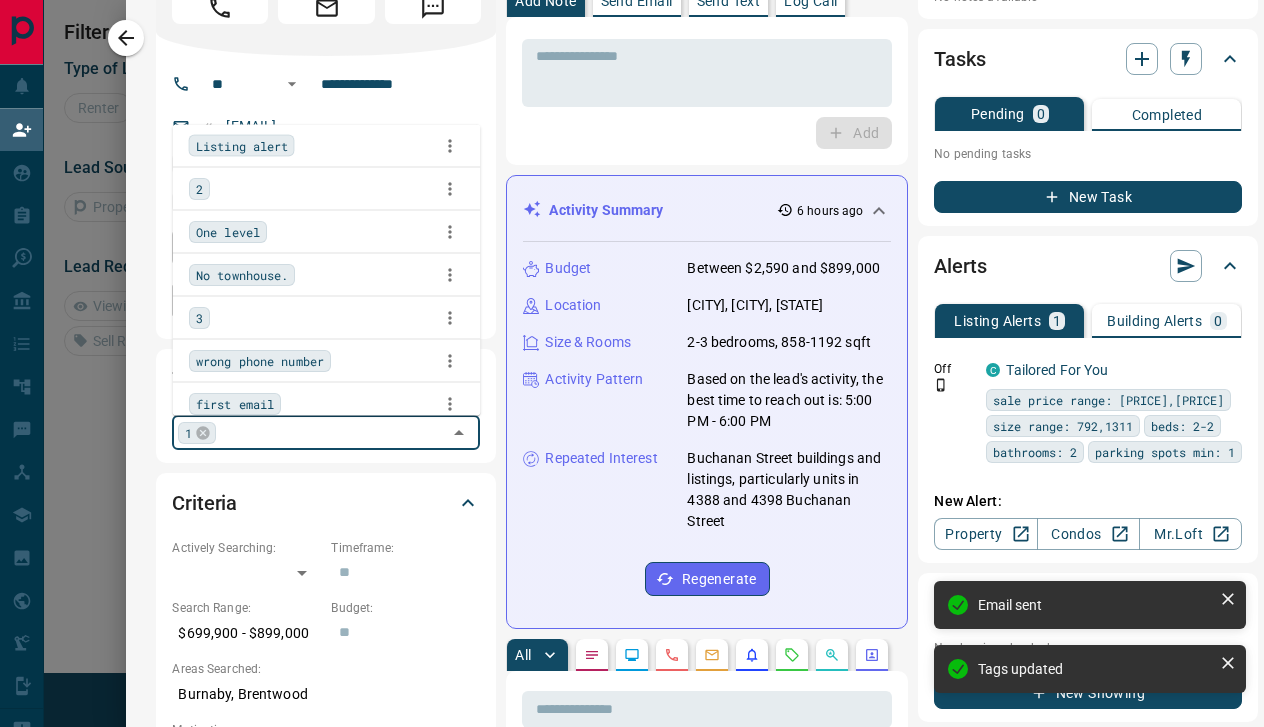scroll, scrollTop: 102, scrollLeft: 0, axis: vertical 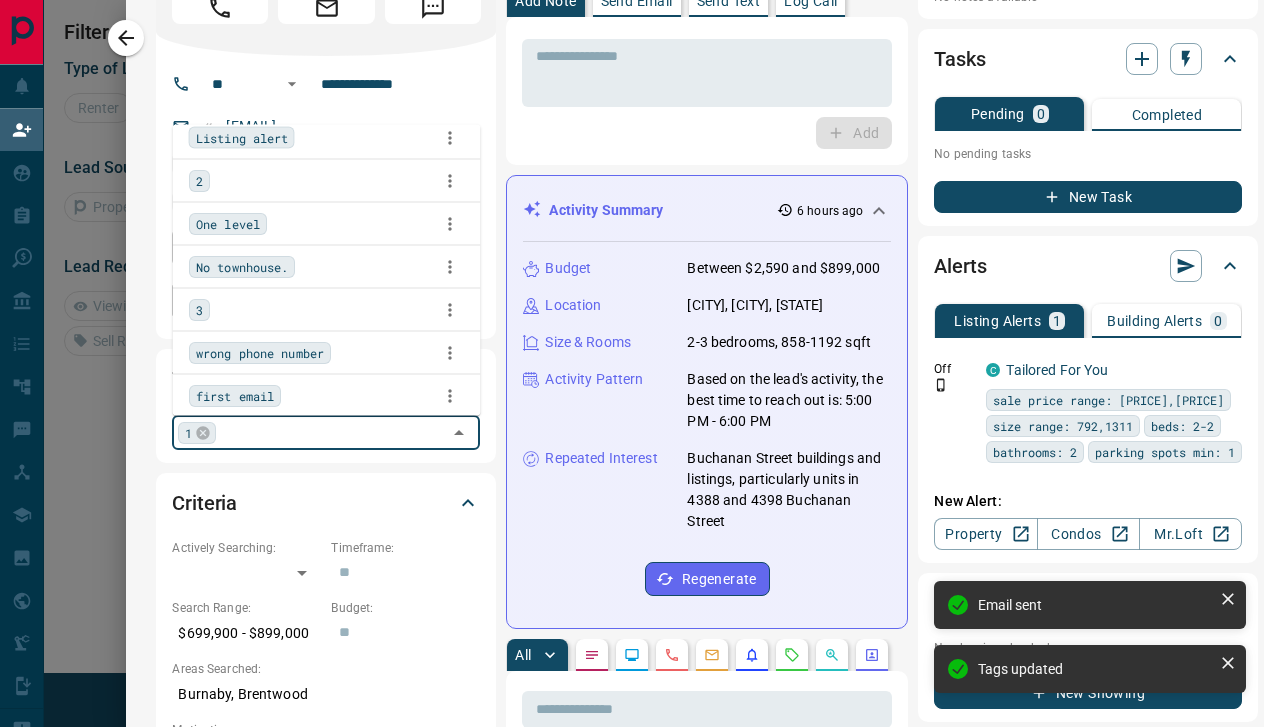click on "first email" at bounding box center [235, 396] 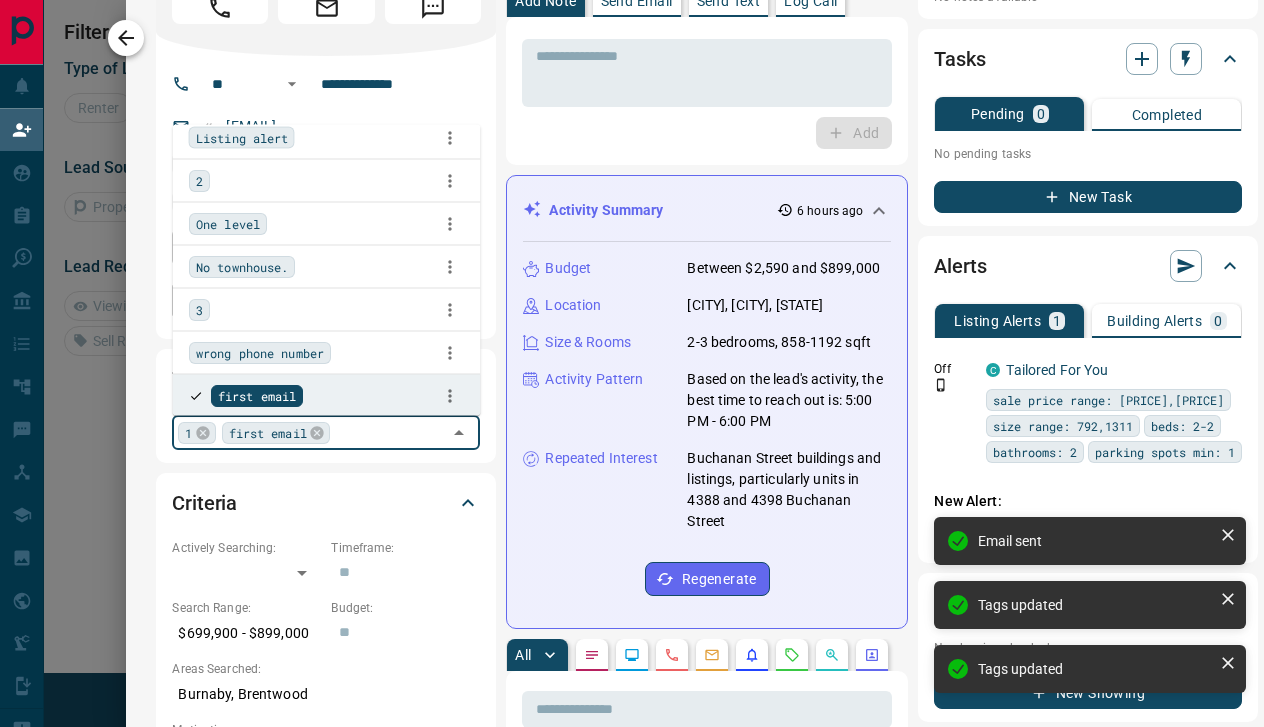 click 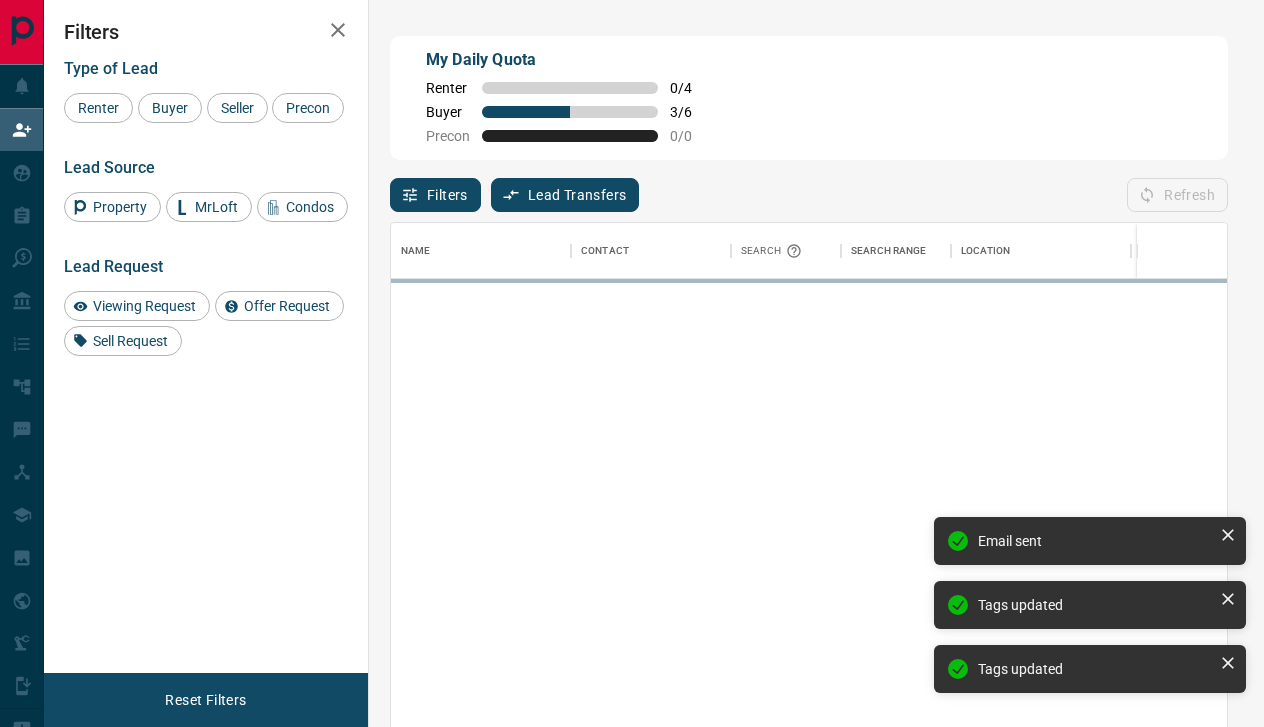 scroll, scrollTop: 1, scrollLeft: 1, axis: both 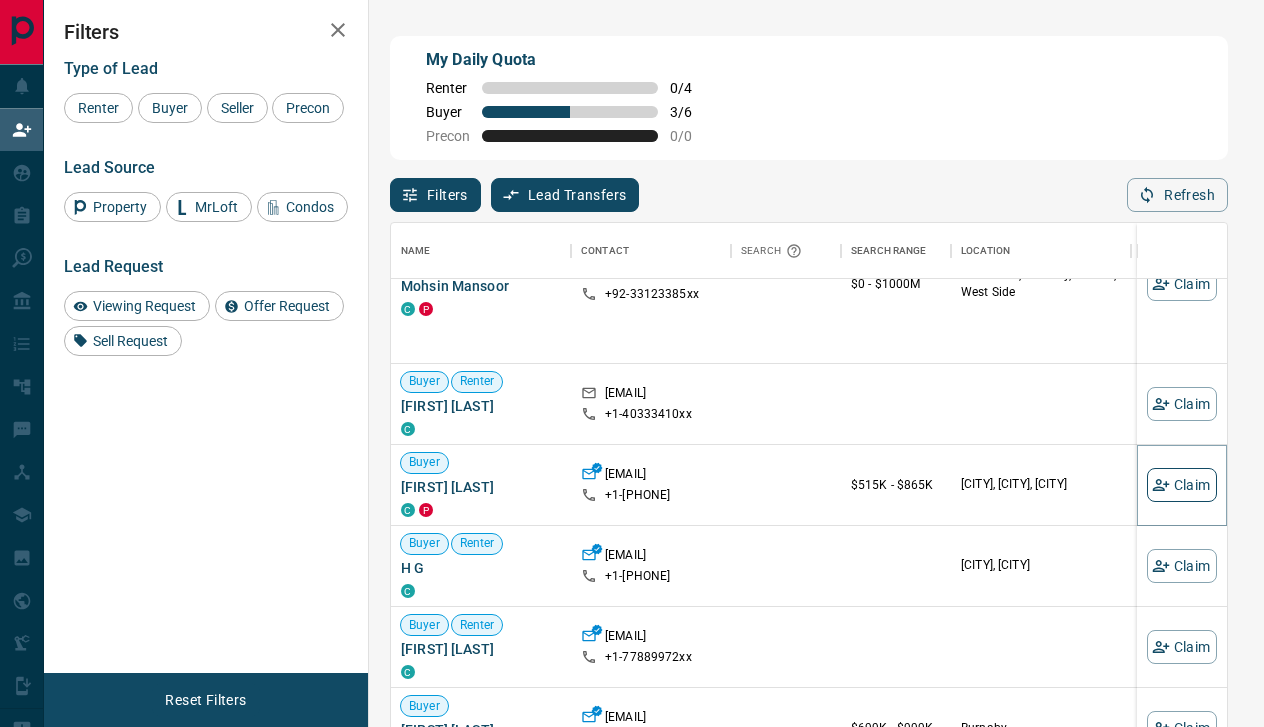 click on "Claim" at bounding box center [1182, 485] 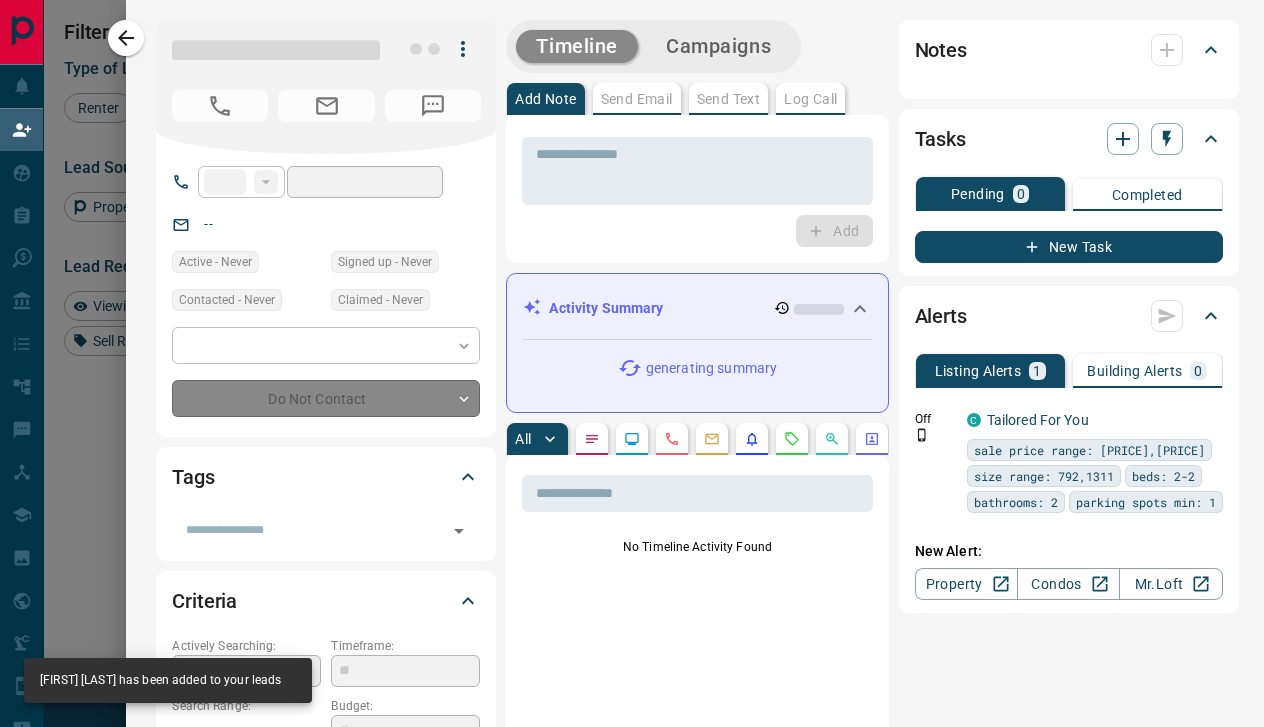 type on "**" 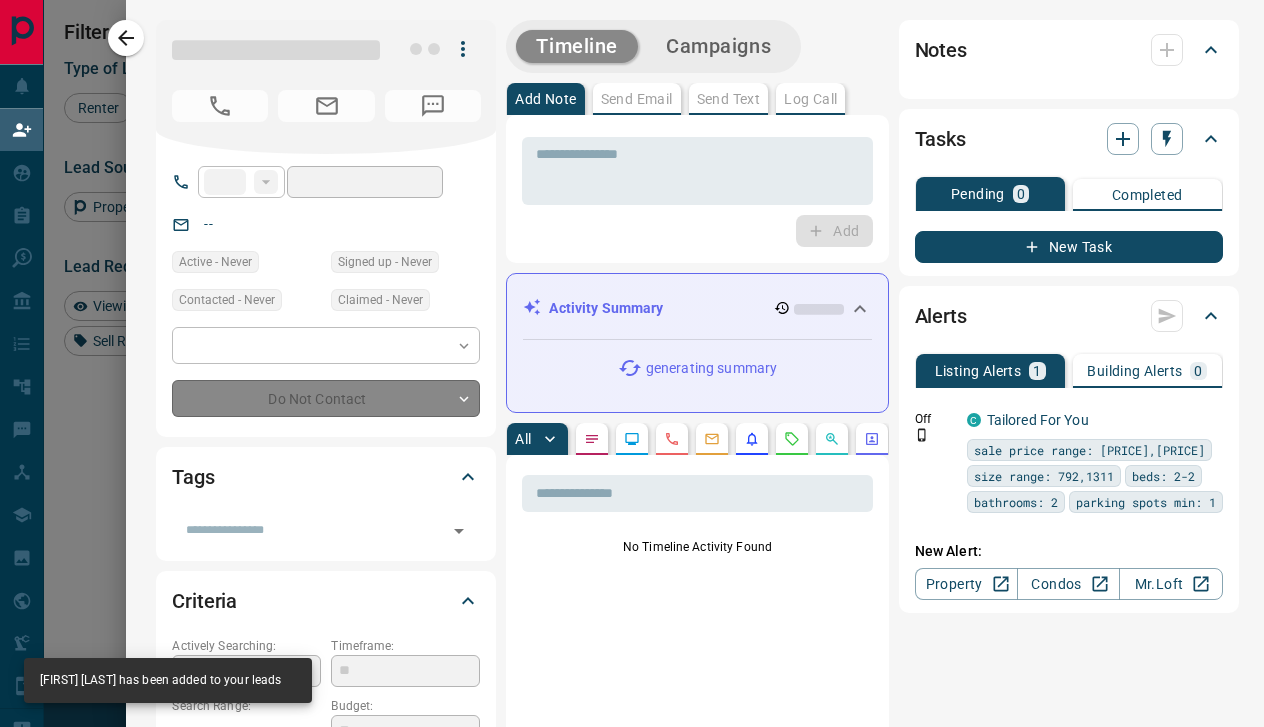 type on "**********" 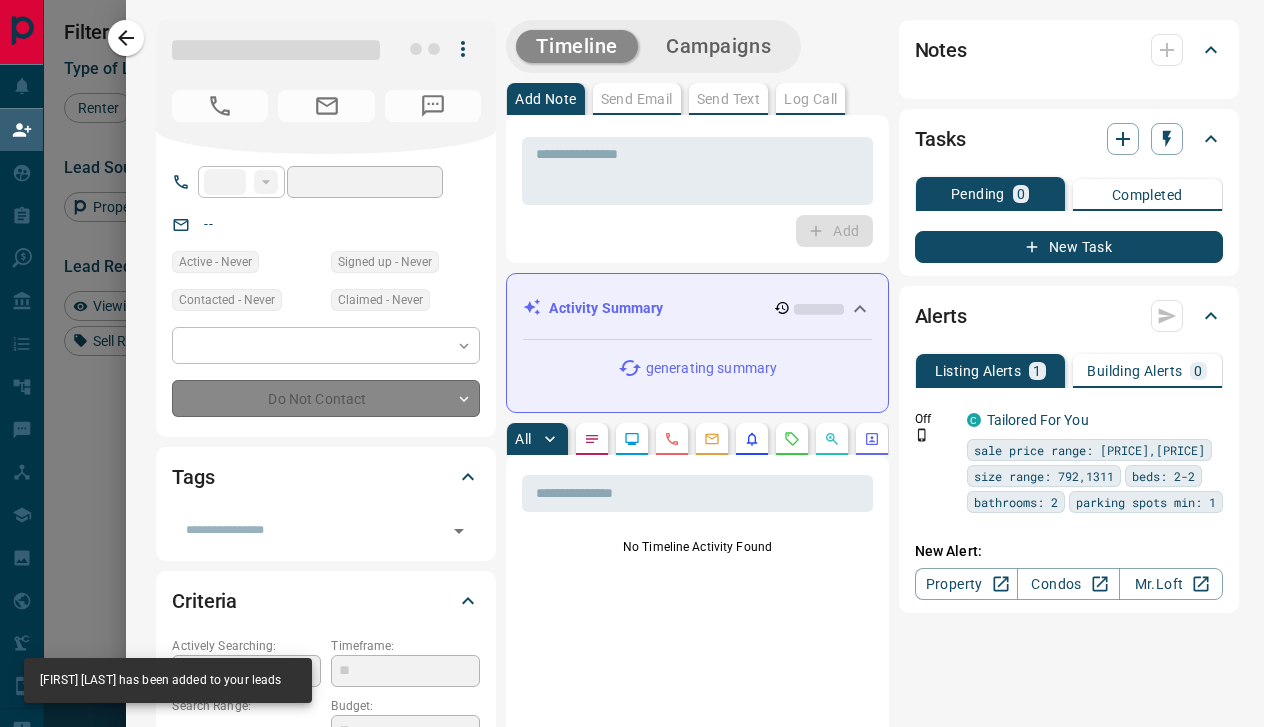 type on "*" 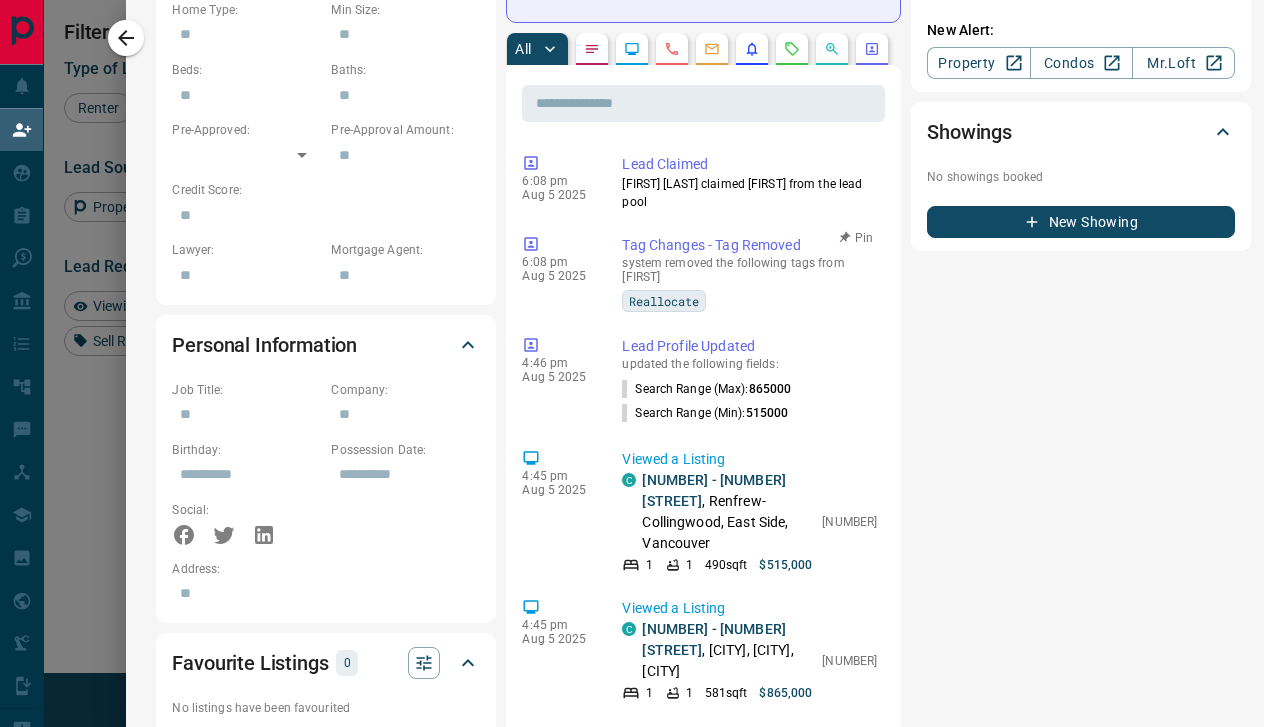 scroll, scrollTop: 914, scrollLeft: 0, axis: vertical 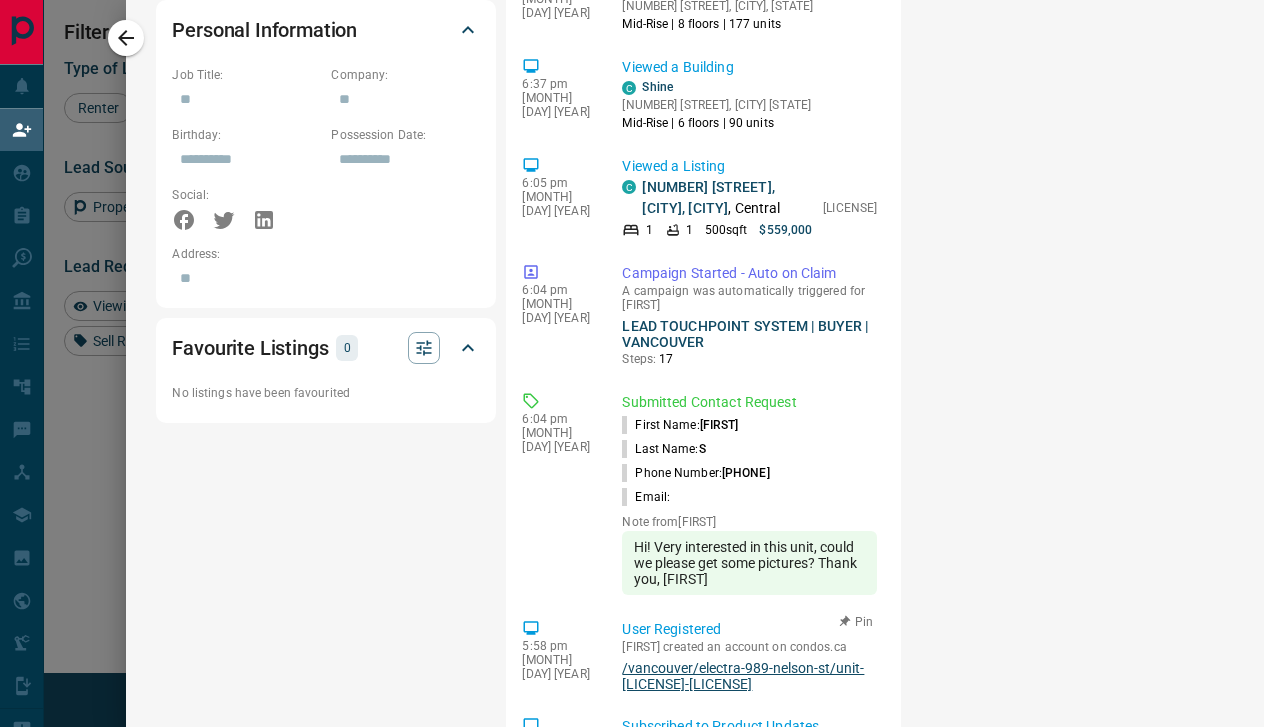 click on "/vancouver/electra-989-nelson-st/unit-[LICENSE]-[LICENSE]" at bounding box center [749, 676] 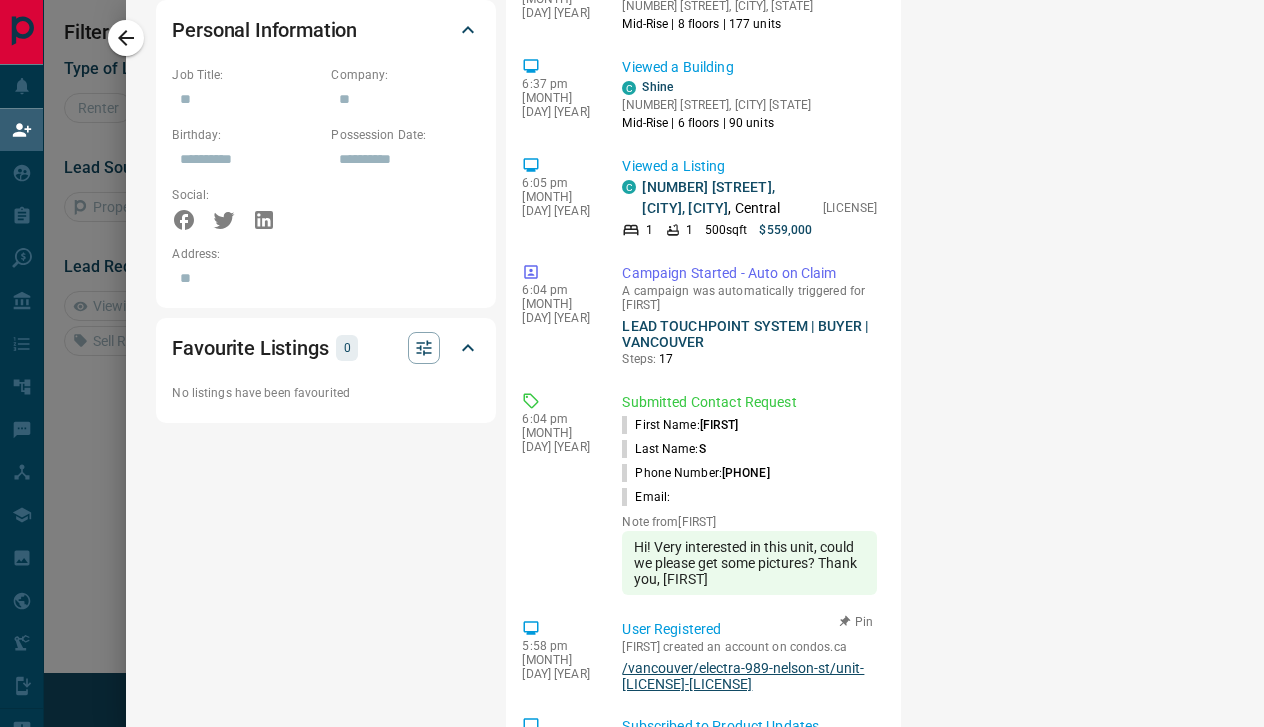 scroll, scrollTop: 1, scrollLeft: 1, axis: both 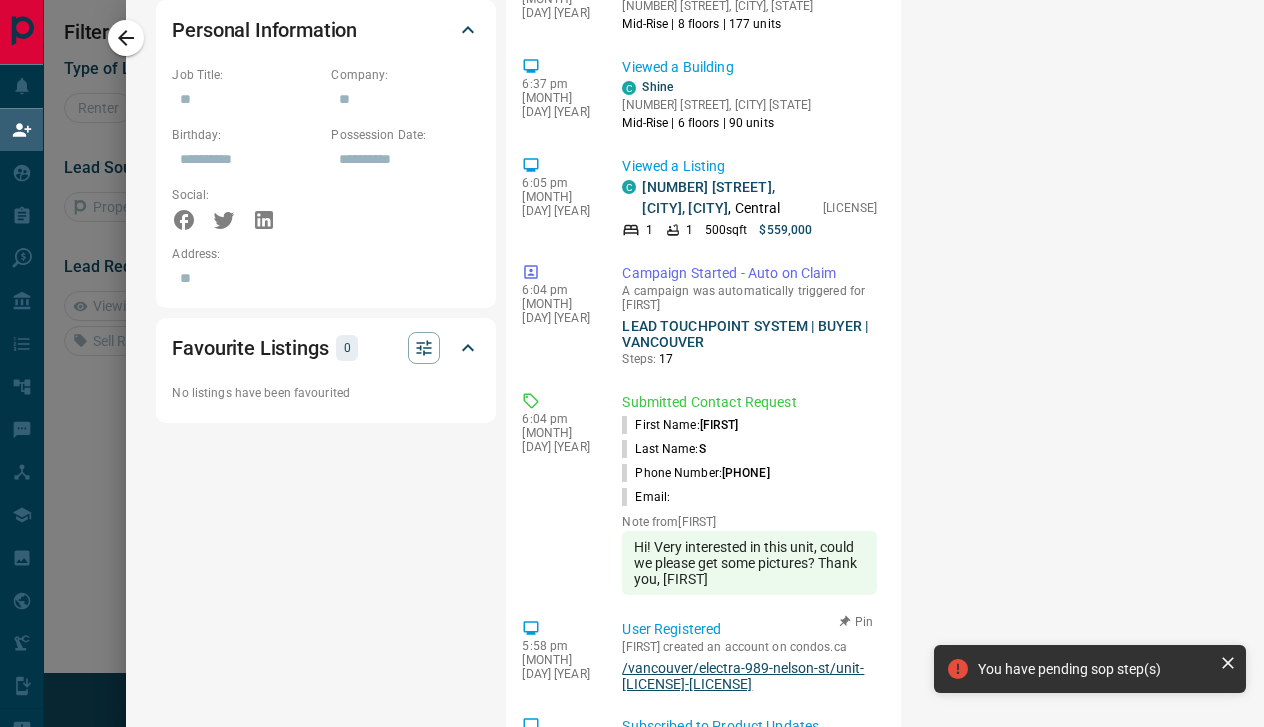 click on "/vancouver/electra-989-nelson-st/unit-[LICENSE]-[LICENSE]" at bounding box center [749, 676] 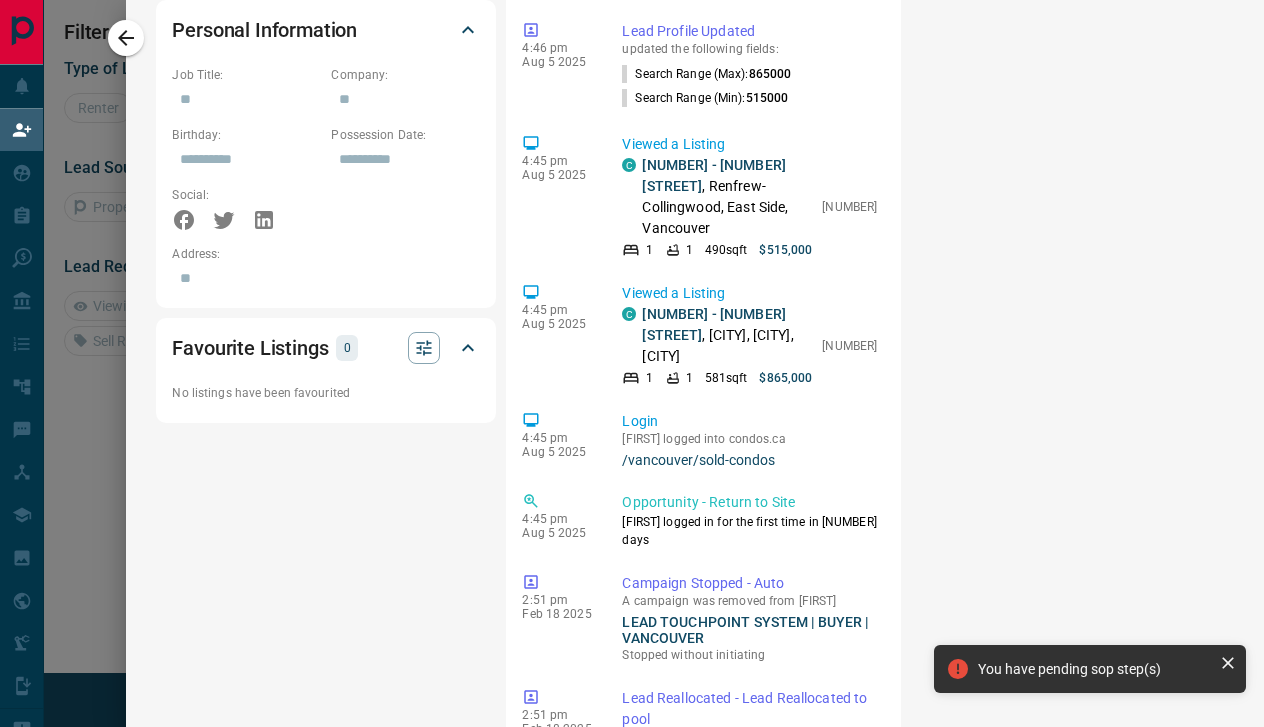 scroll, scrollTop: 0, scrollLeft: 0, axis: both 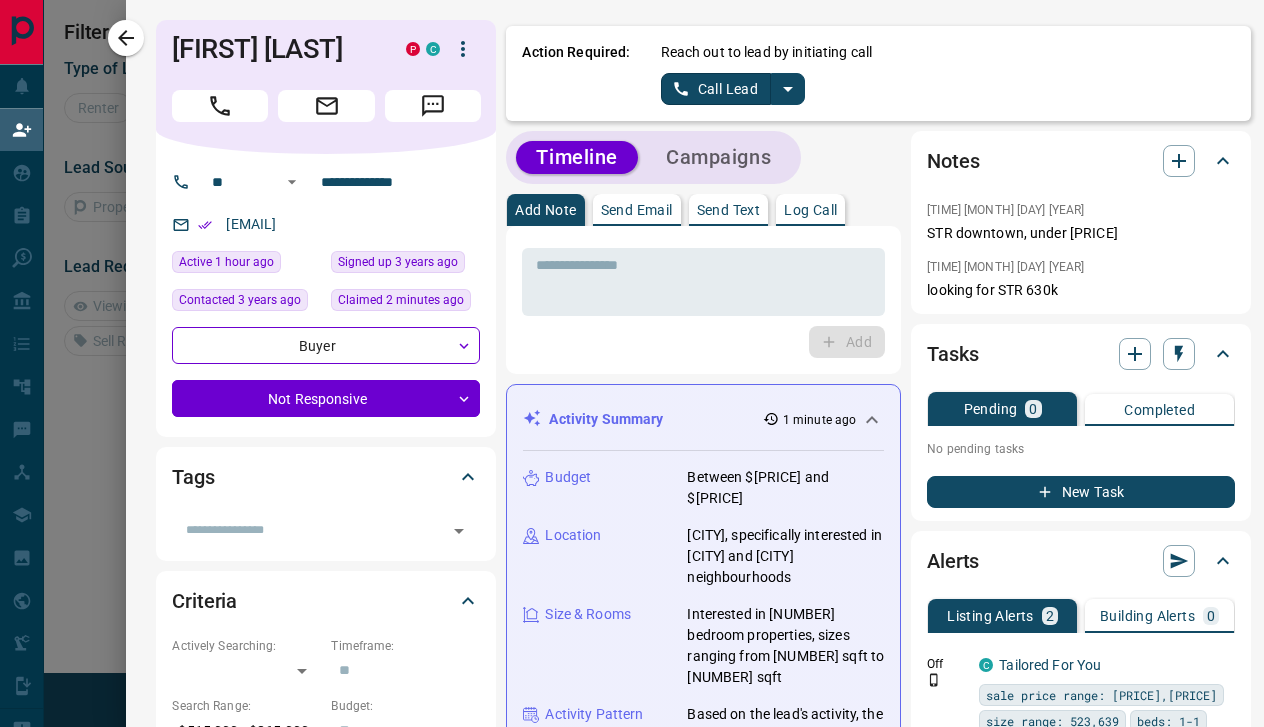 click 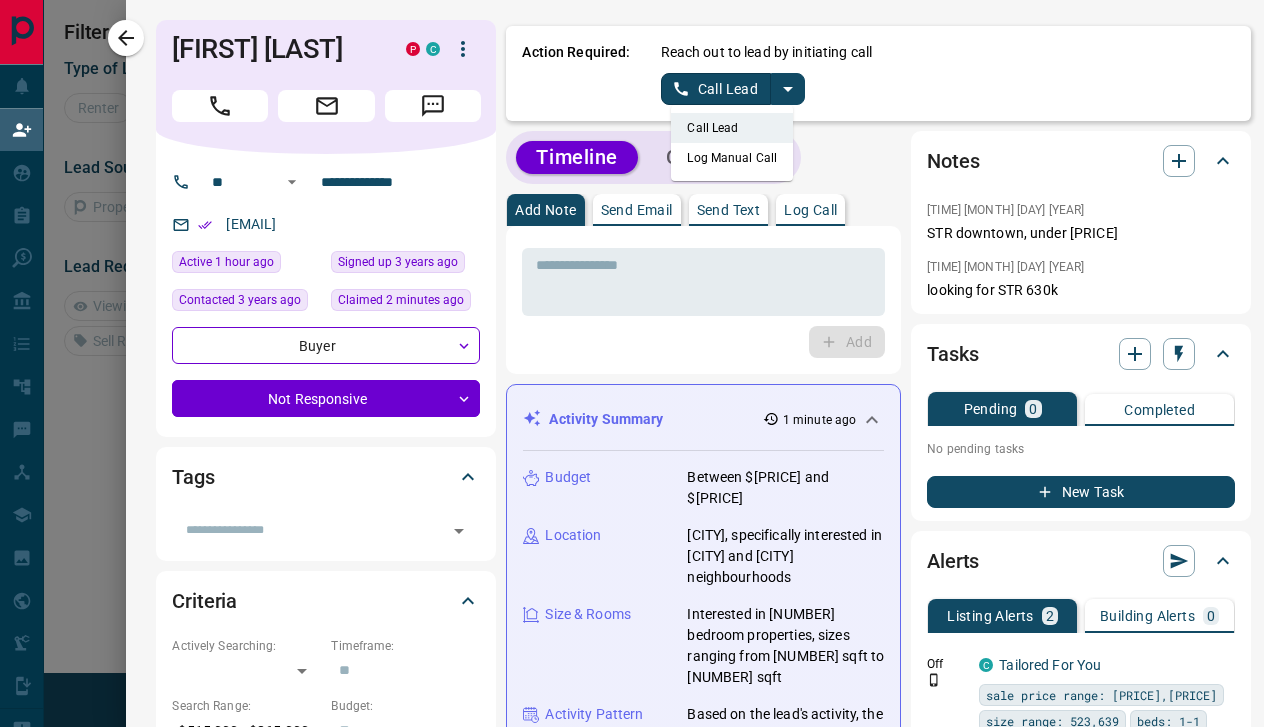 click on "Log Manual Call" at bounding box center (732, 158) 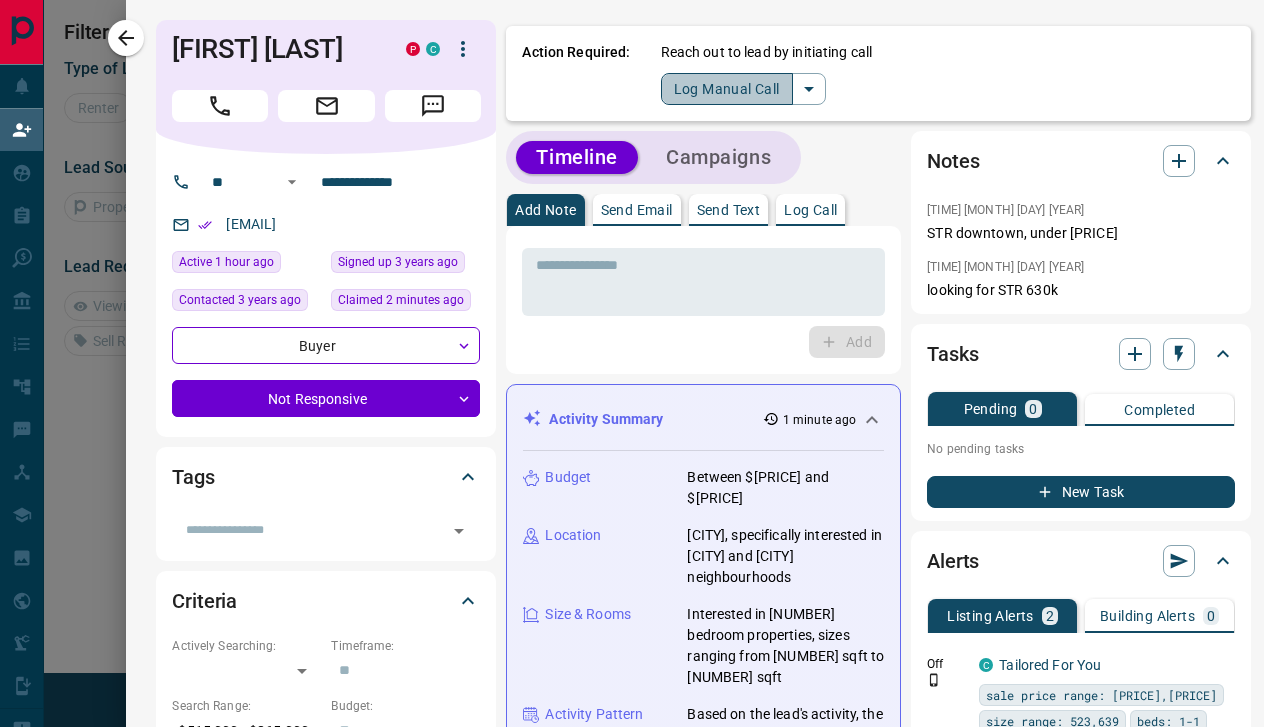 click on "Log Manual Call" at bounding box center (727, 89) 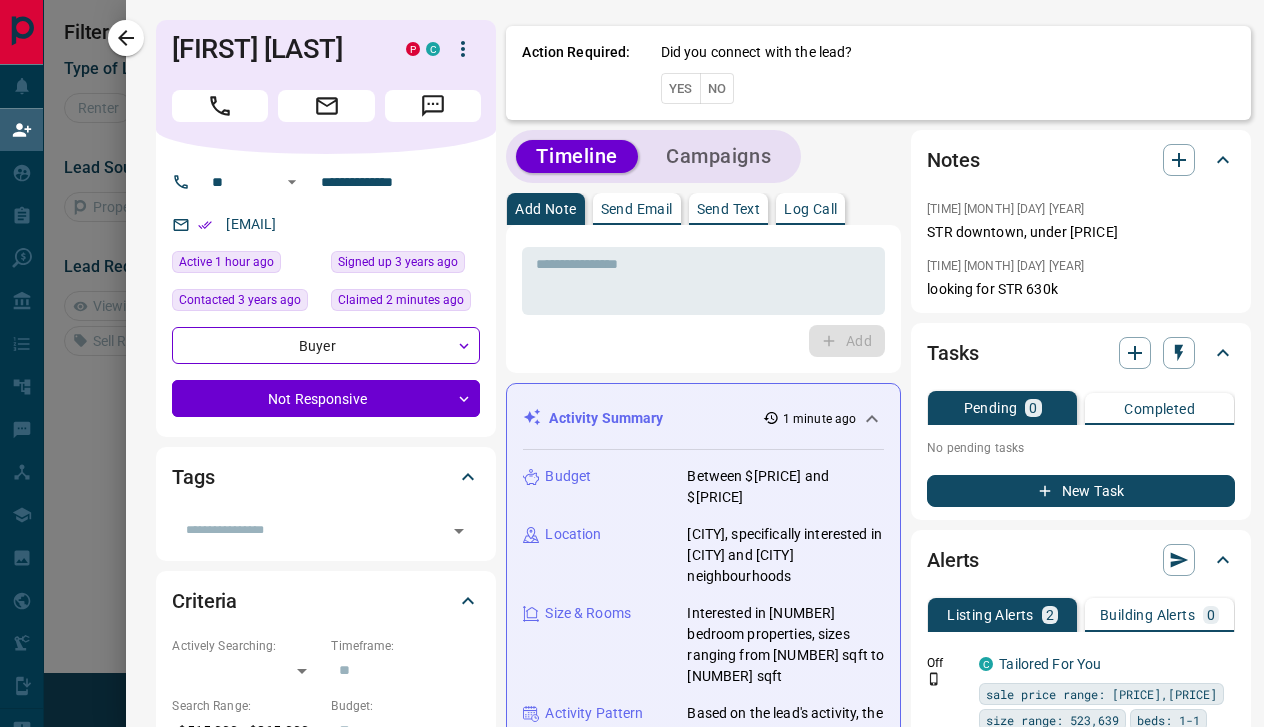 click on "No" at bounding box center [717, 88] 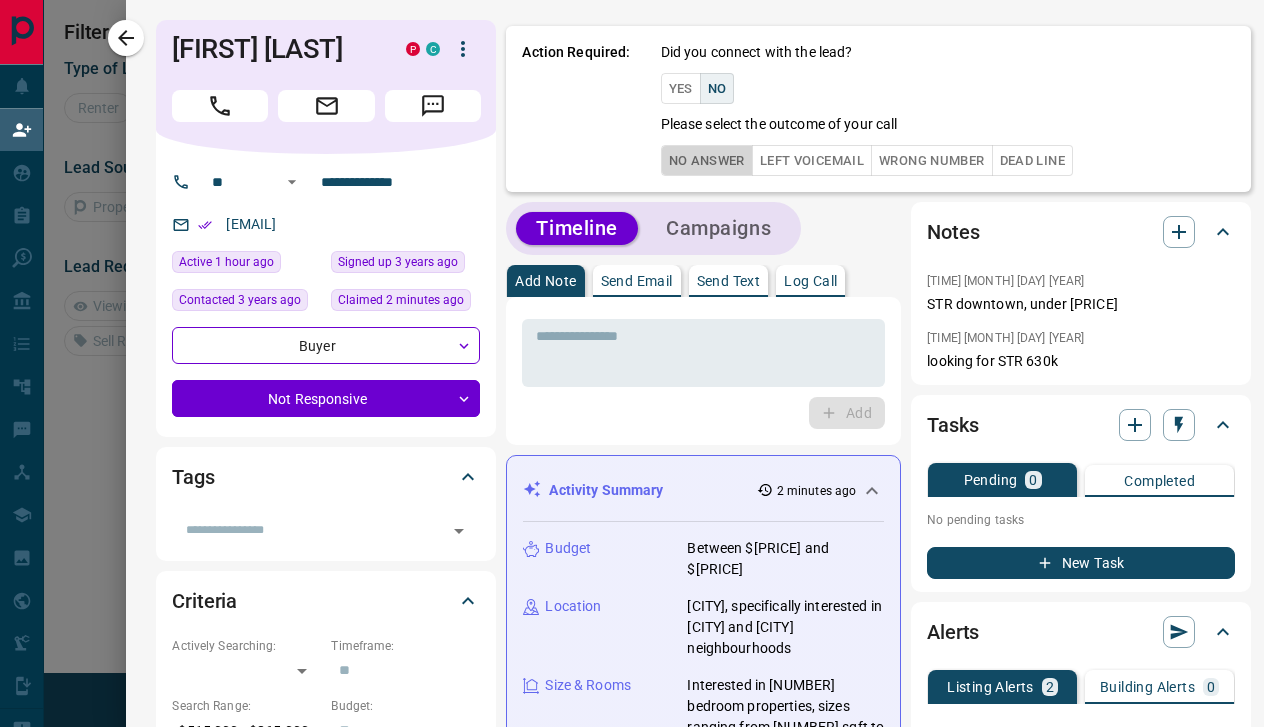 click on "No Answer" at bounding box center [707, 160] 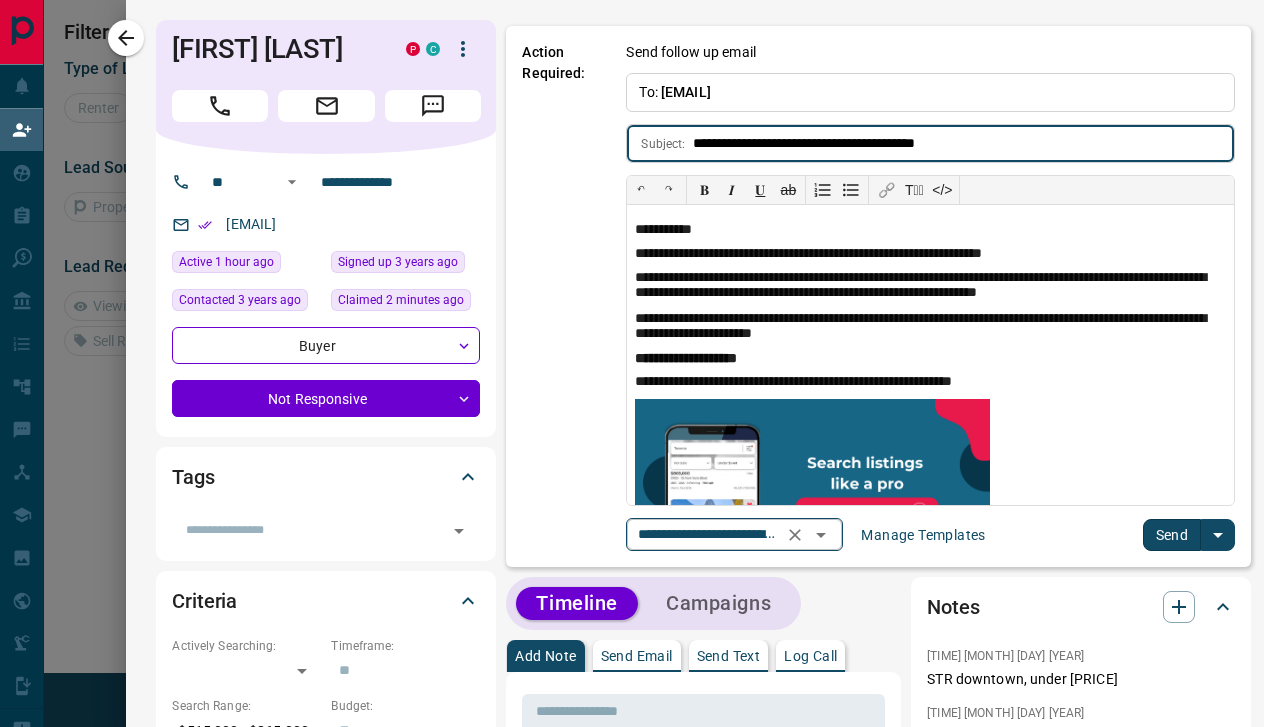 click 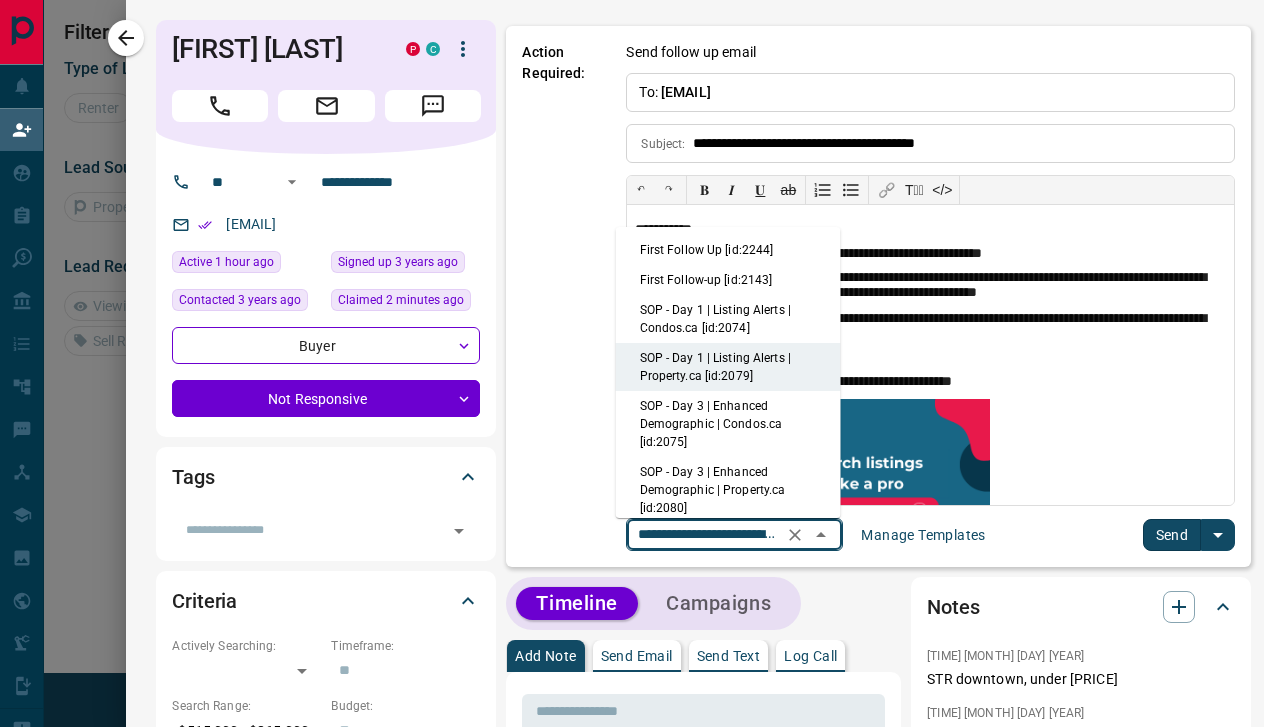click on "First Follow Up [id:2244]" at bounding box center (728, 250) 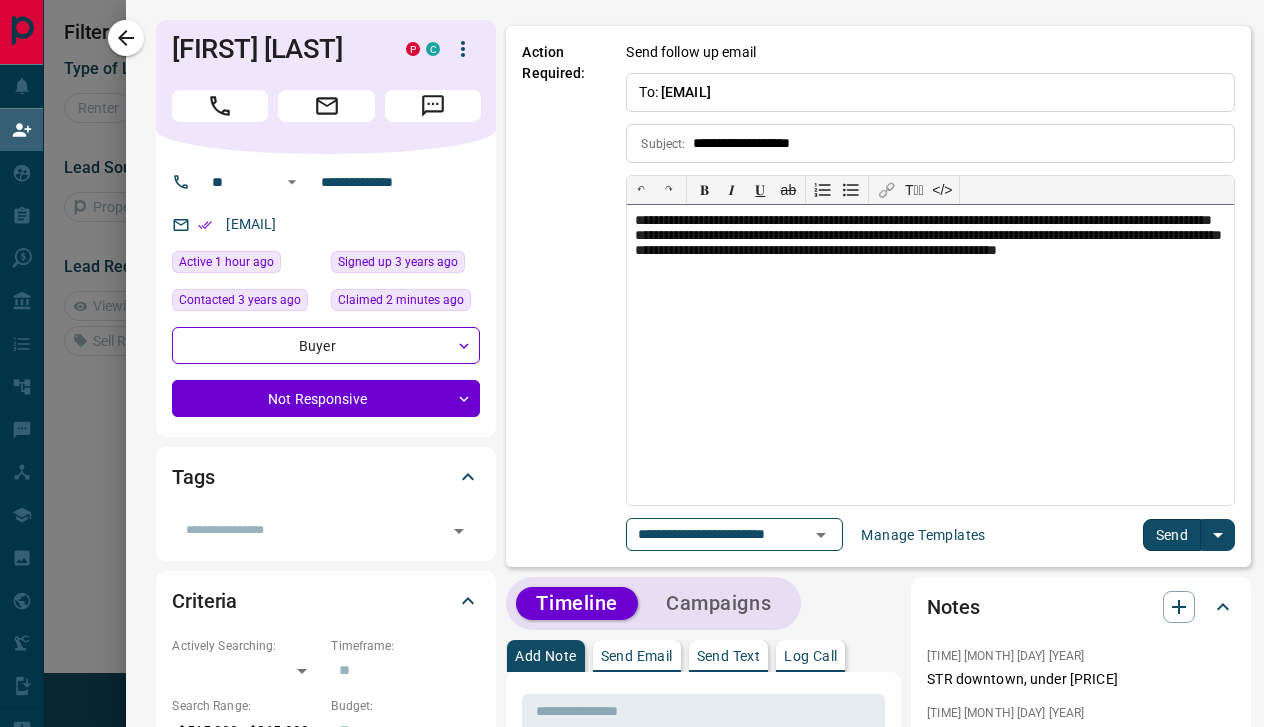click on "**********" at bounding box center [930, 355] 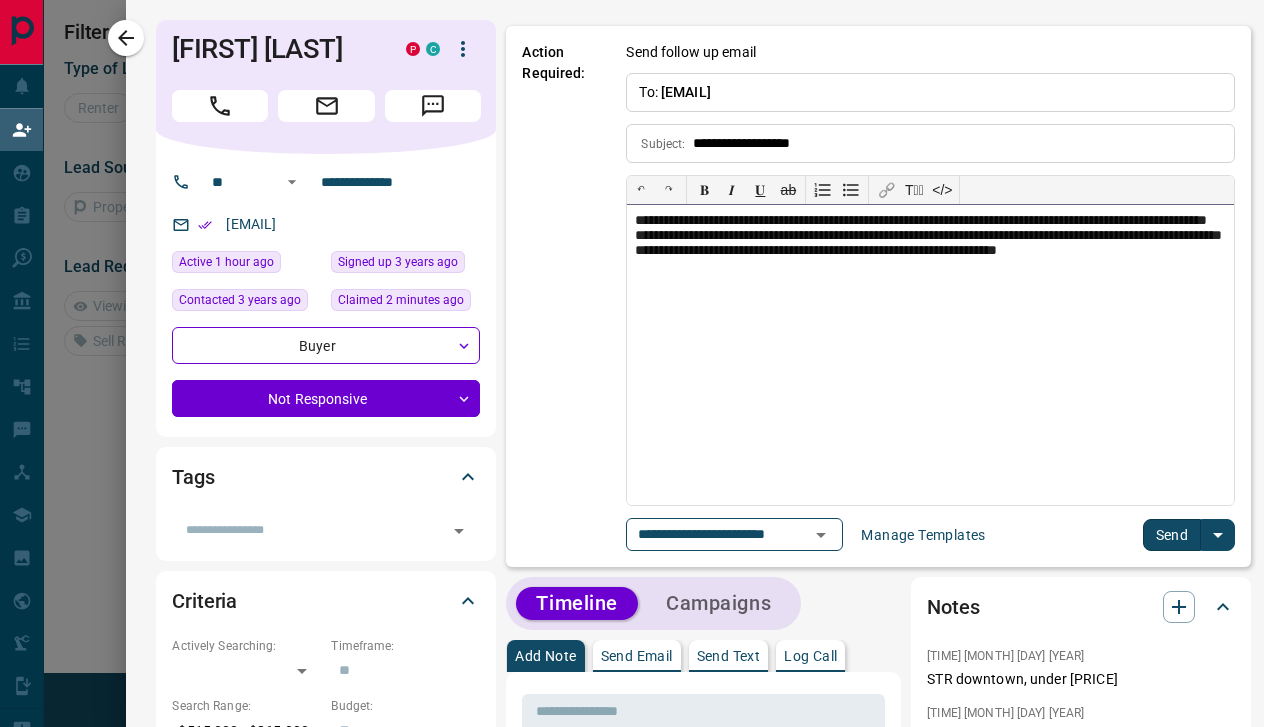 click on "**********" at bounding box center (930, 355) 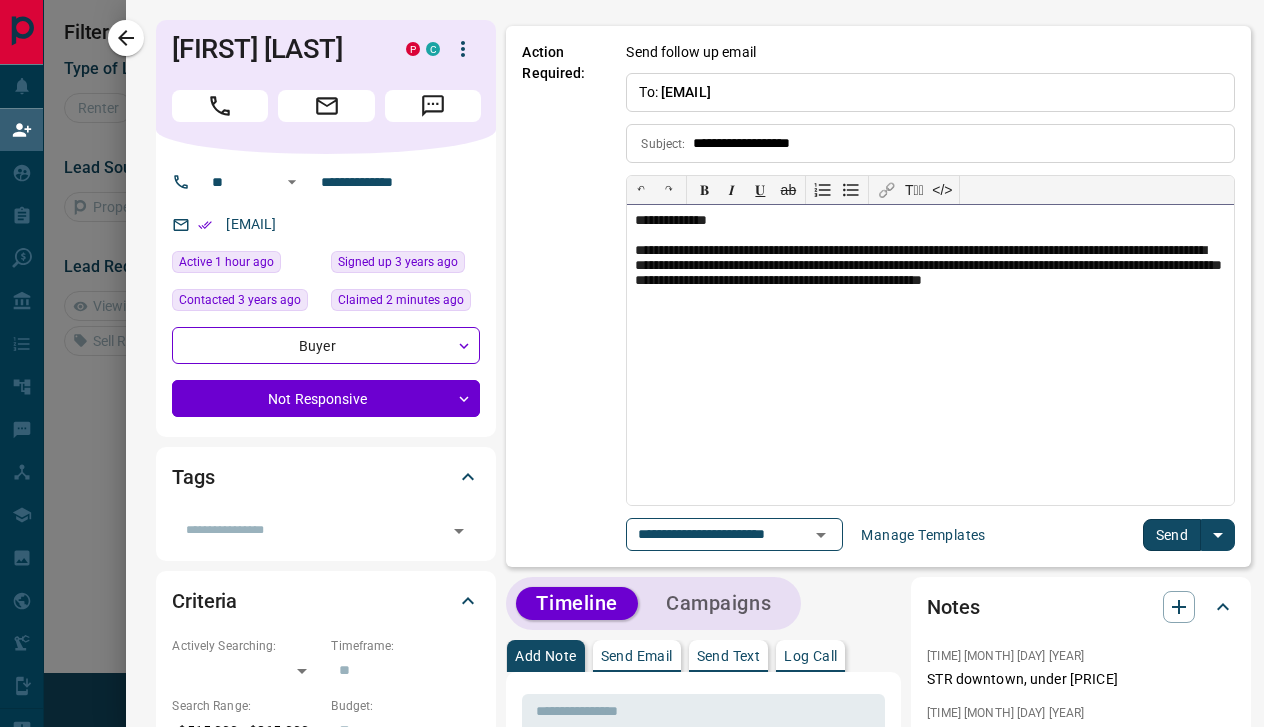 click on "**********" at bounding box center (930, 275) 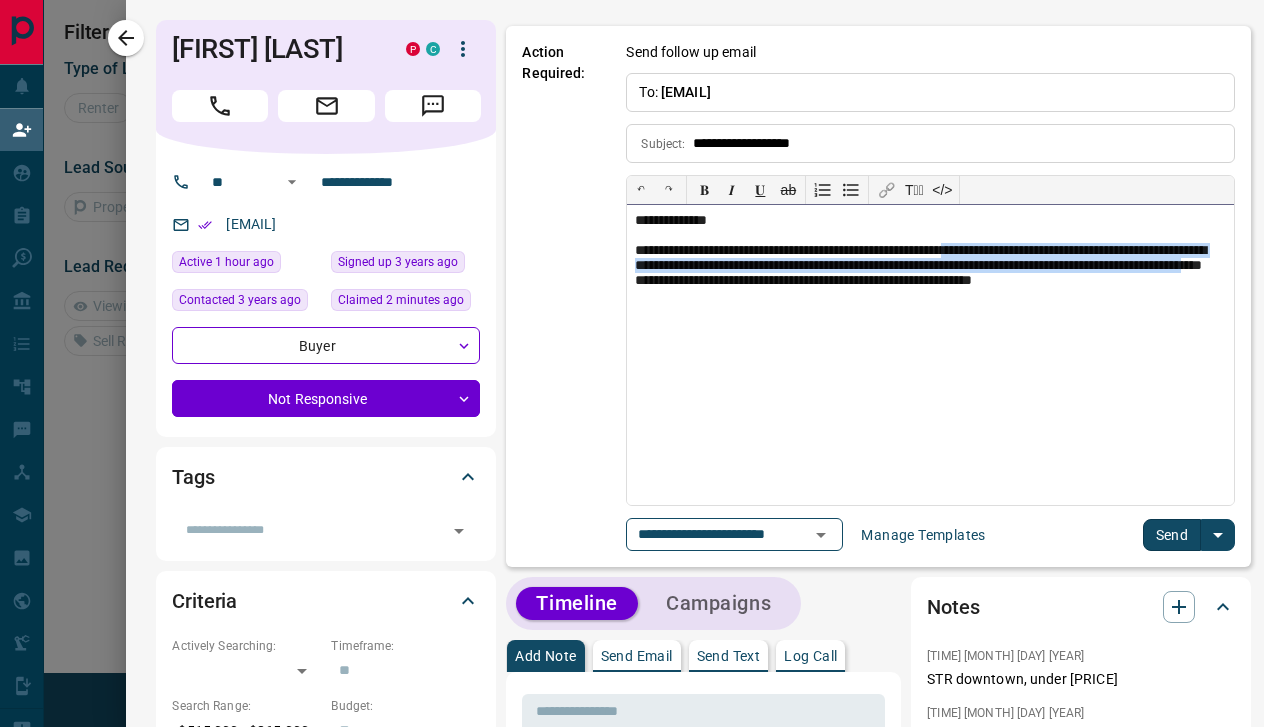 drag, startPoint x: 1005, startPoint y: 249, endPoint x: 872, endPoint y: 286, distance: 138.05072 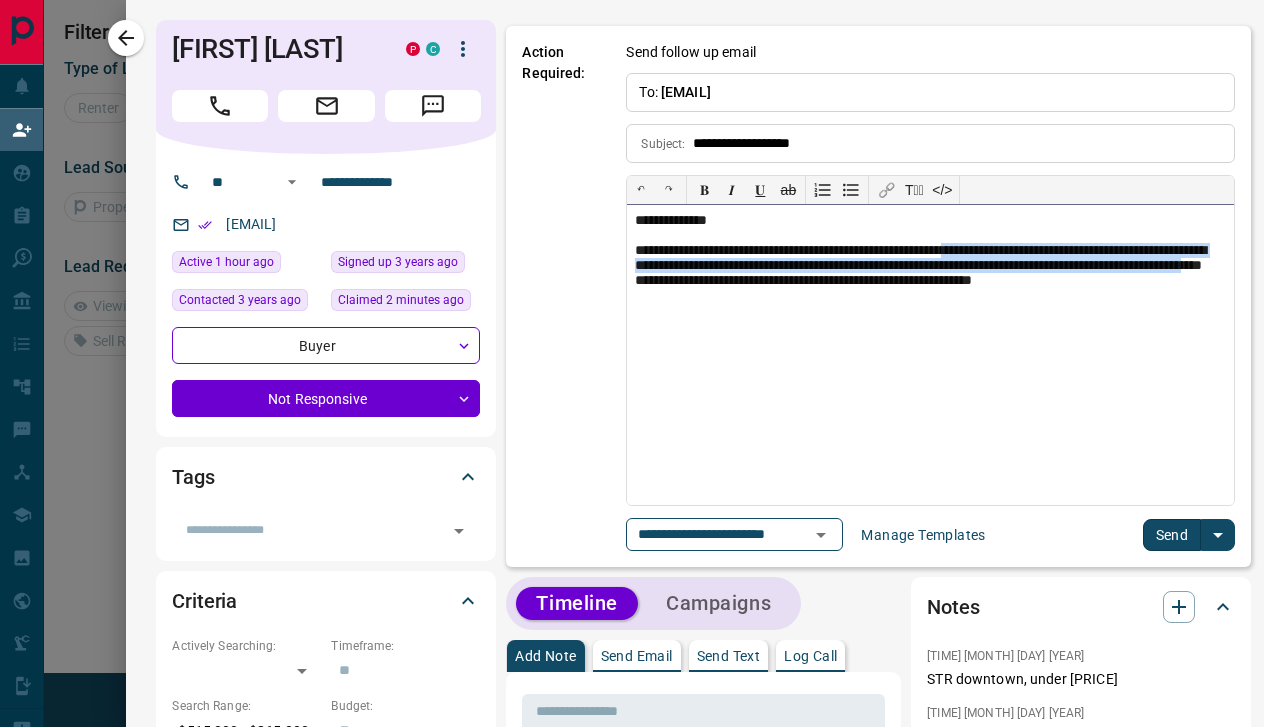 click on "**********" at bounding box center [930, 275] 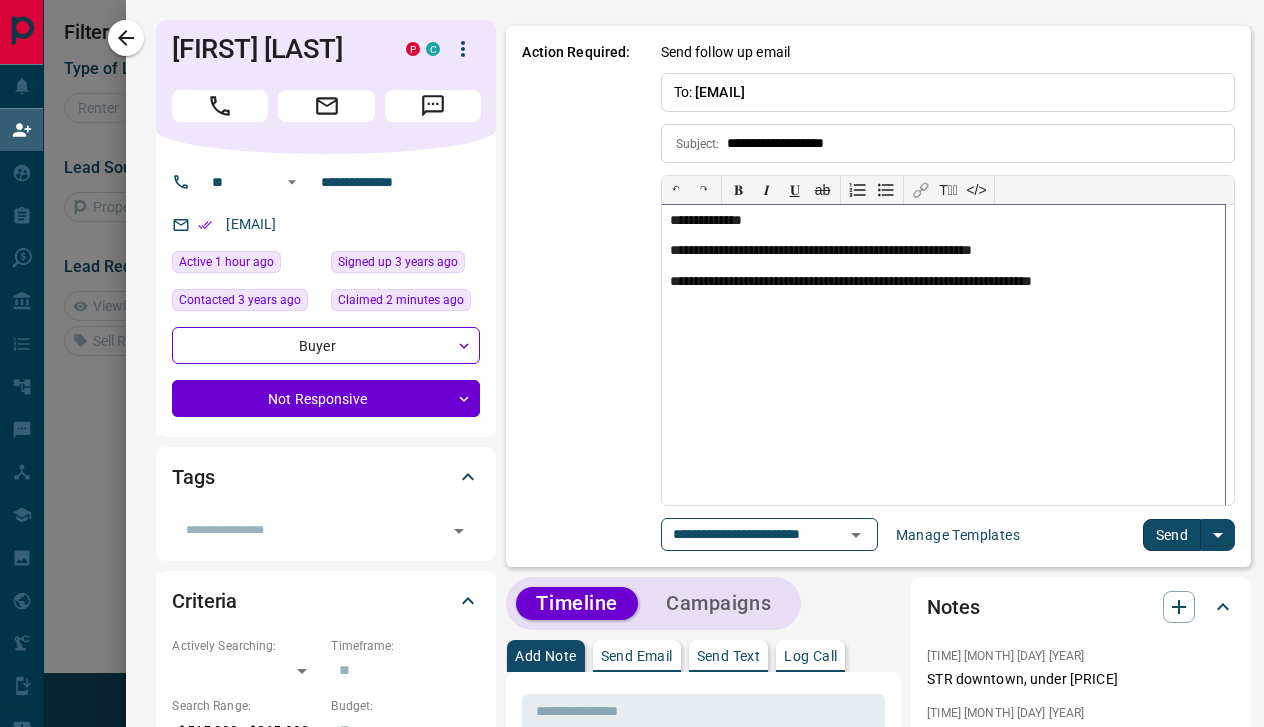 click on "**********" at bounding box center (943, 251) 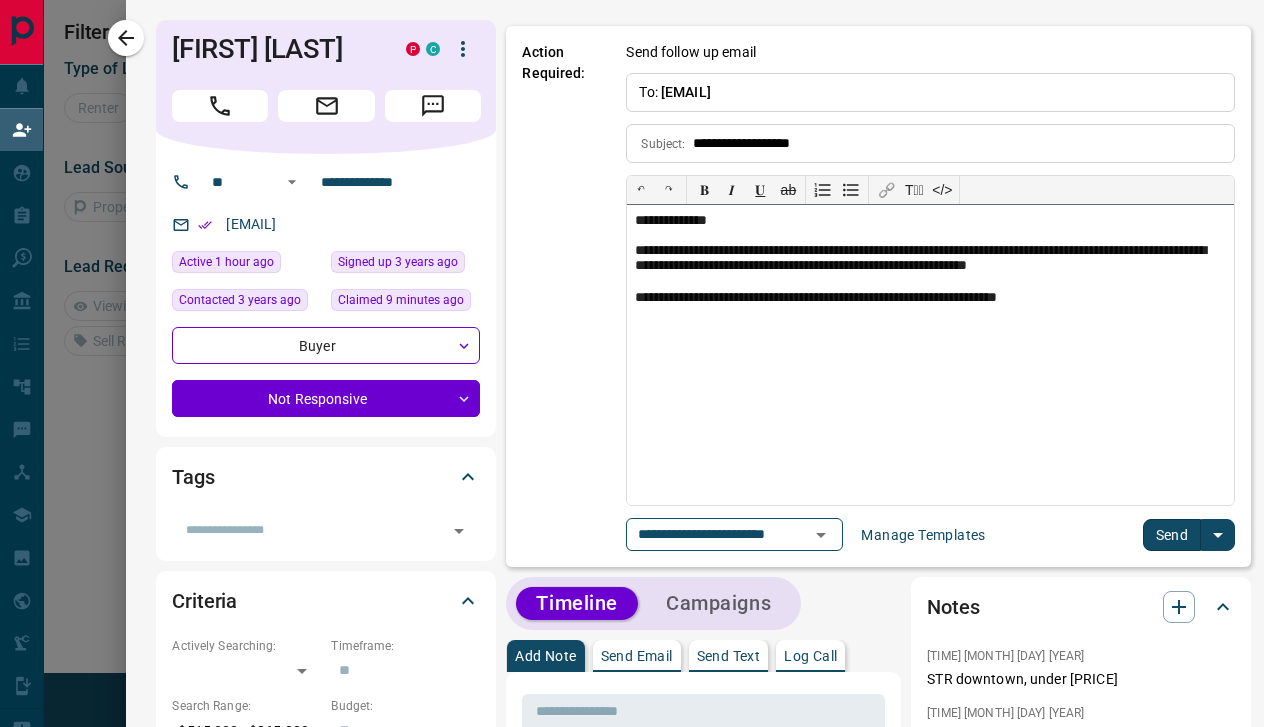click on "**********" at bounding box center (930, 259) 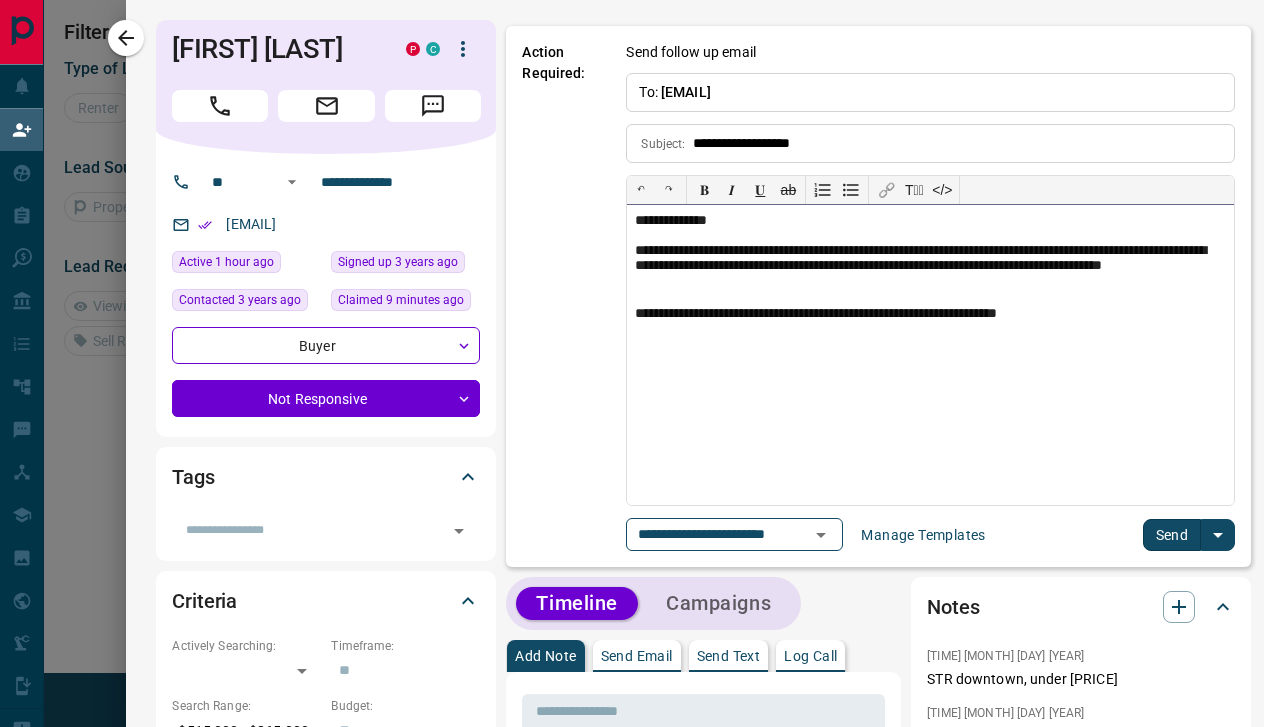 click on "**********" at bounding box center (930, 267) 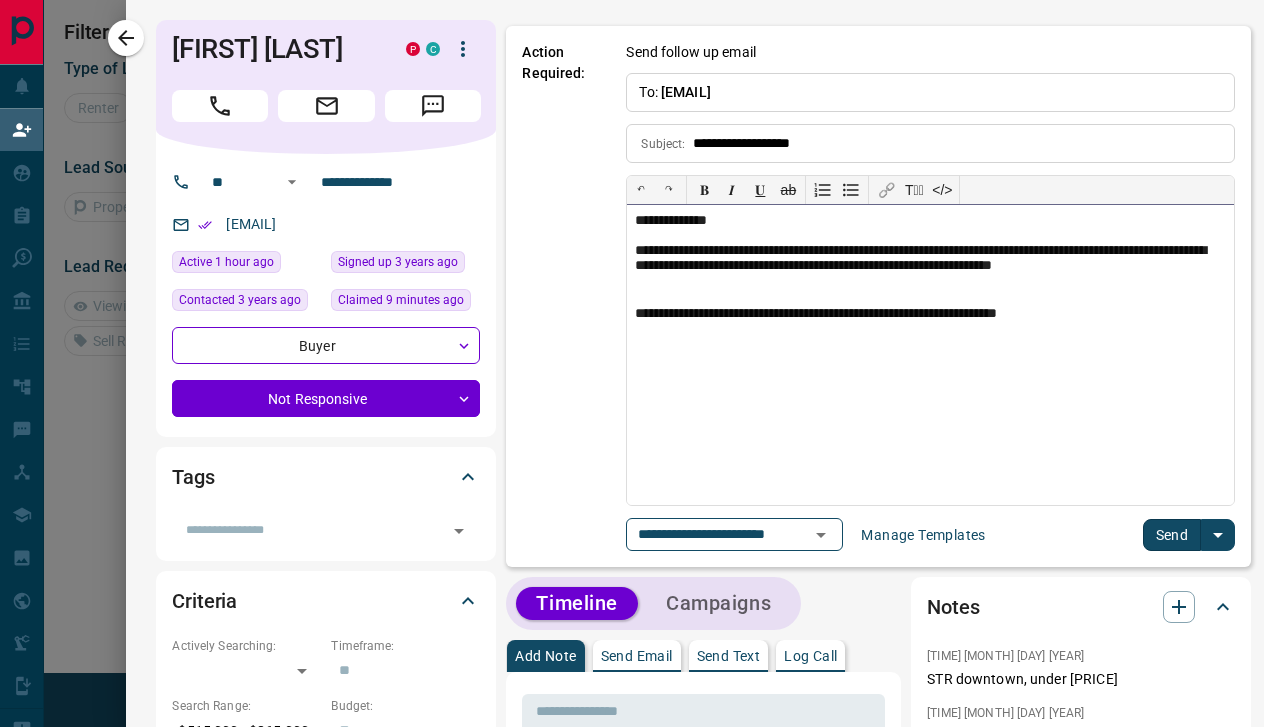 click on "**********" at bounding box center (930, 267) 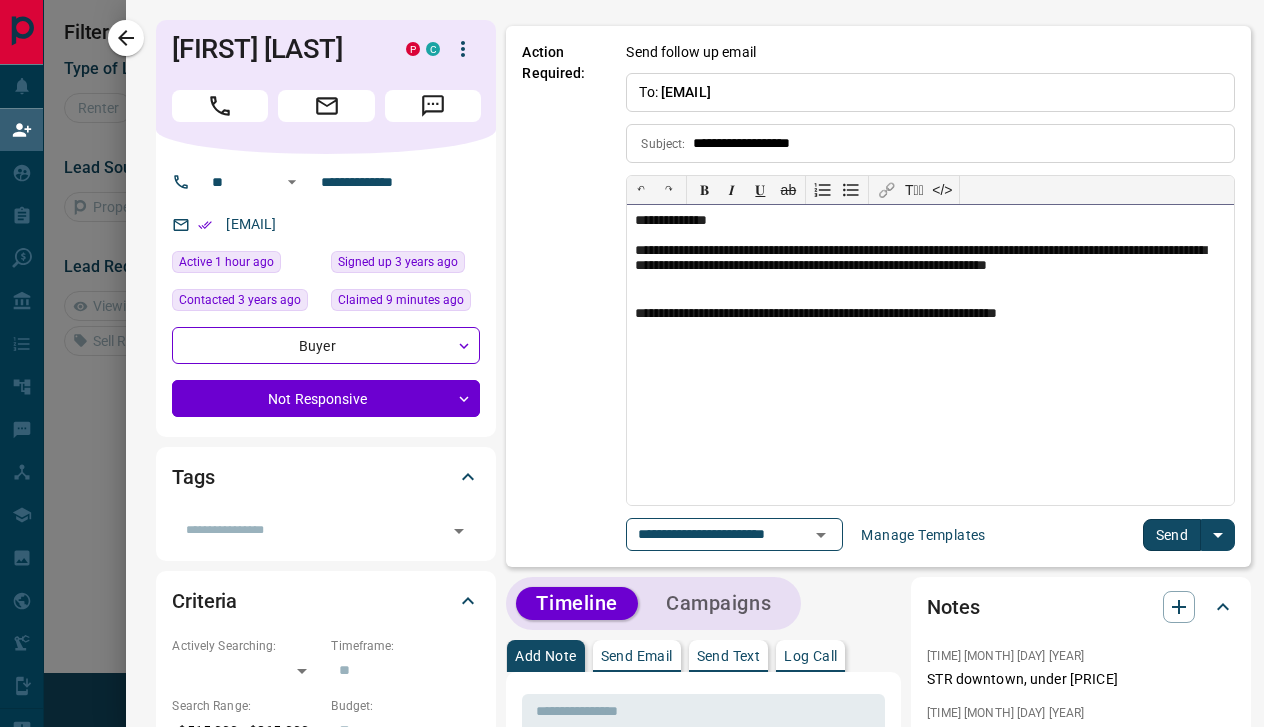 click on "**********" at bounding box center (930, 267) 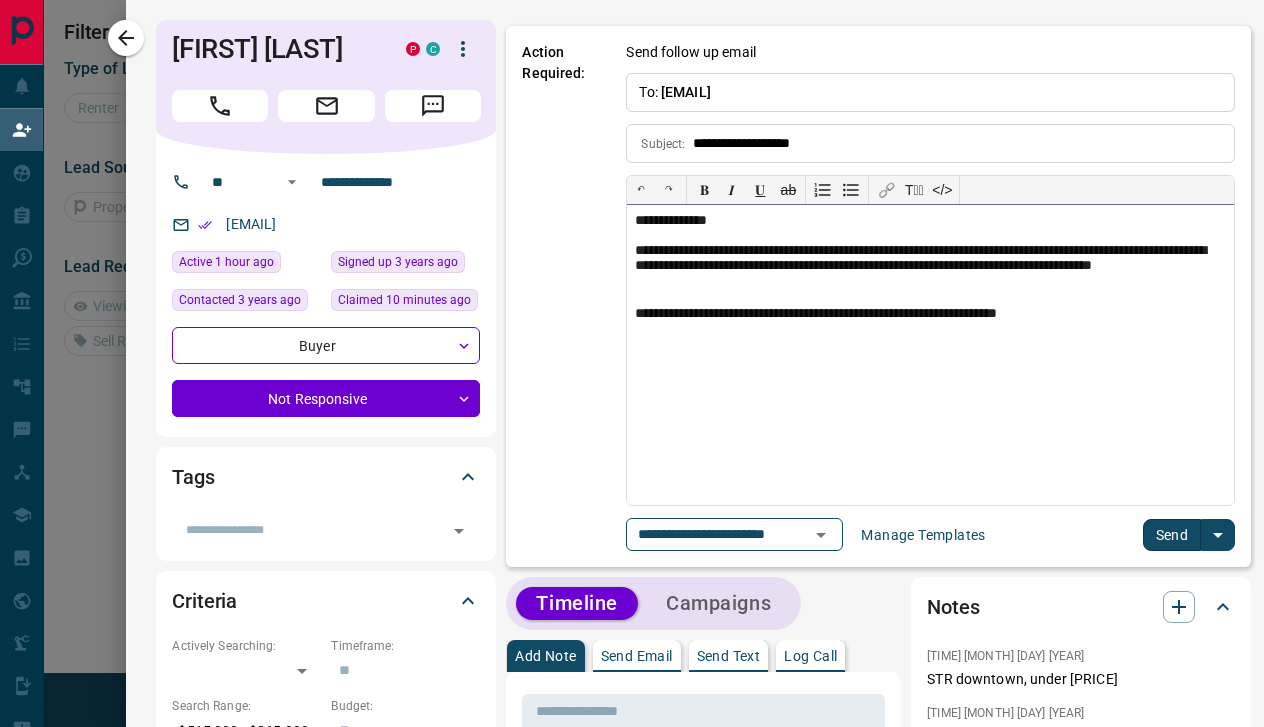 click on "**********" at bounding box center (930, 314) 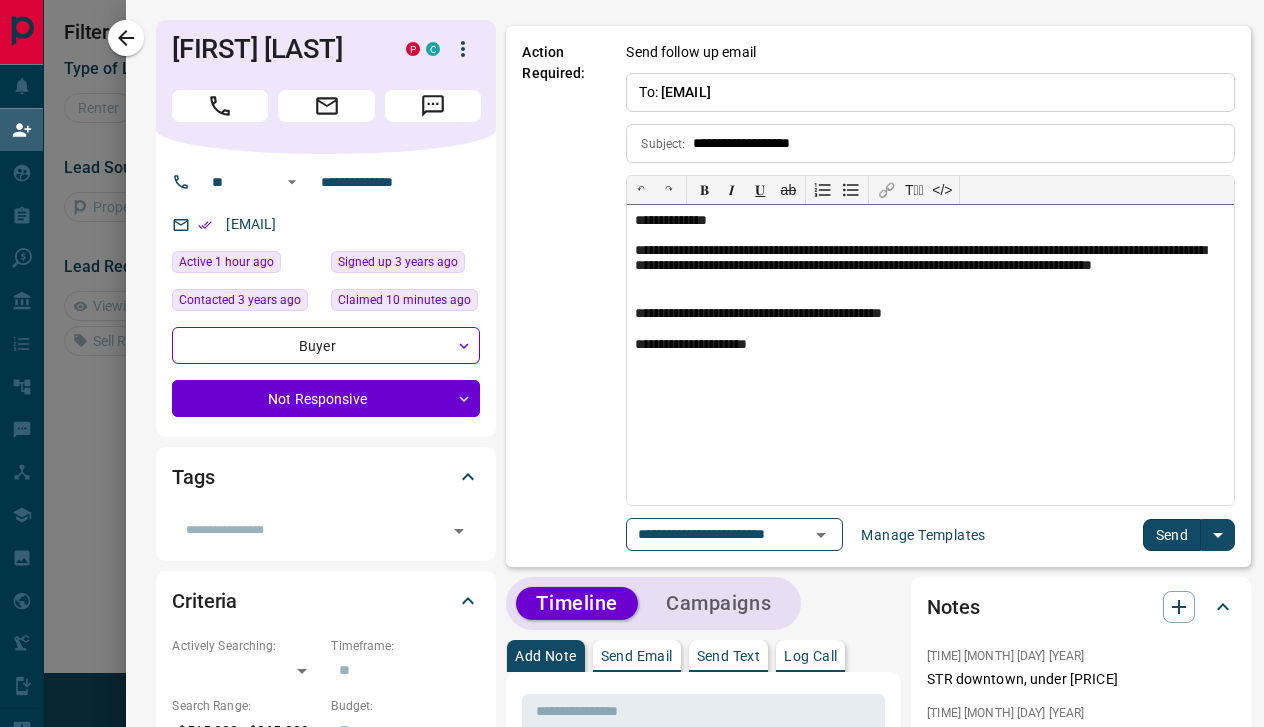 click on "**********" at bounding box center (930, 345) 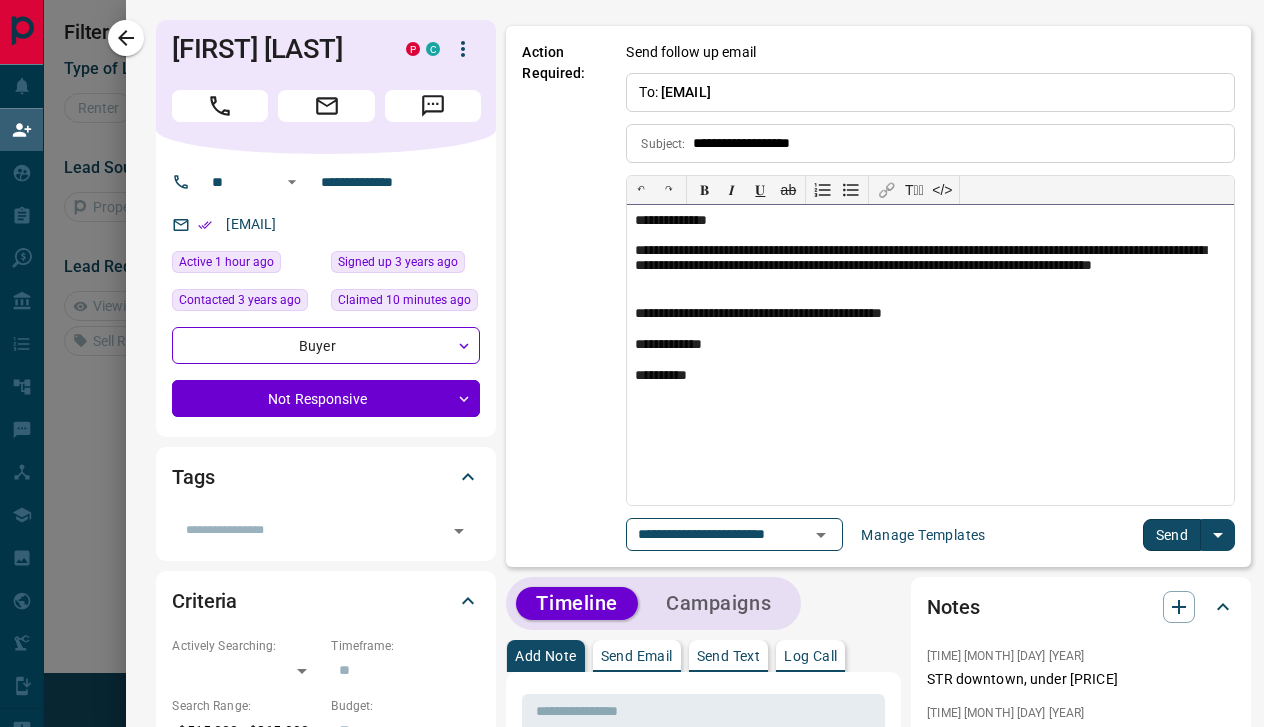 click on "**********" at bounding box center [930, 267] 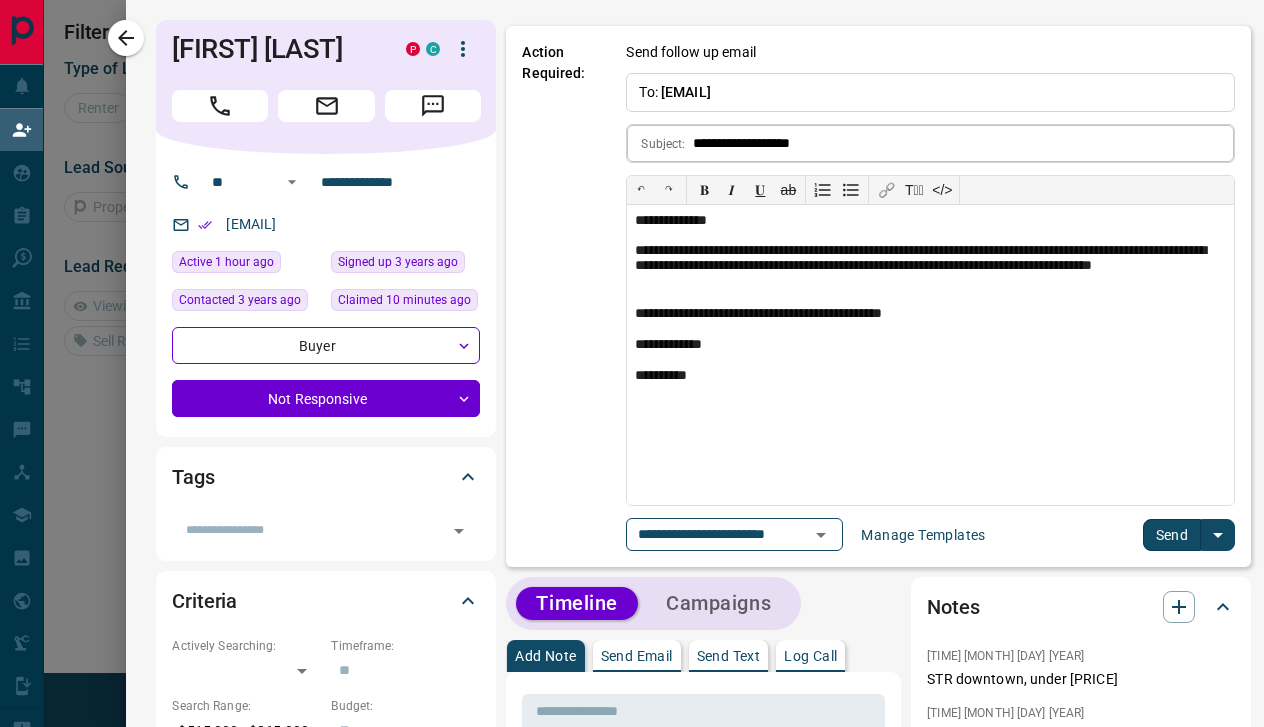 click on "**********" at bounding box center [963, 143] 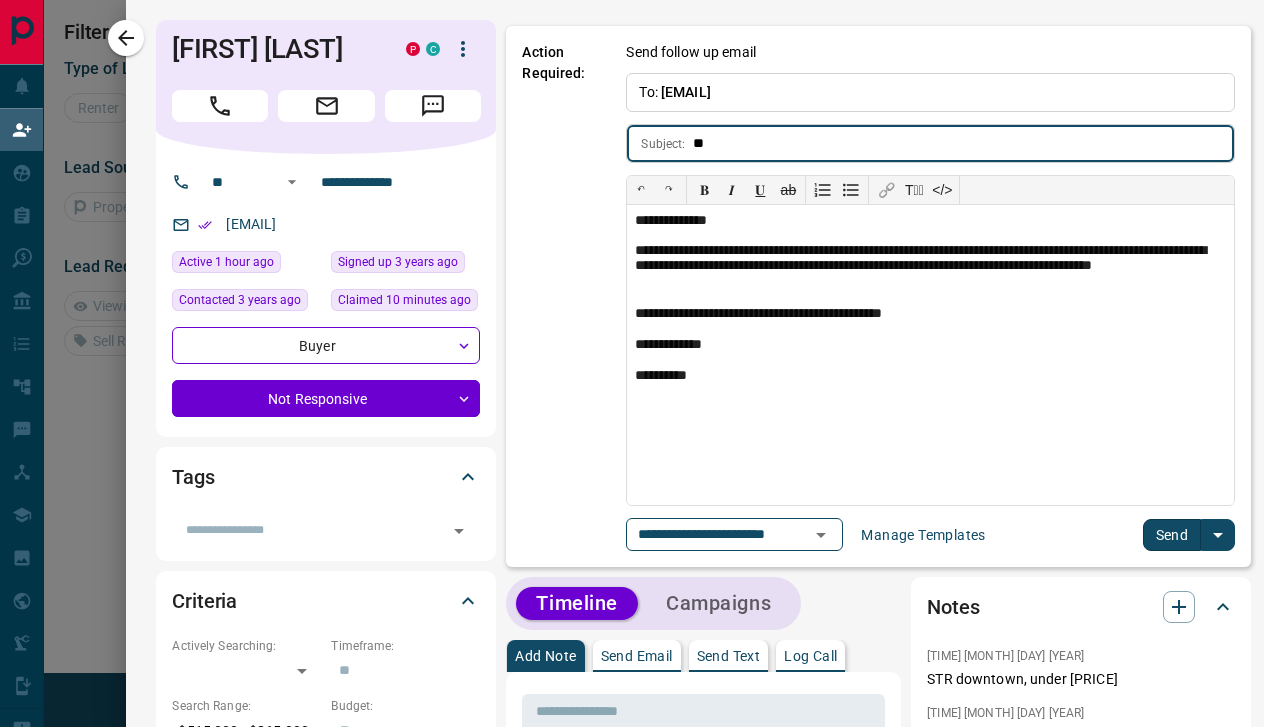 type on "*" 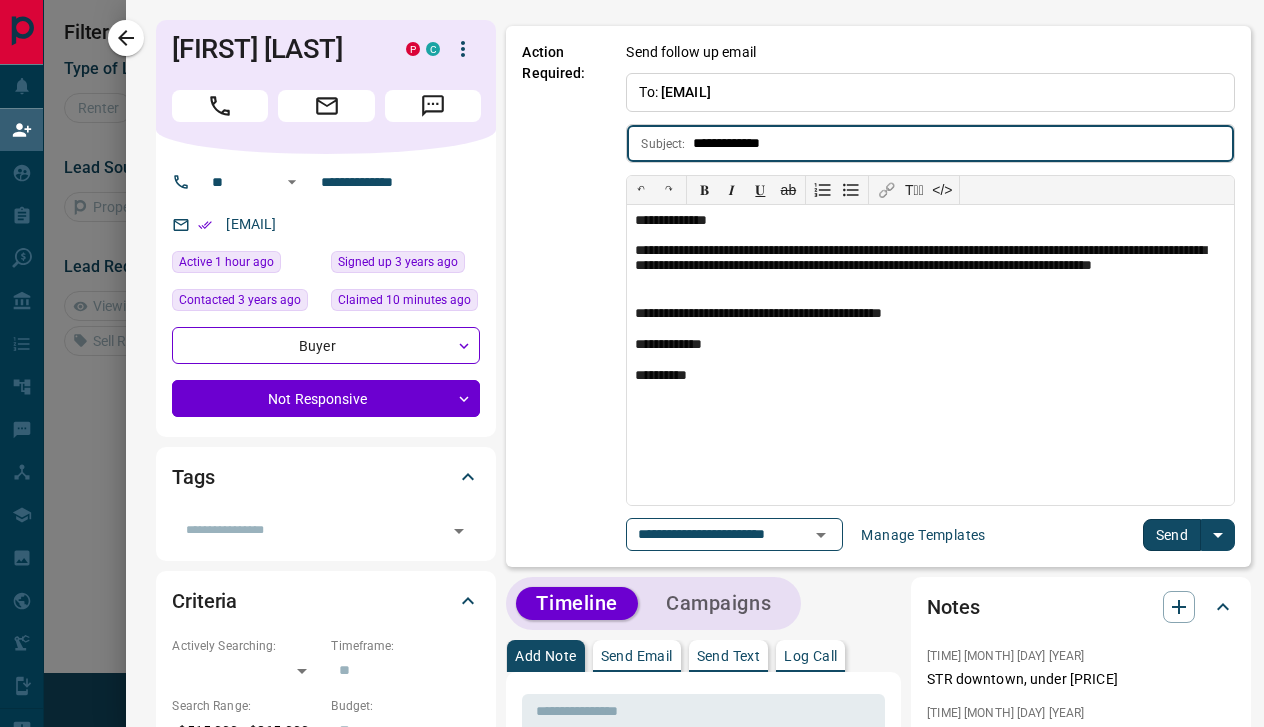 type on "**********" 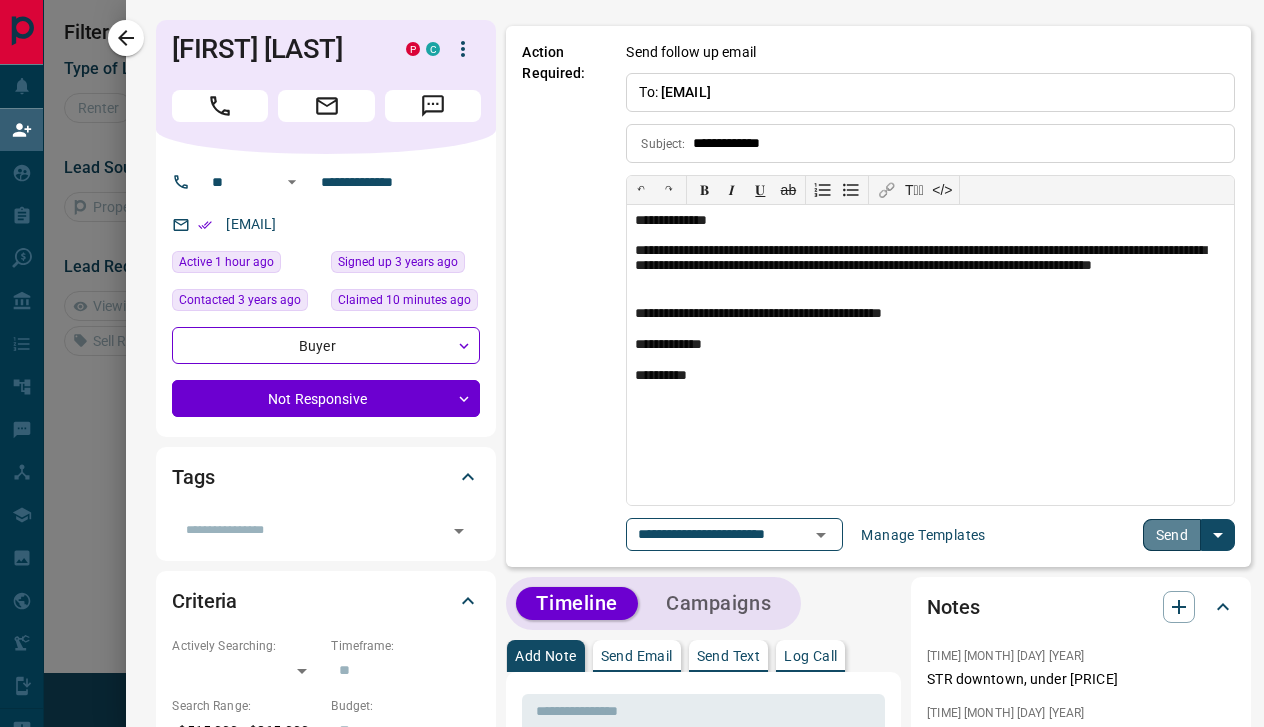 click on "Send" at bounding box center (1172, 535) 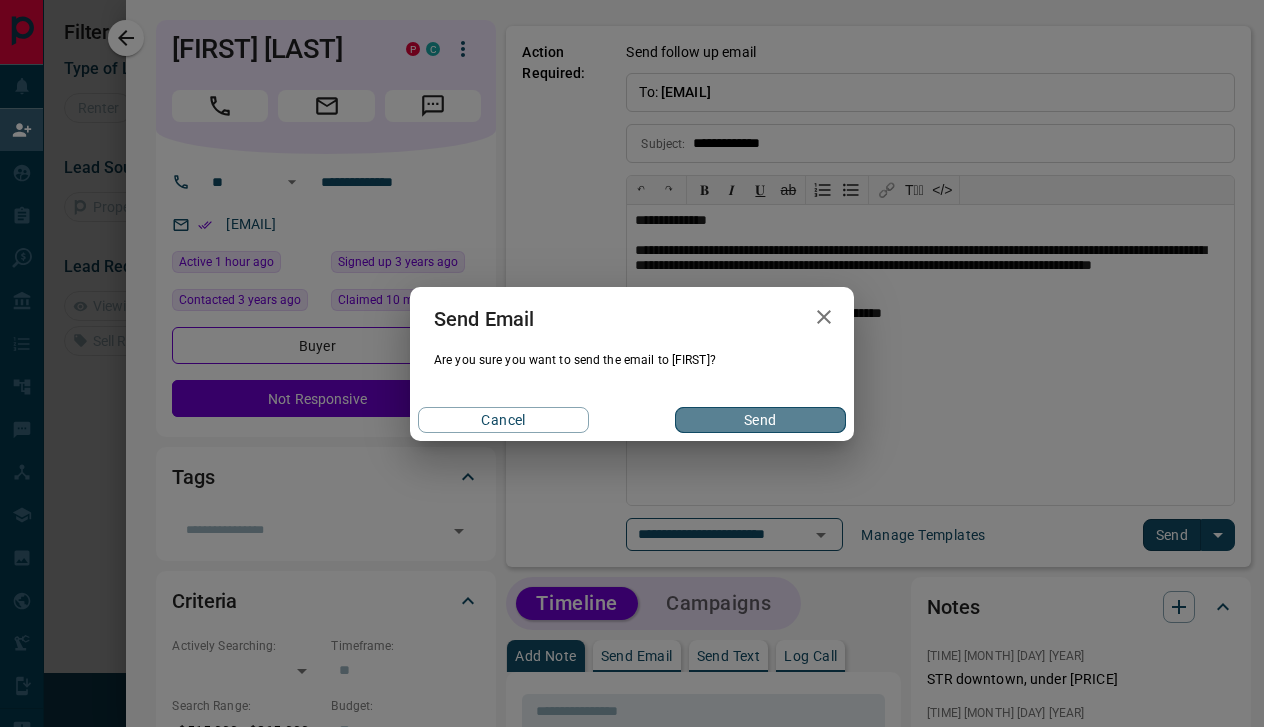 click on "Send" at bounding box center (760, 420) 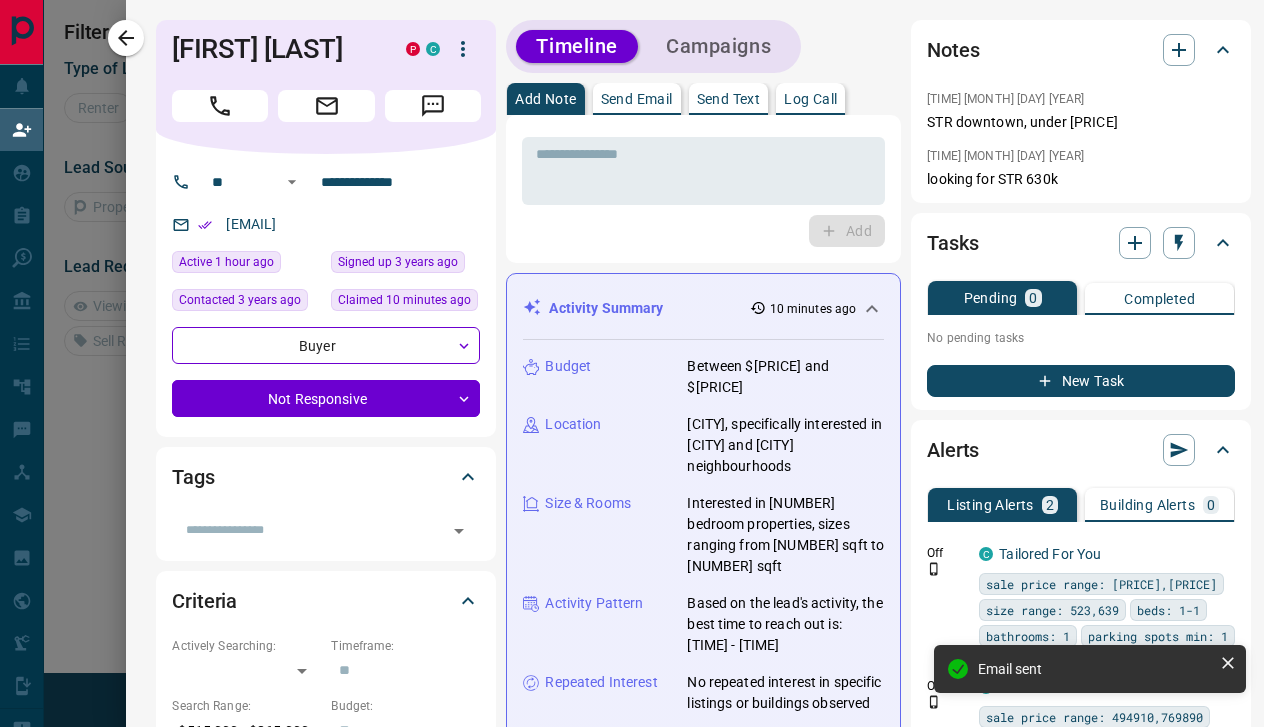 scroll, scrollTop: 47, scrollLeft: 0, axis: vertical 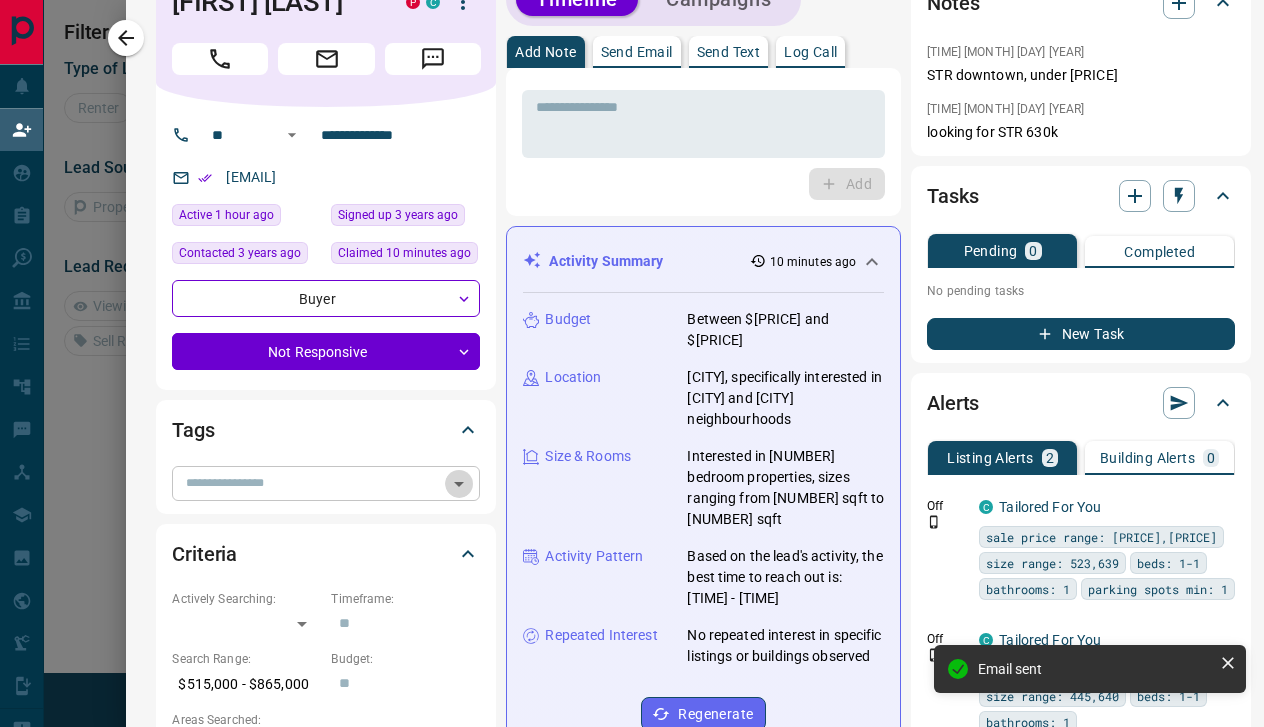 click 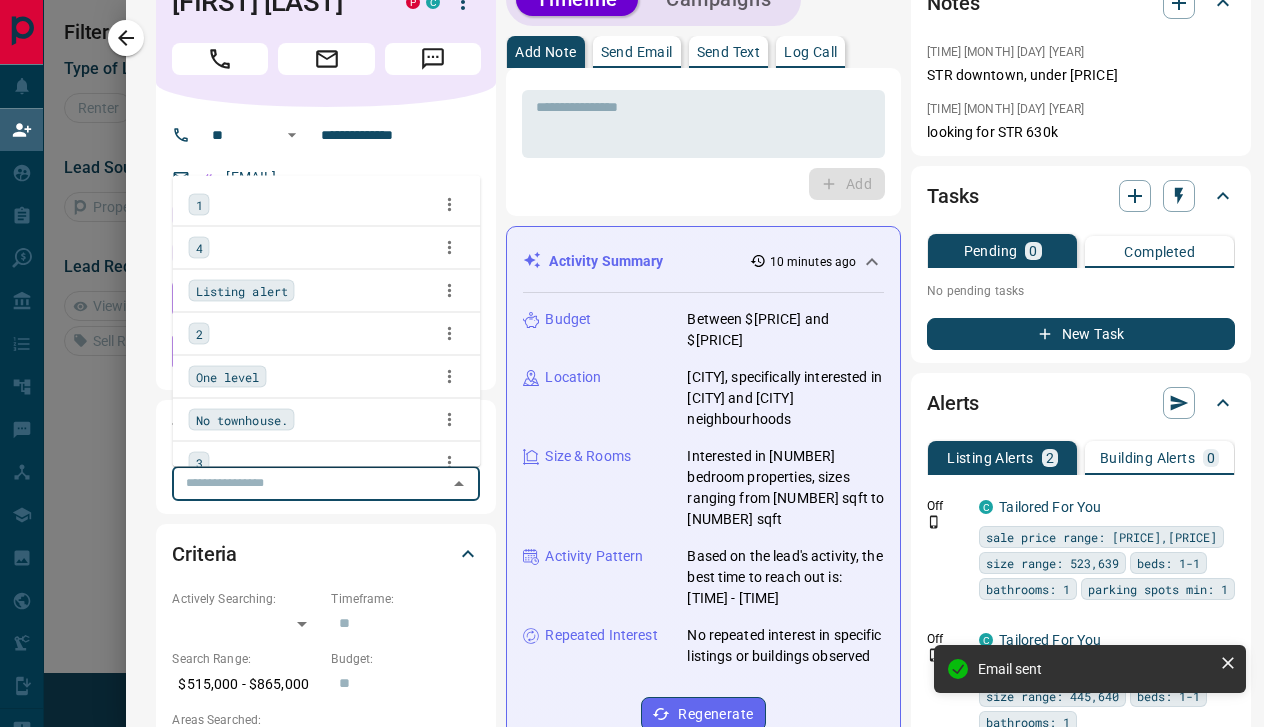 click on "1" at bounding box center (199, 205) 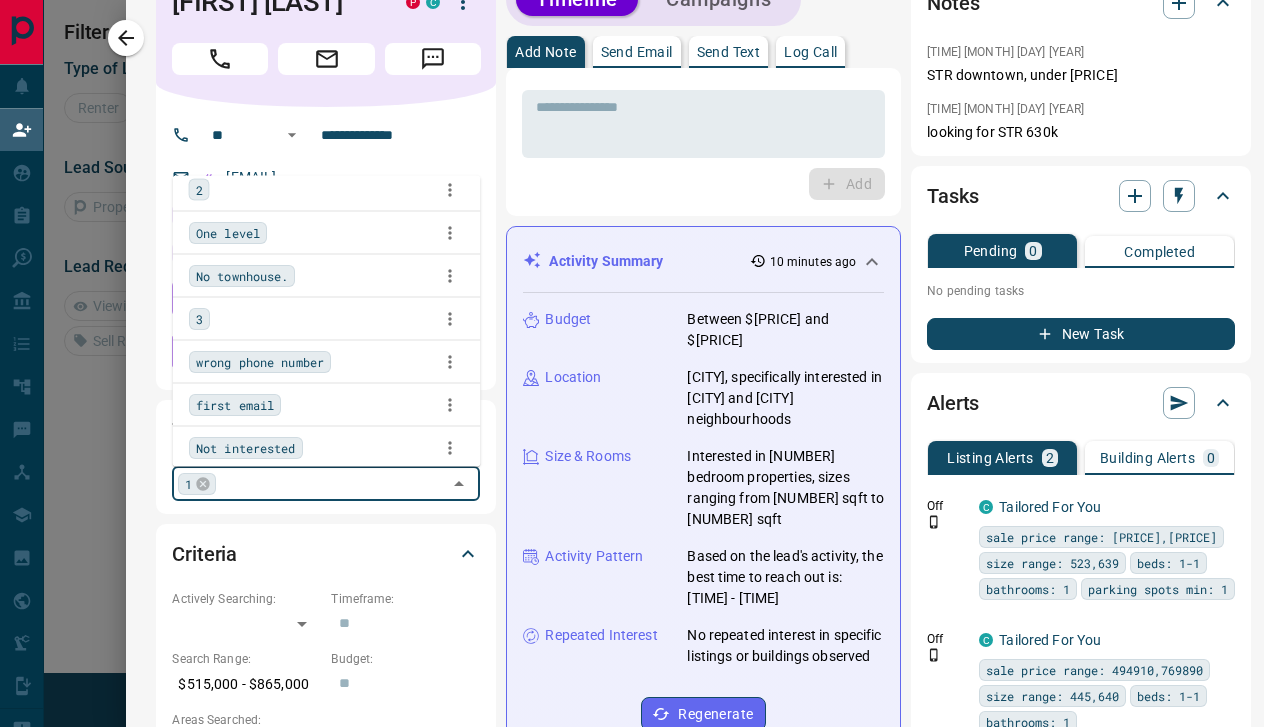 scroll, scrollTop: 145, scrollLeft: 0, axis: vertical 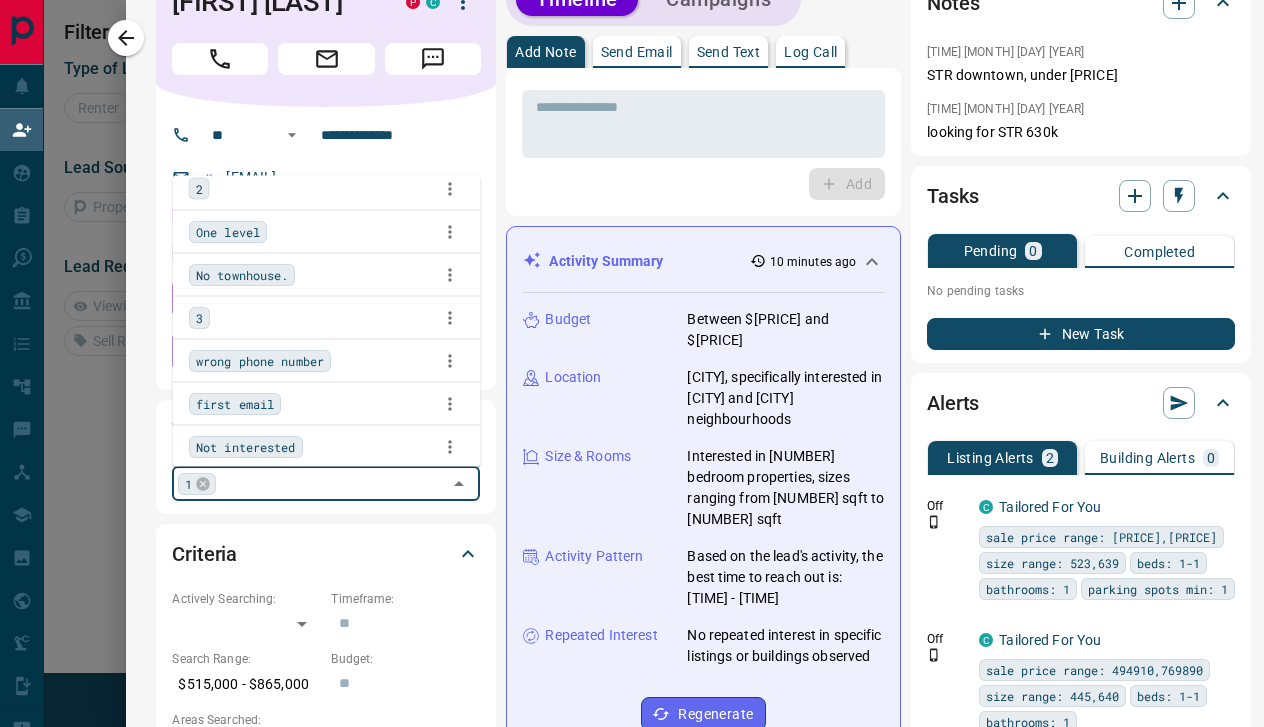 click on "first email" at bounding box center [235, 404] 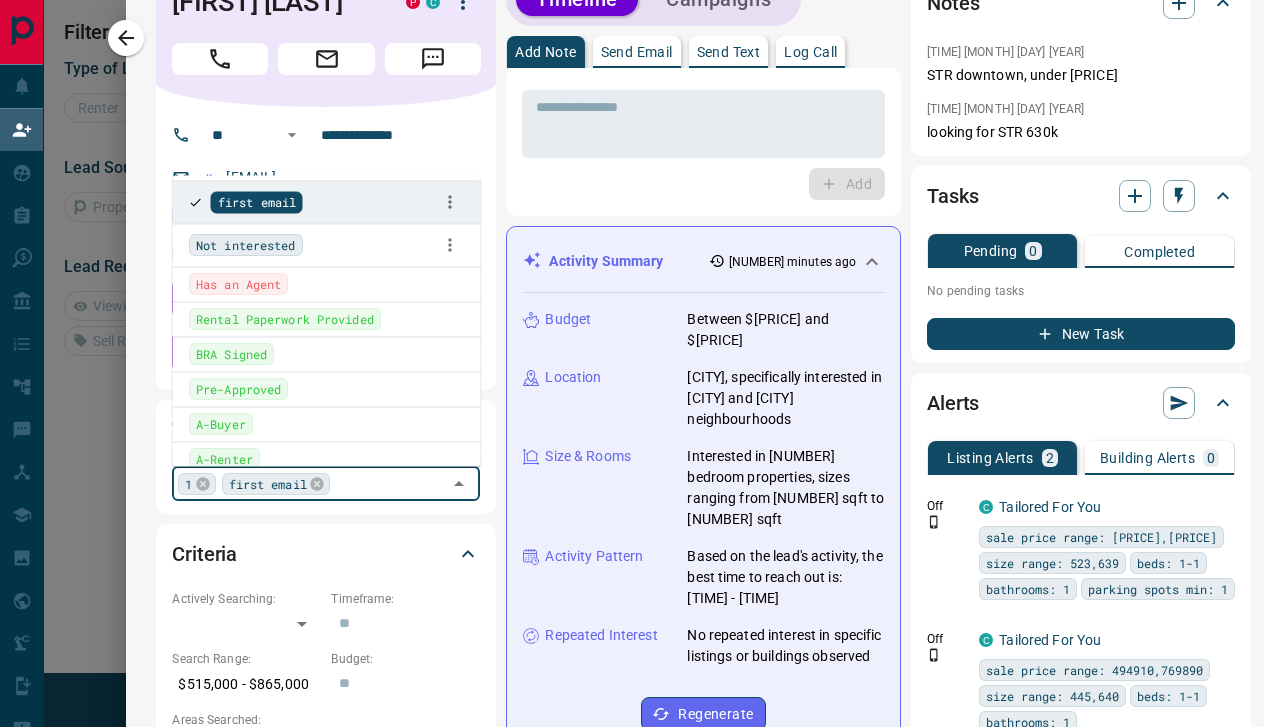 scroll, scrollTop: 348, scrollLeft: 0, axis: vertical 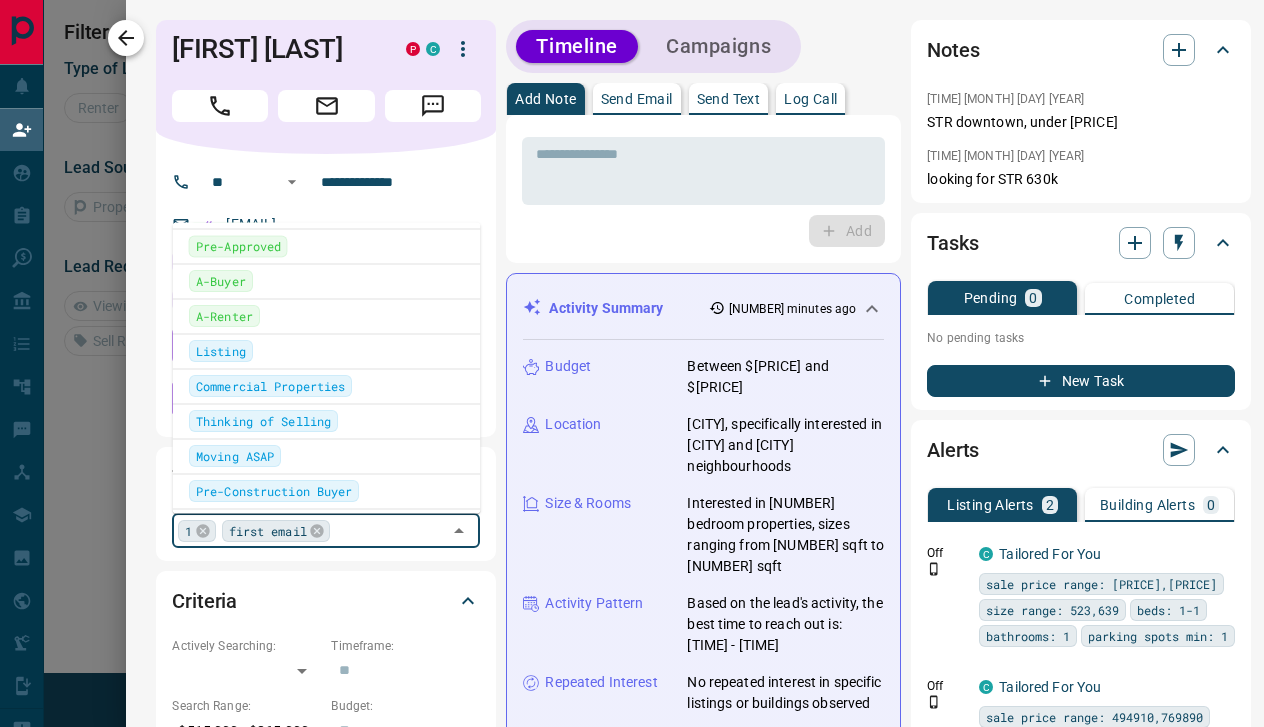 click 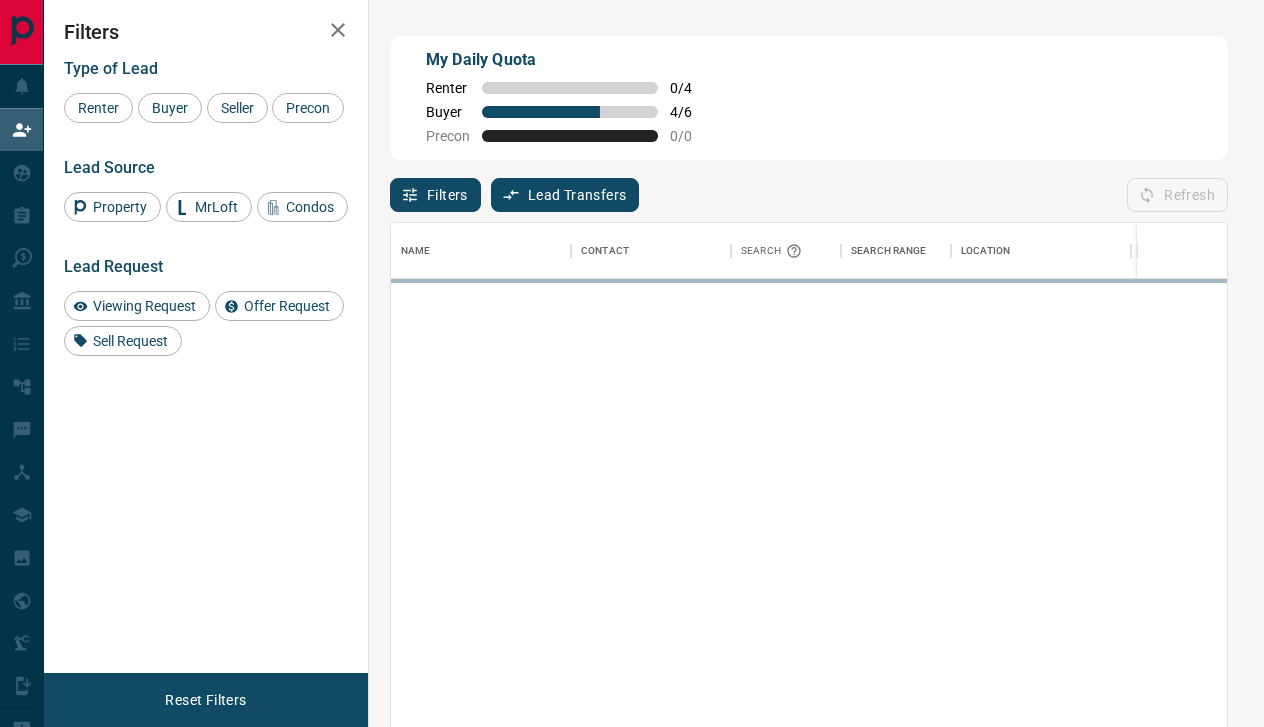 scroll, scrollTop: 1, scrollLeft: 1, axis: both 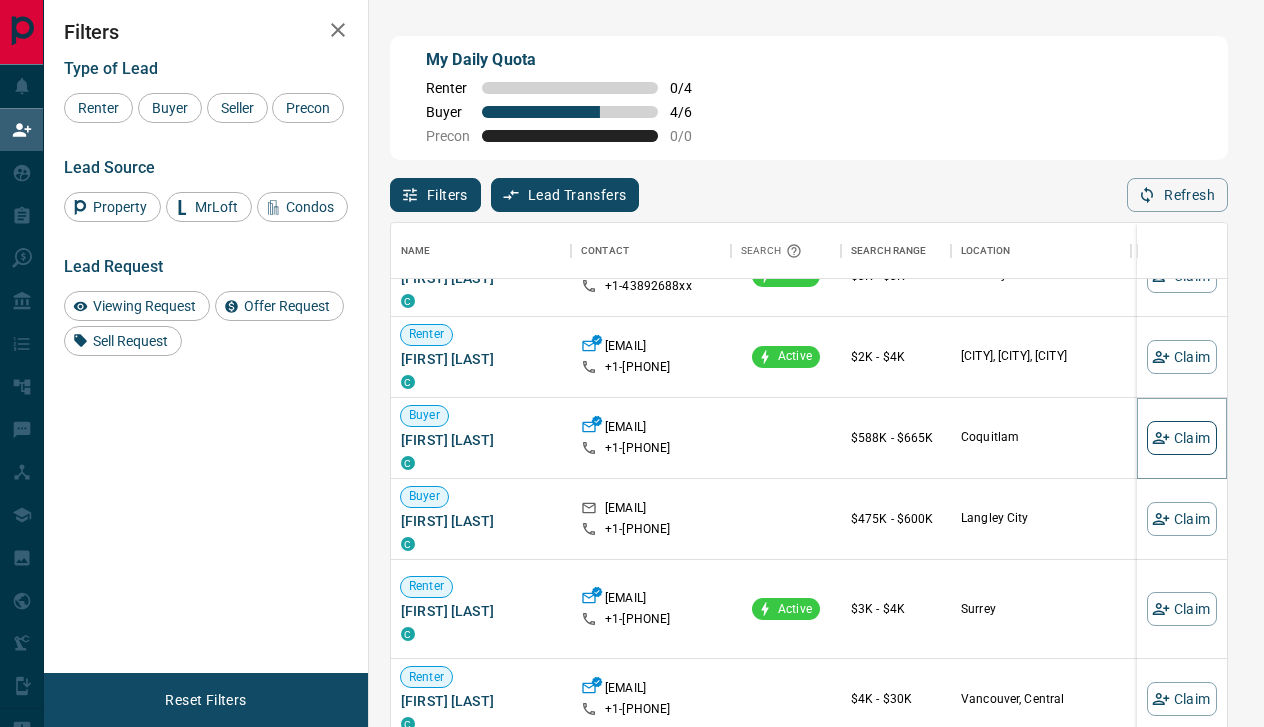 click on "Claim" at bounding box center [1182, 438] 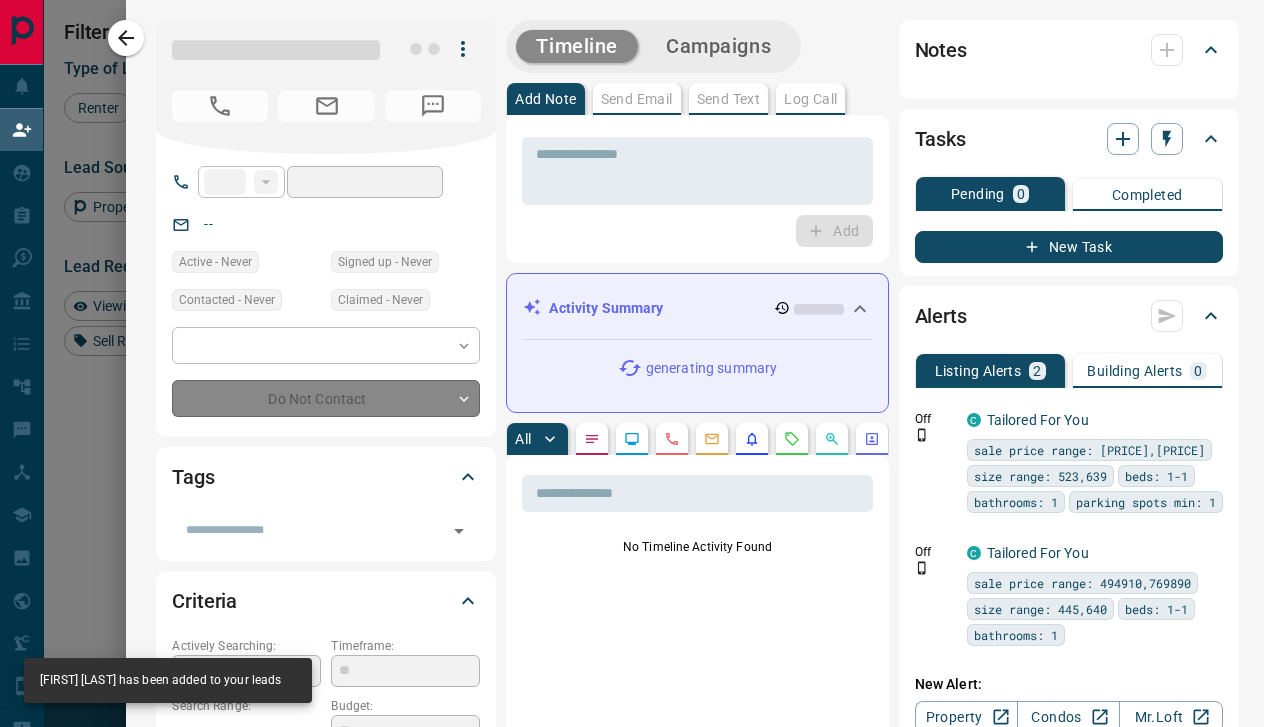 type on "**" 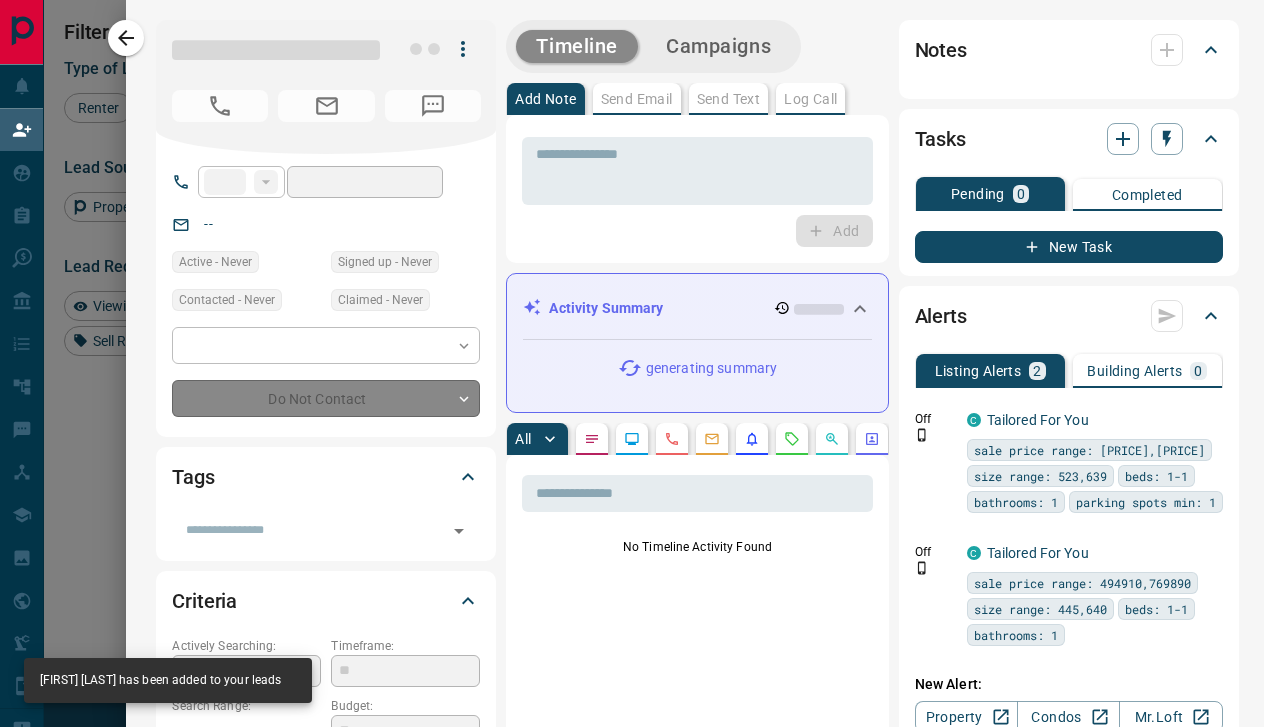type on "**********" 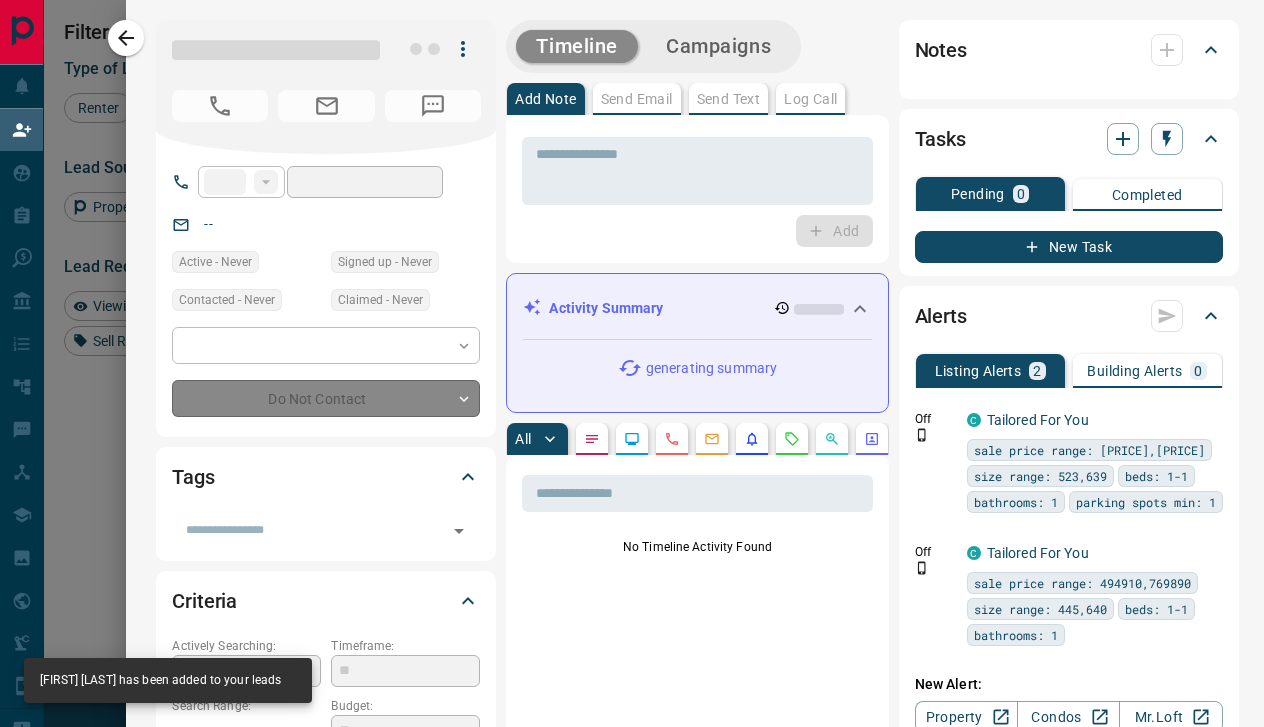 type on "**" 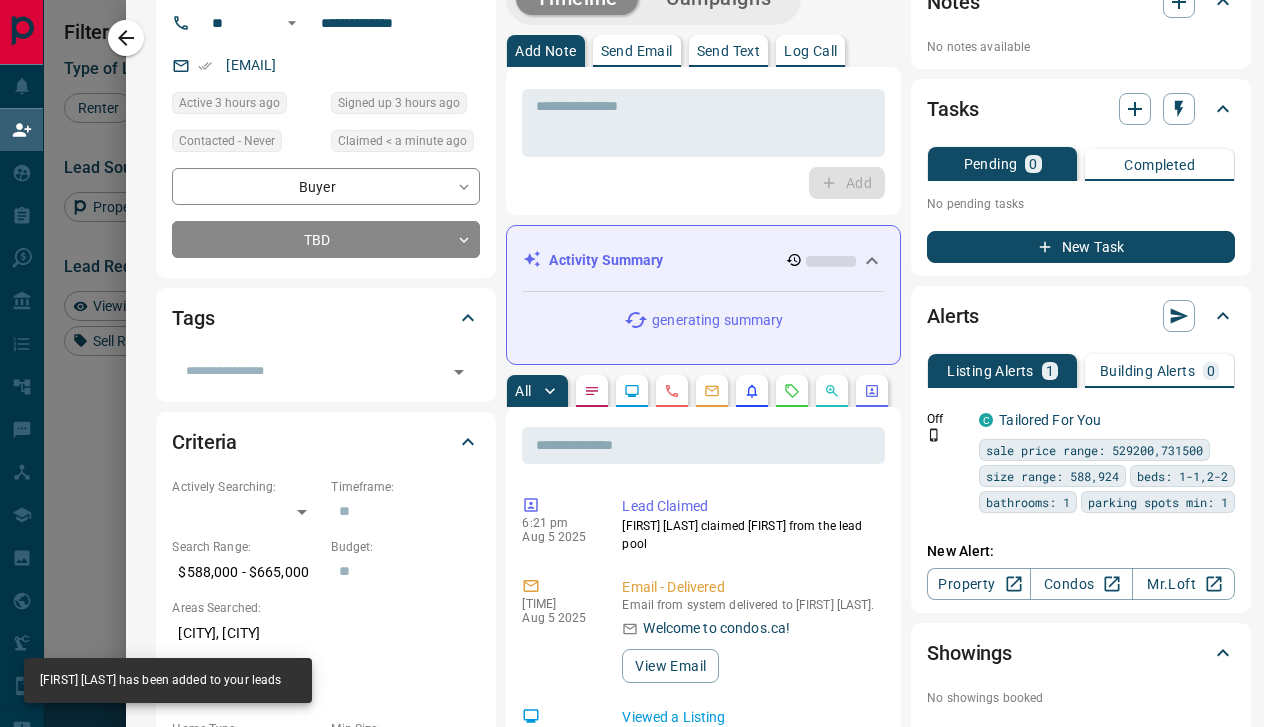scroll, scrollTop: 163, scrollLeft: 0, axis: vertical 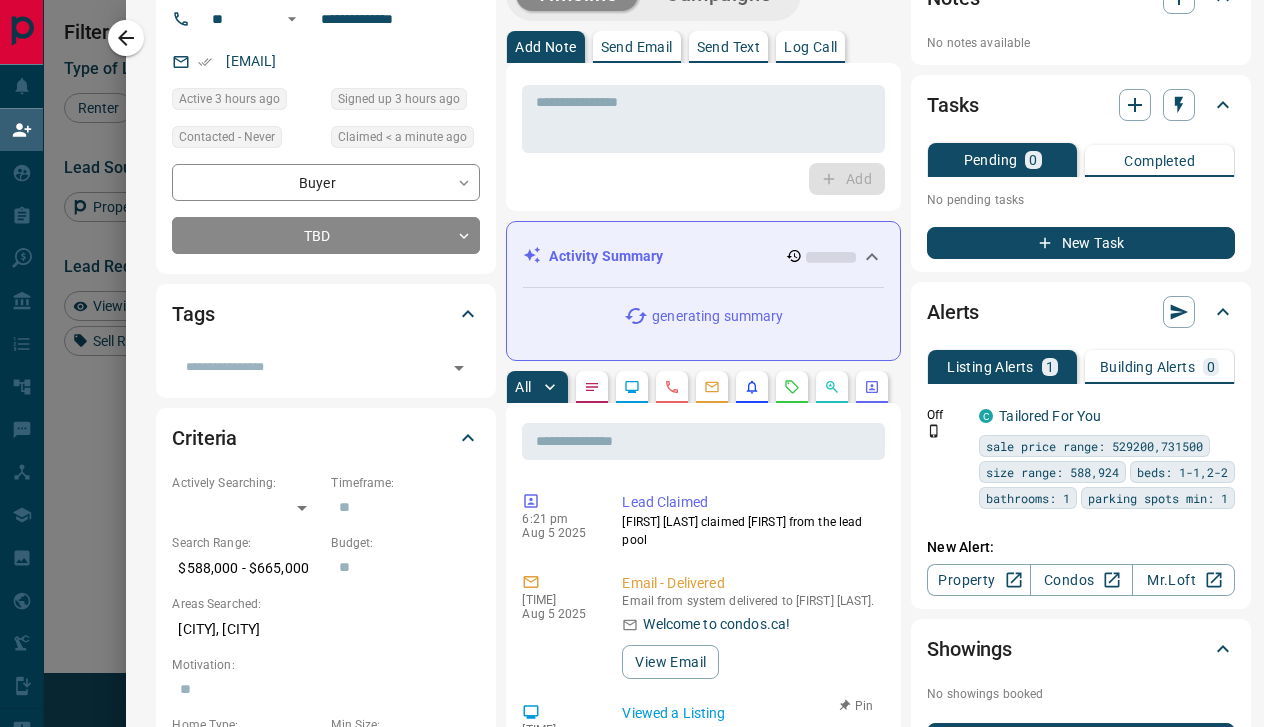 click on "[NUMBER] - [NUMBER] [STREET]" at bounding box center [714, 744] 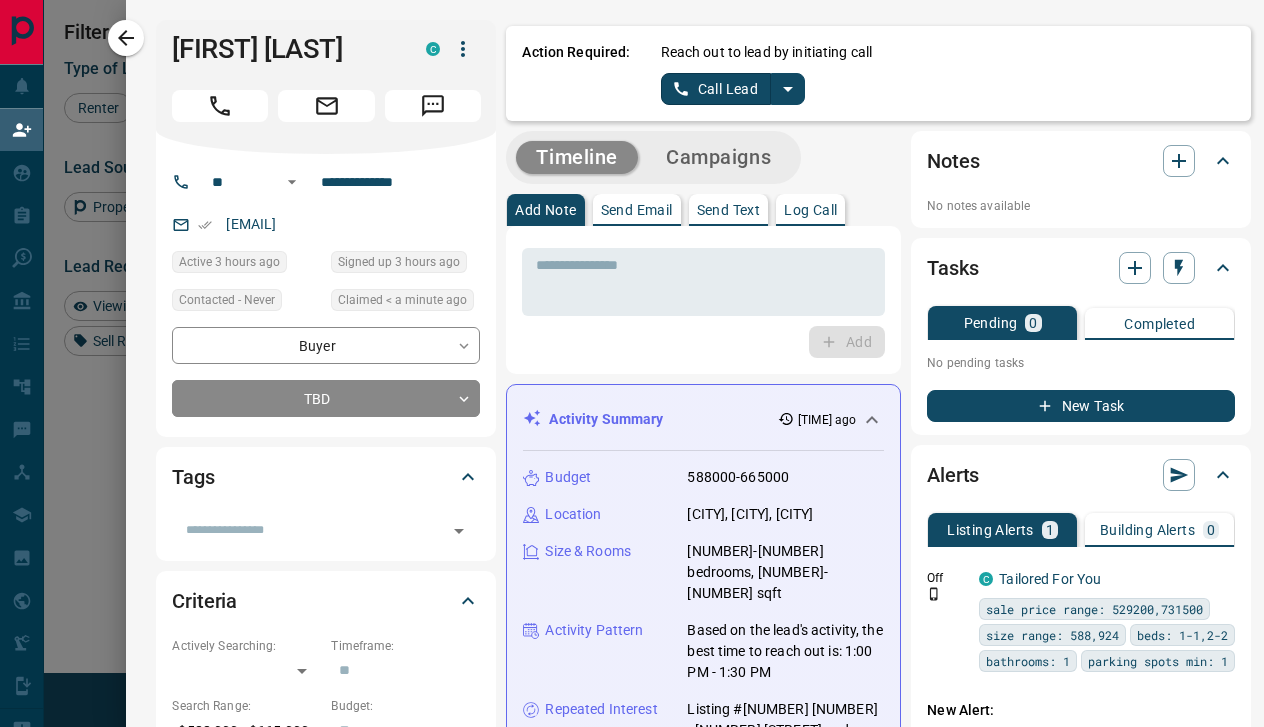 scroll, scrollTop: 0, scrollLeft: 0, axis: both 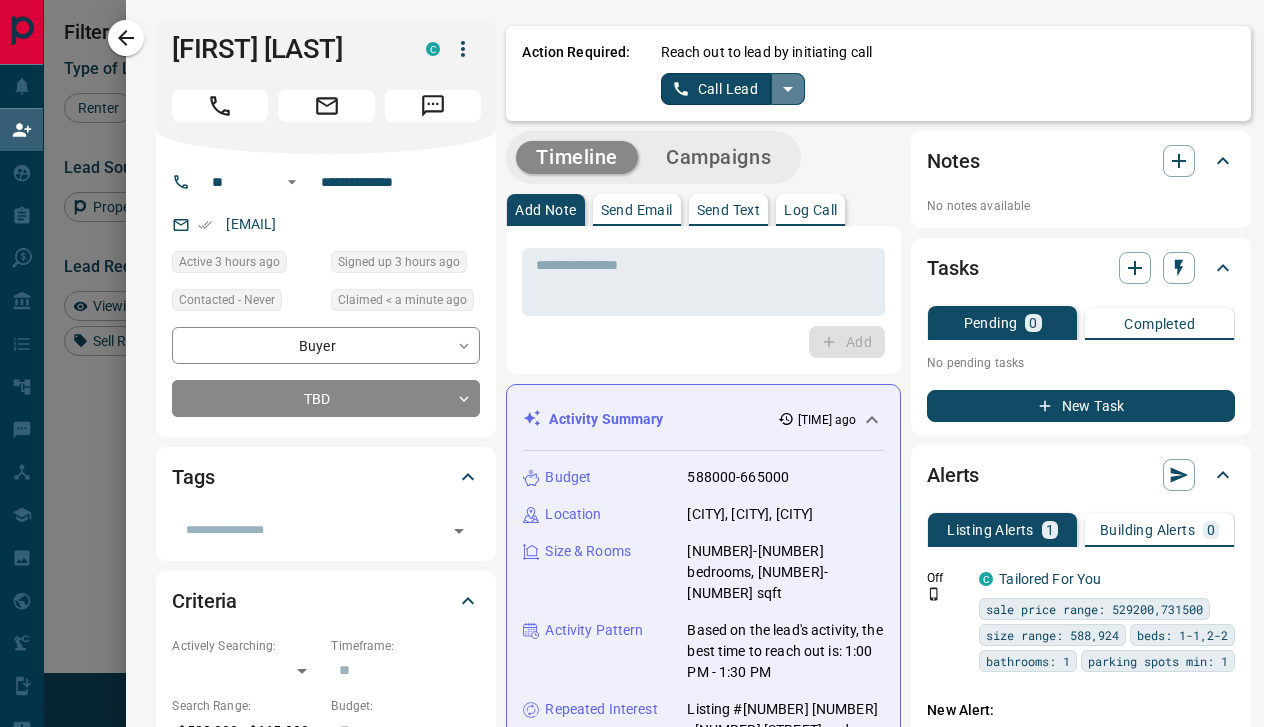 click 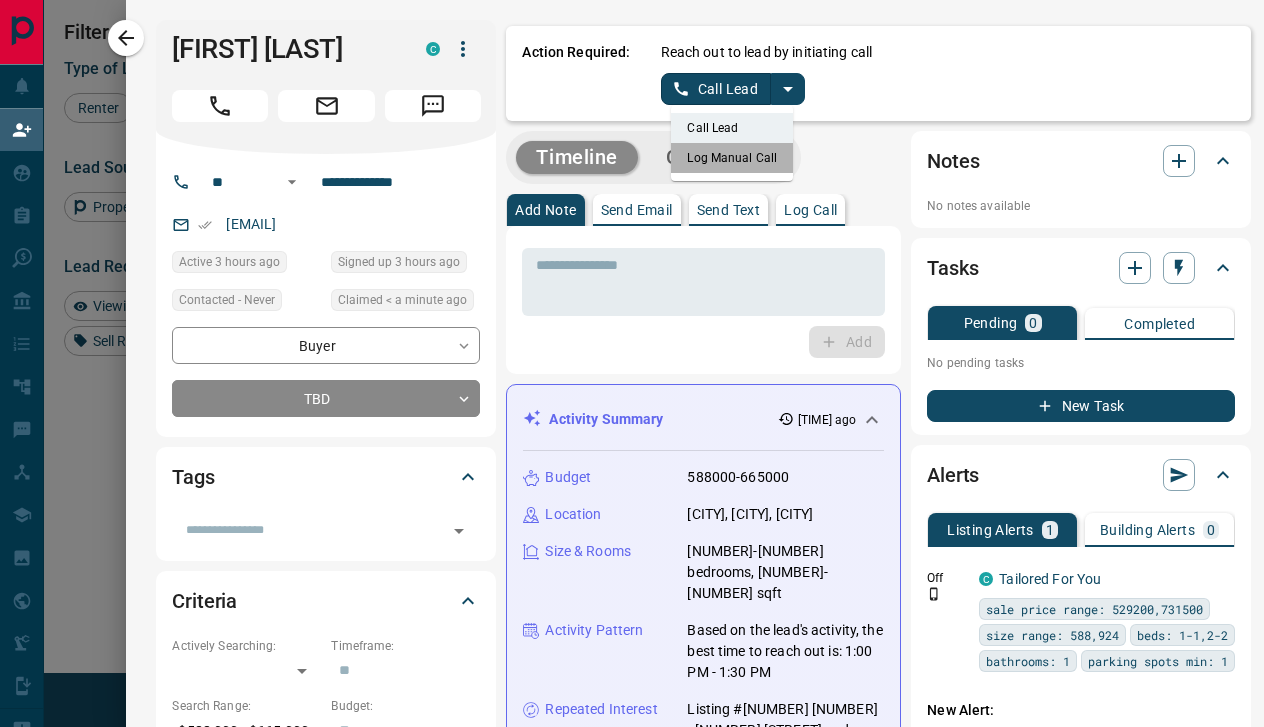 click on "Log Manual Call" at bounding box center [732, 158] 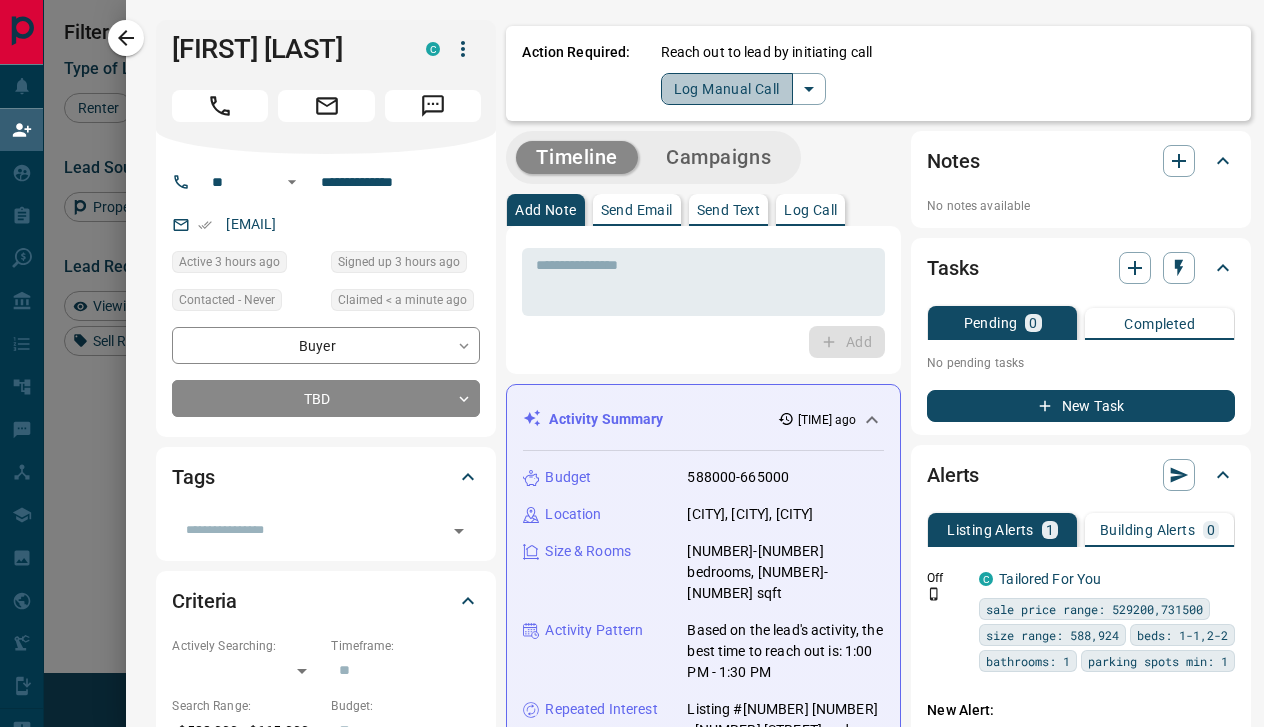 click on "Log Manual Call" at bounding box center (727, 89) 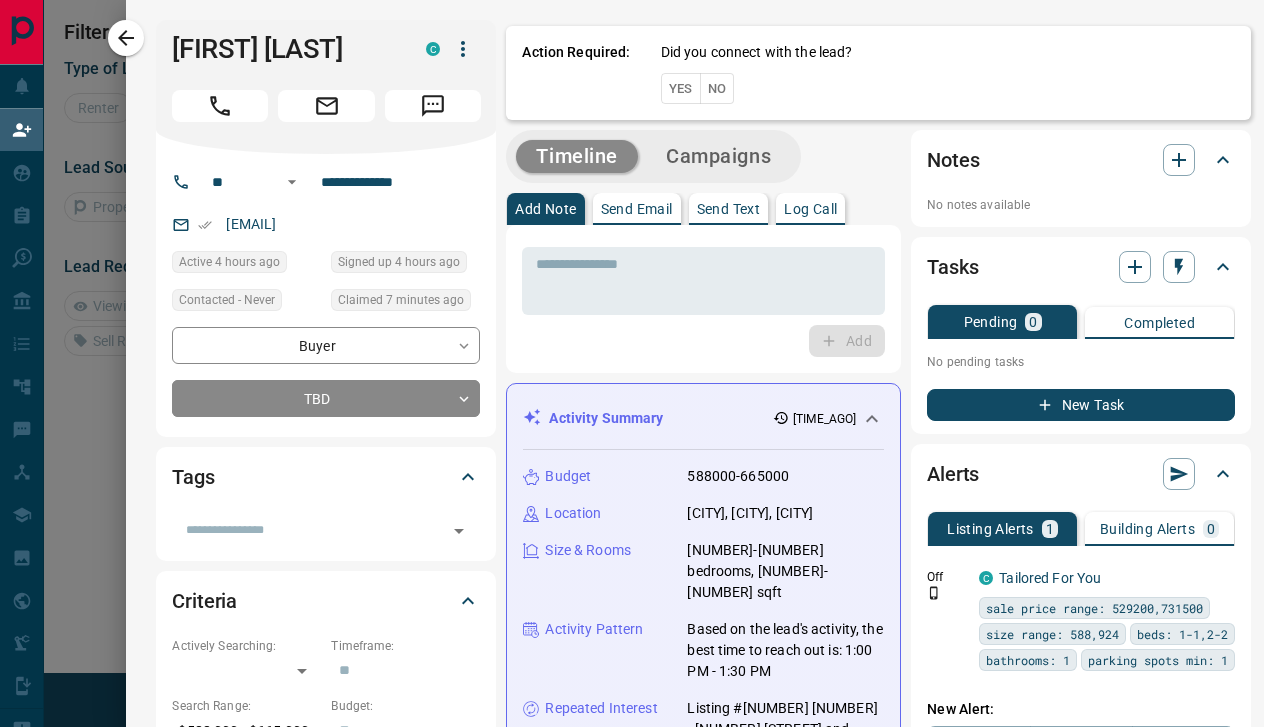 scroll, scrollTop: 1, scrollLeft: 1, axis: both 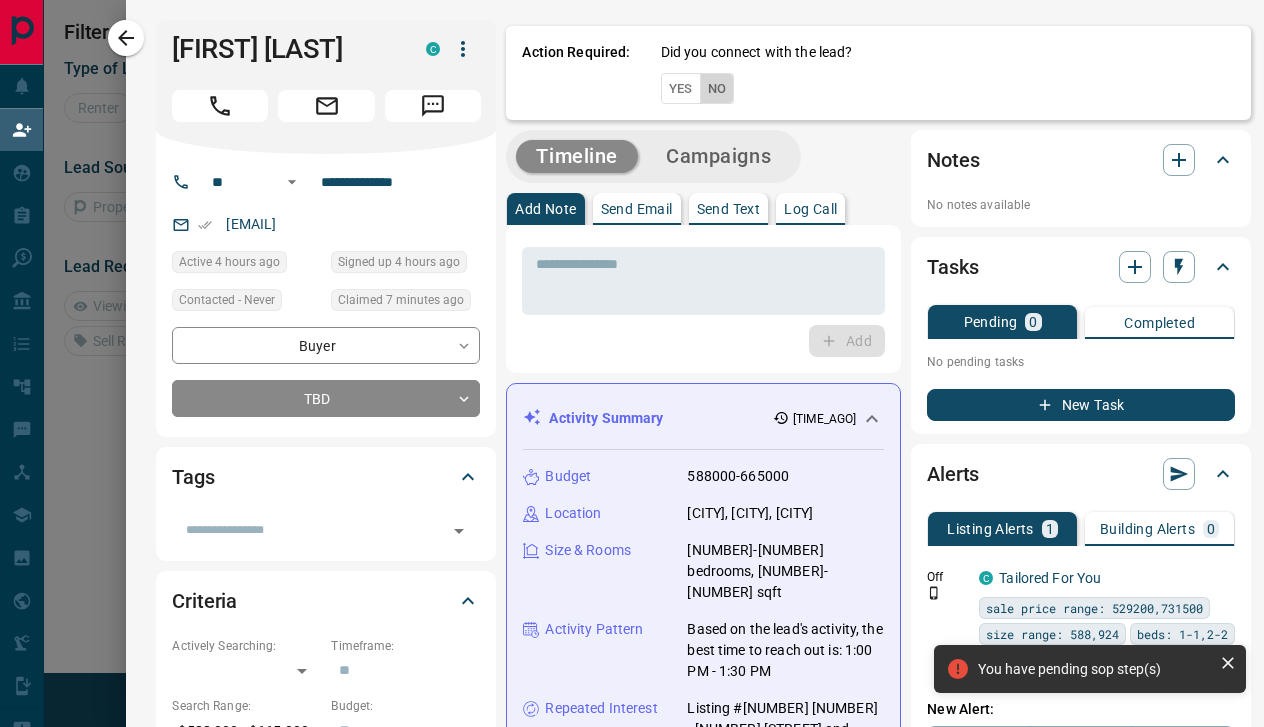 click on "No" at bounding box center [717, 88] 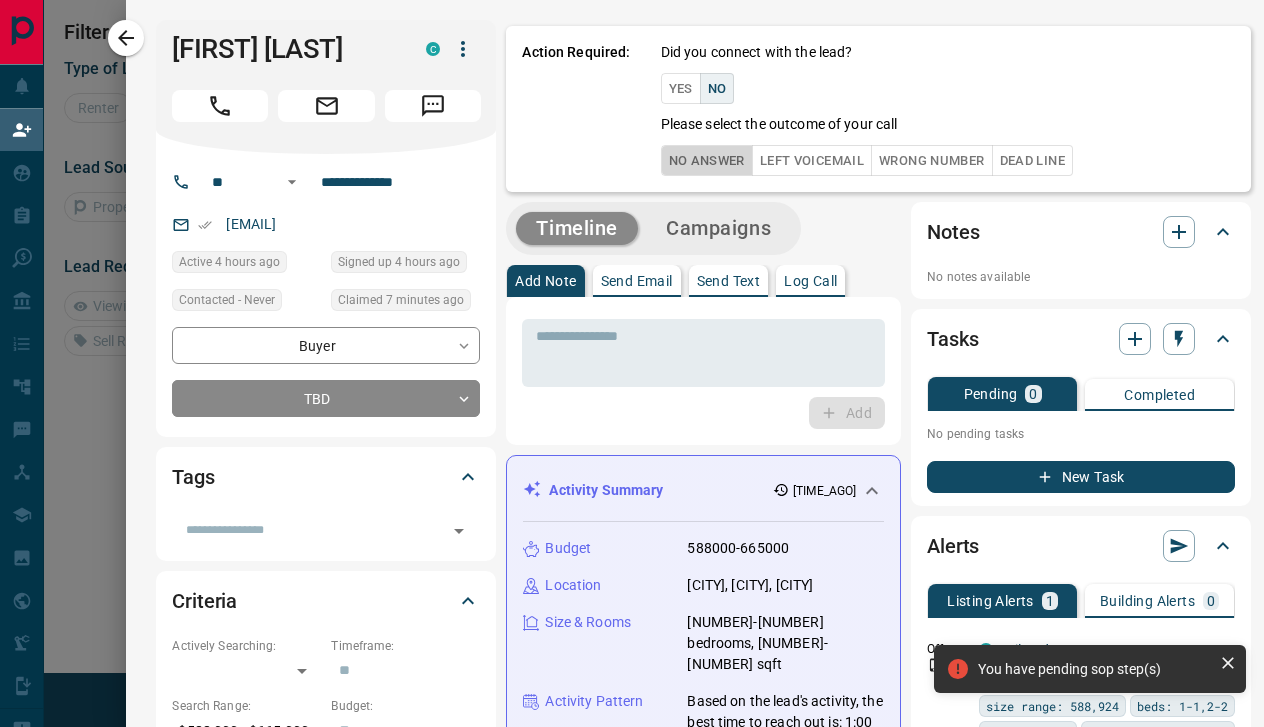 click on "No Answer" at bounding box center [707, 160] 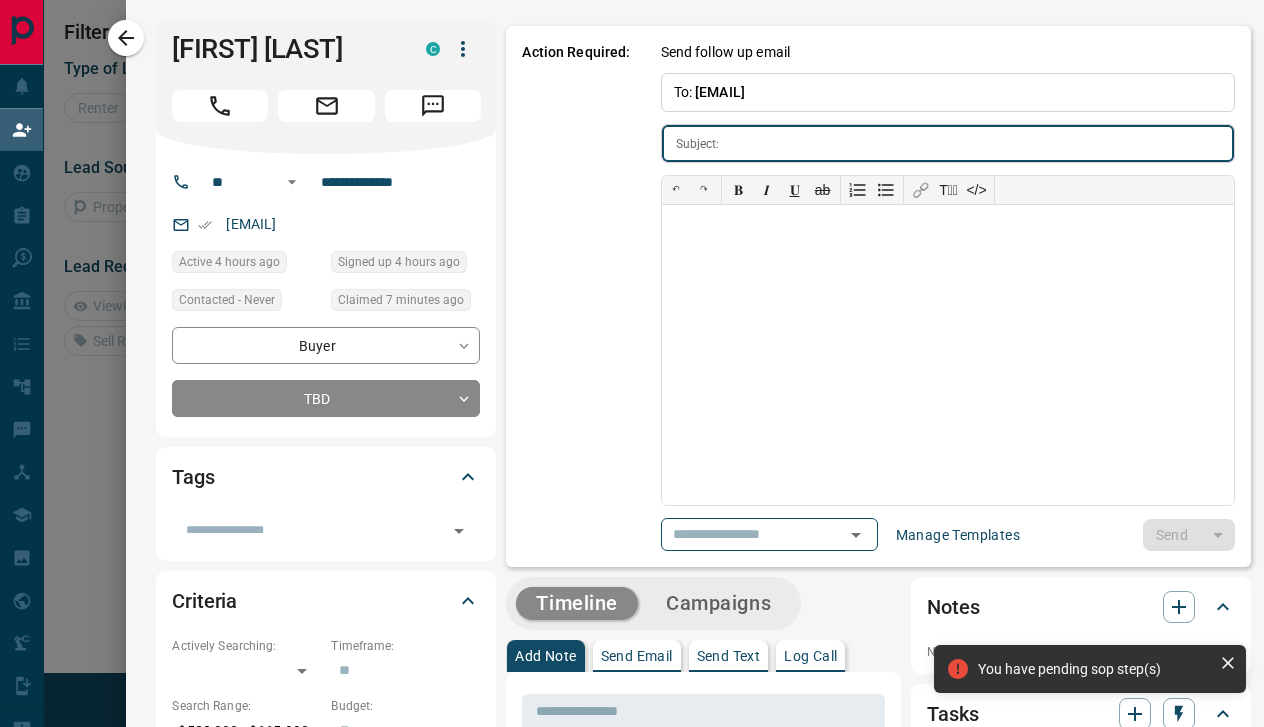type on "**********" 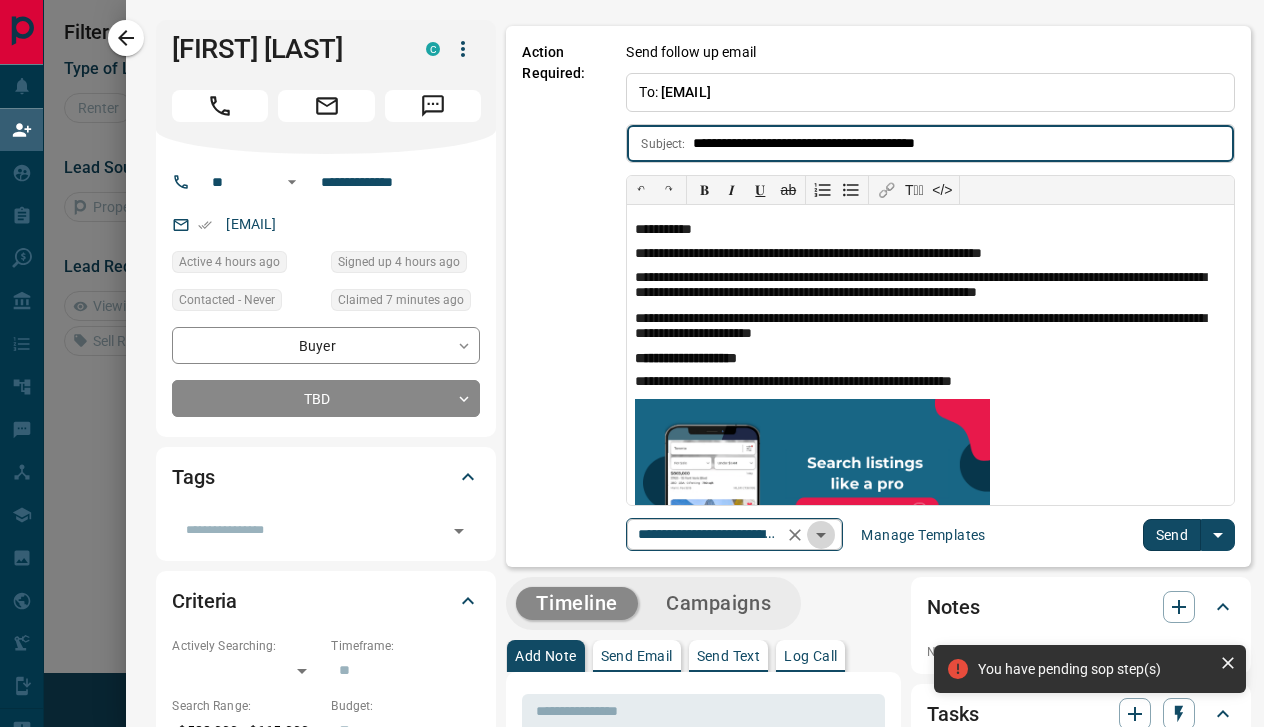 click 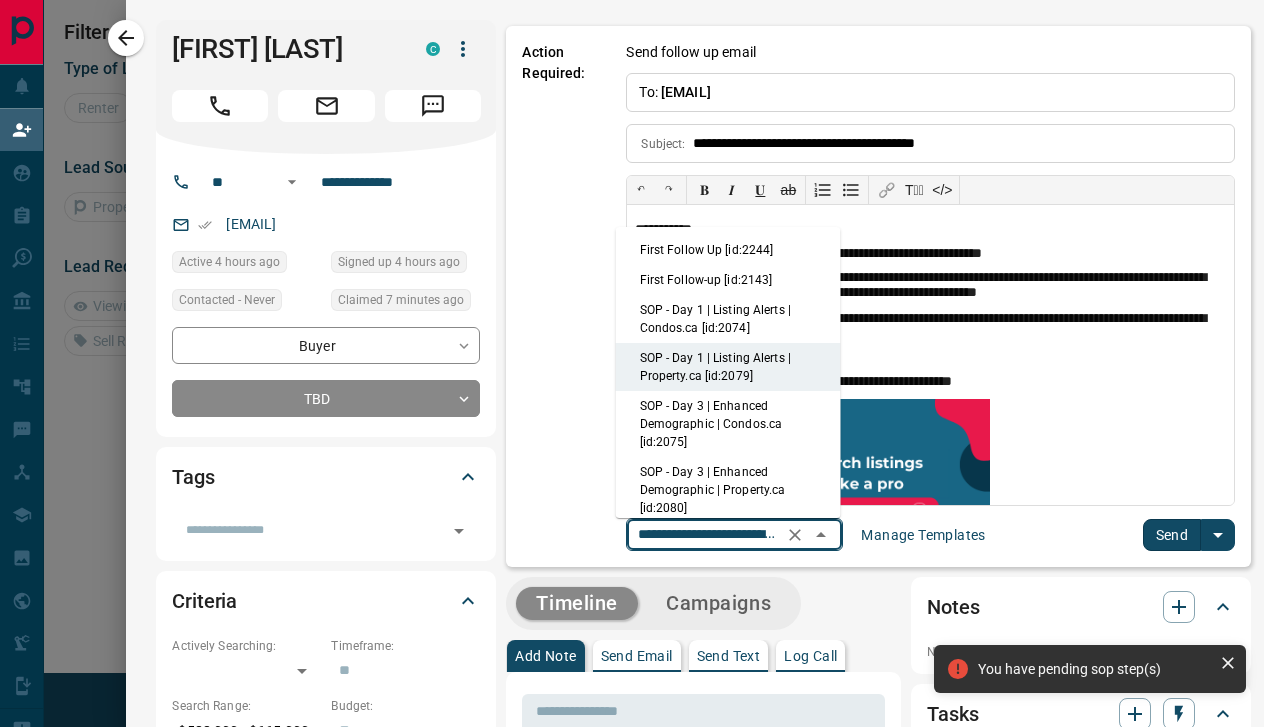 click on "First Follow Up [id:2244]" at bounding box center (728, 250) 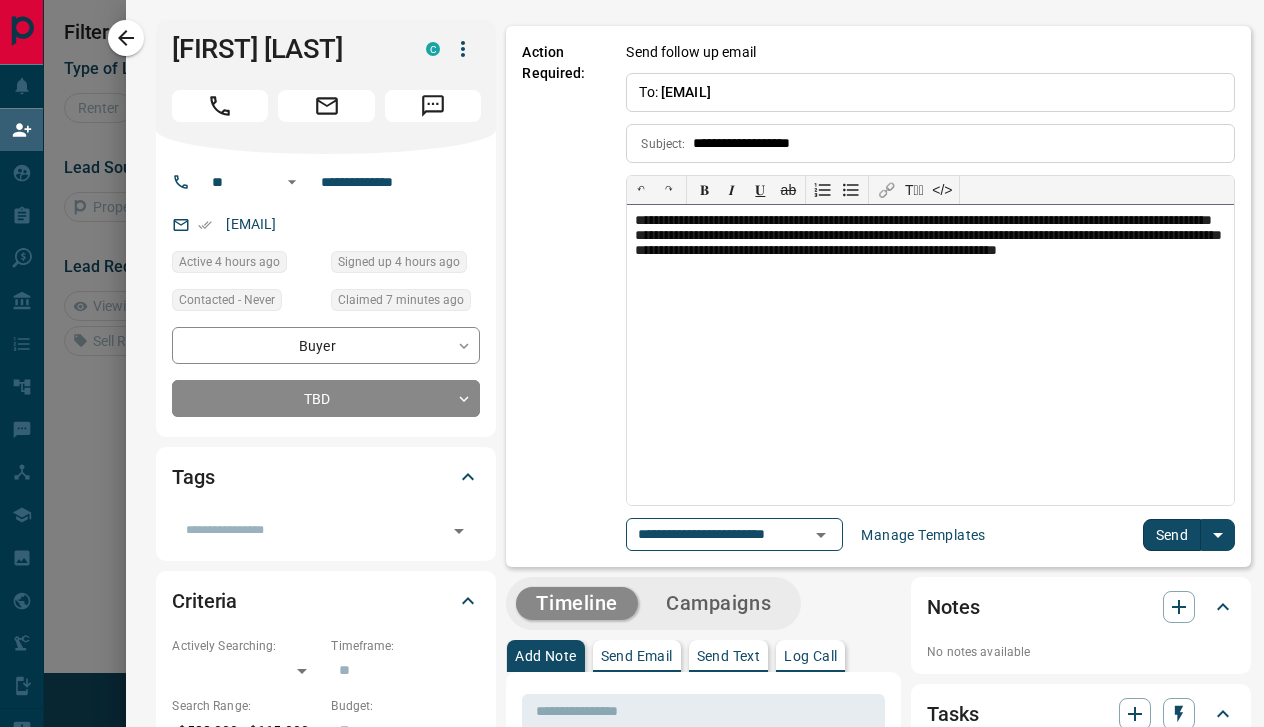 click on "**********" at bounding box center [930, 355] 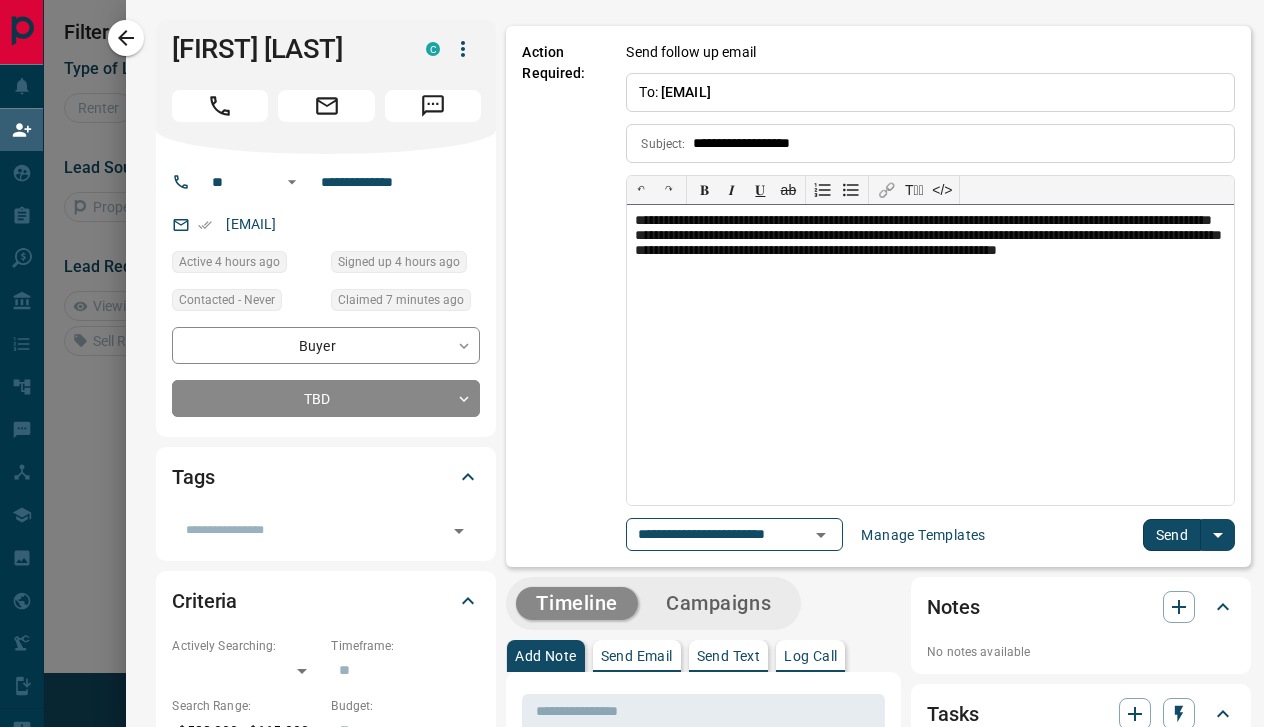 type 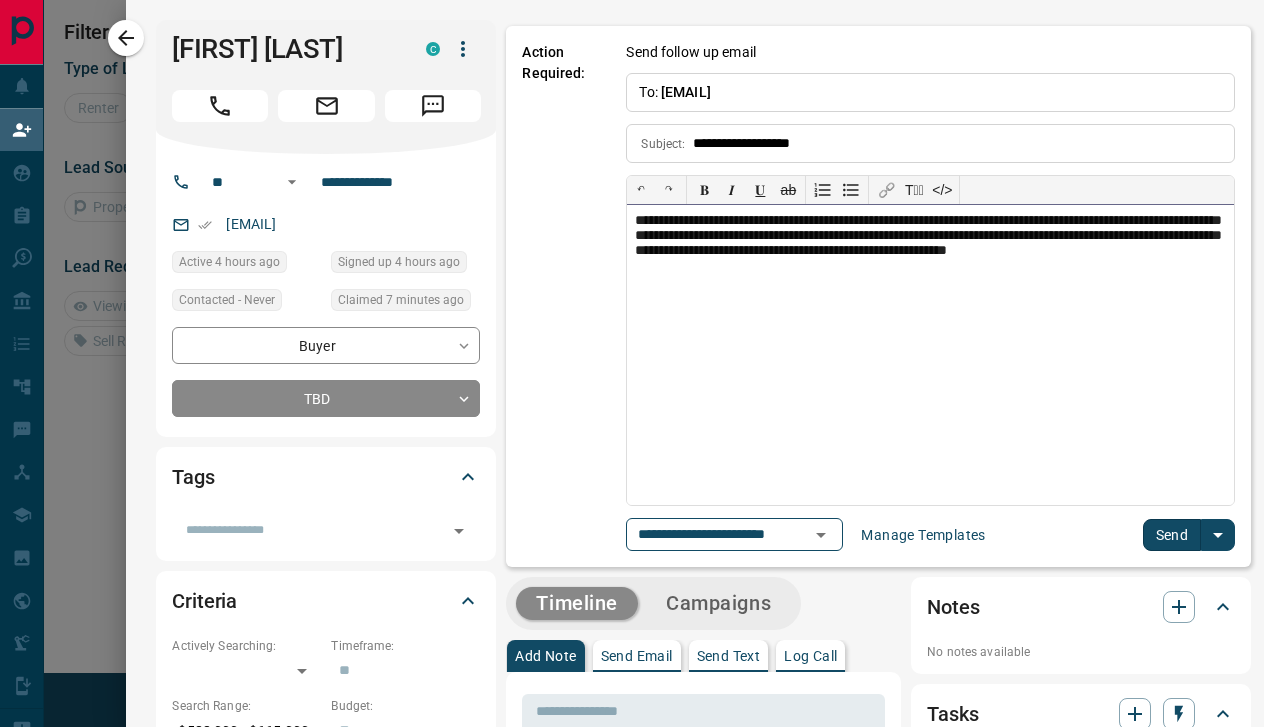 click on "**********" at bounding box center [930, 355] 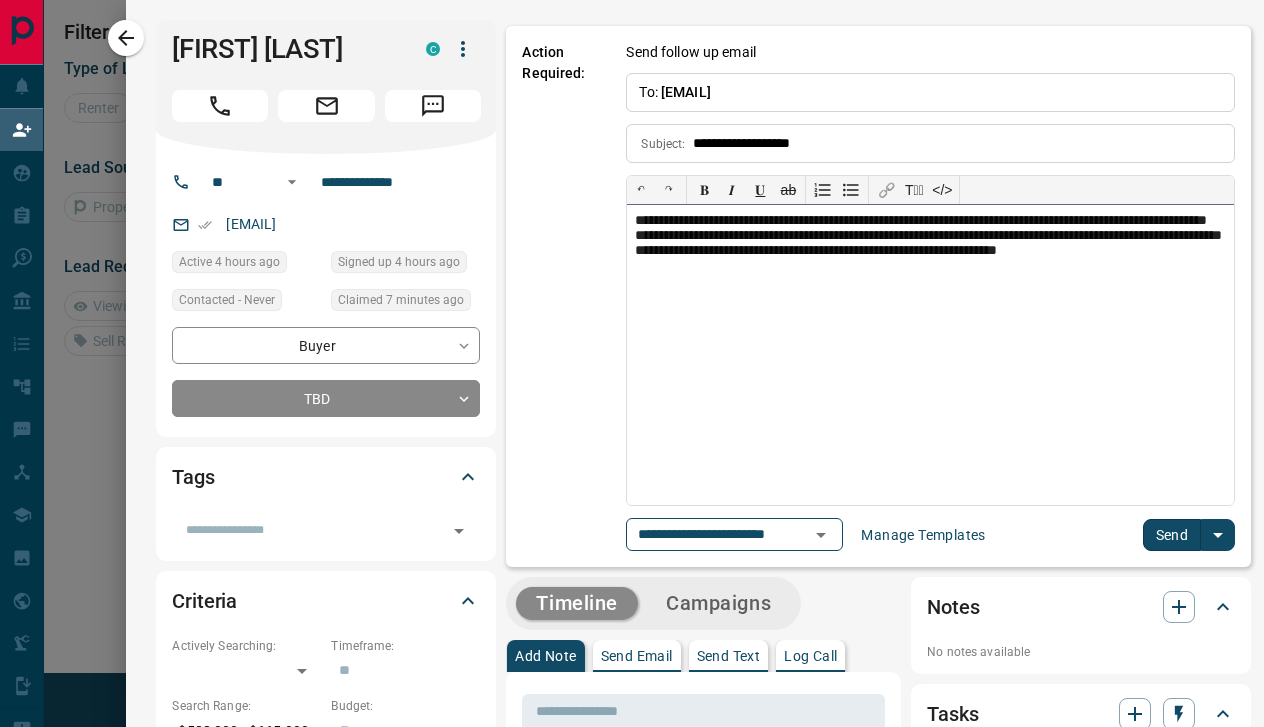 click on "**********" at bounding box center (930, 355) 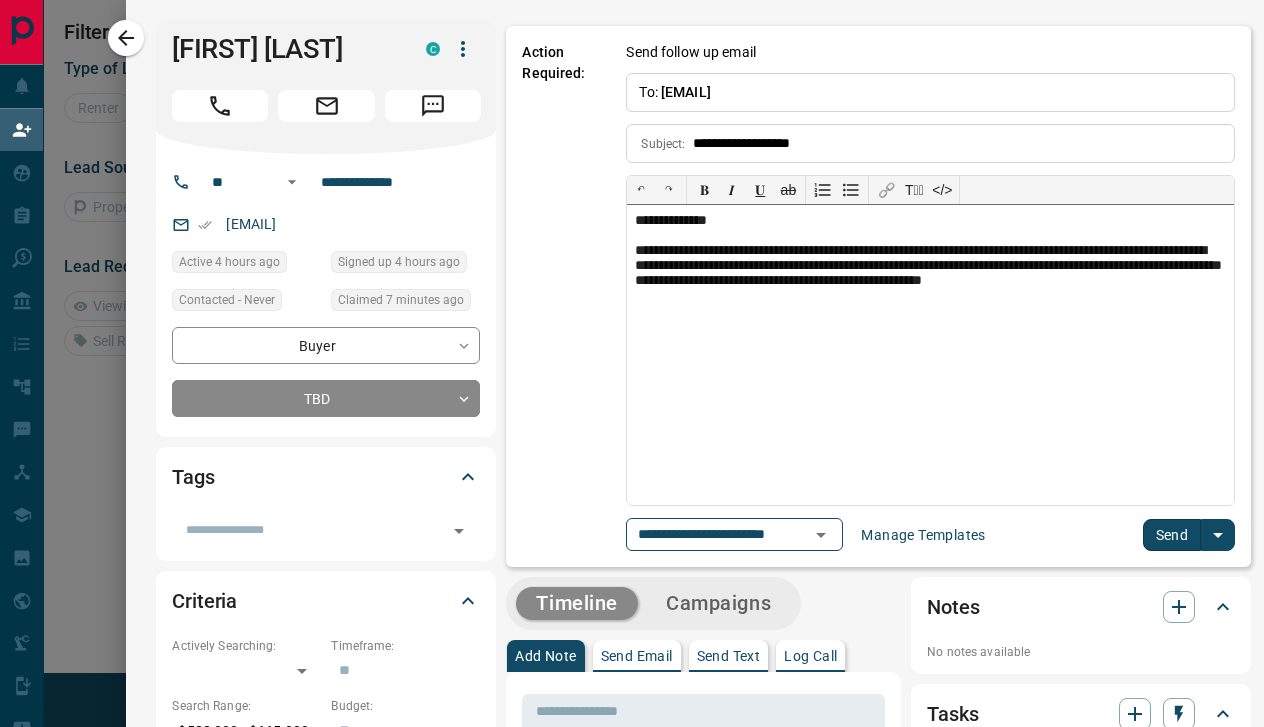 click on "**********" at bounding box center [930, 275] 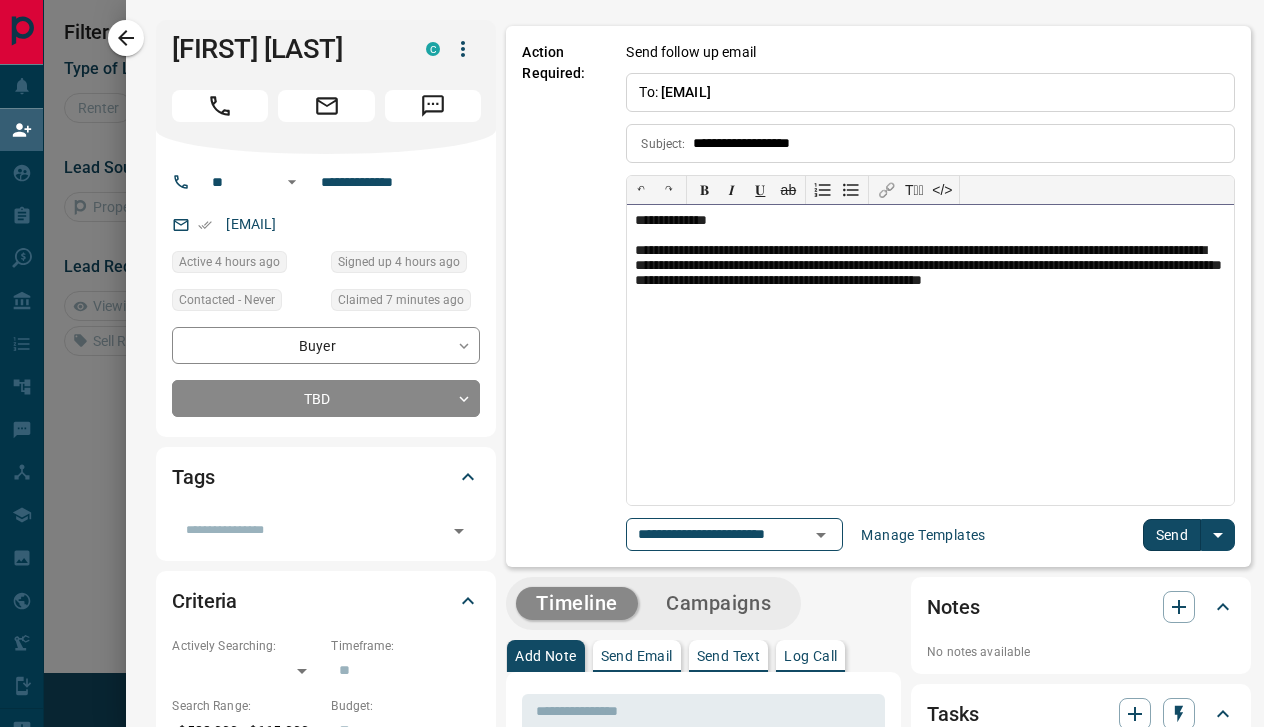 click on "**********" at bounding box center [930, 275] 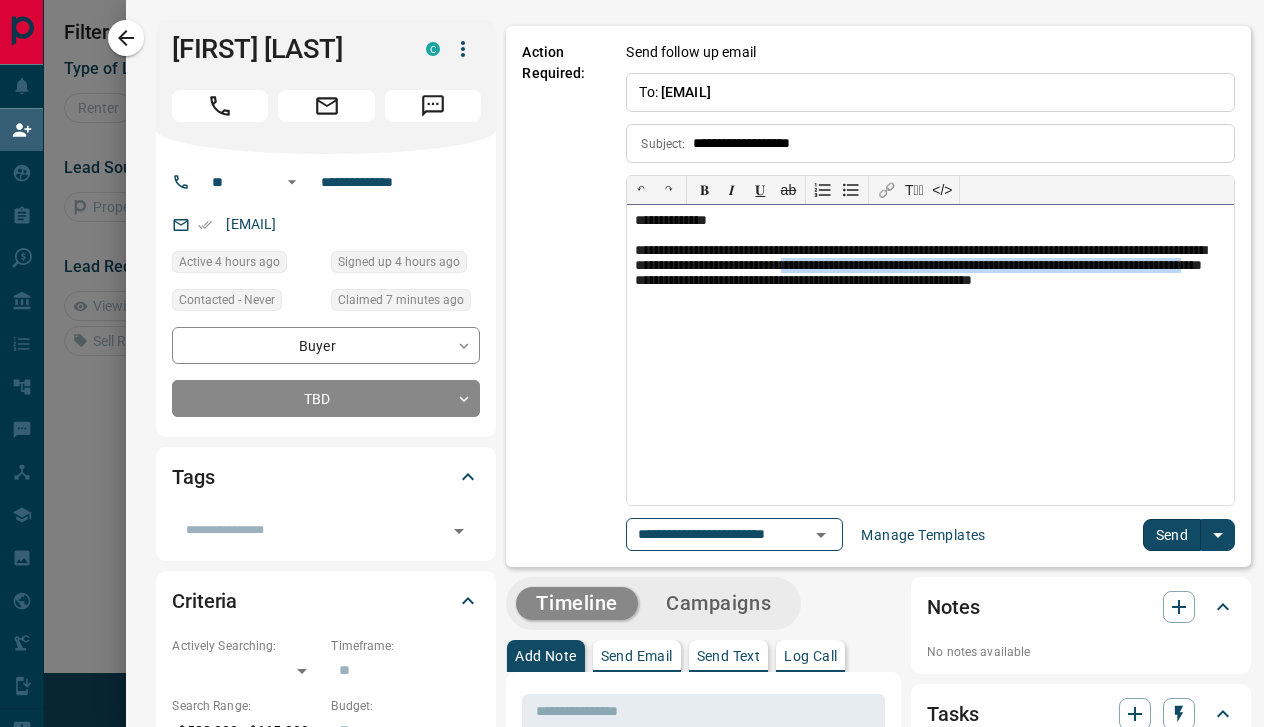 drag, startPoint x: 943, startPoint y: 267, endPoint x: 871, endPoint y: 287, distance: 74.726166 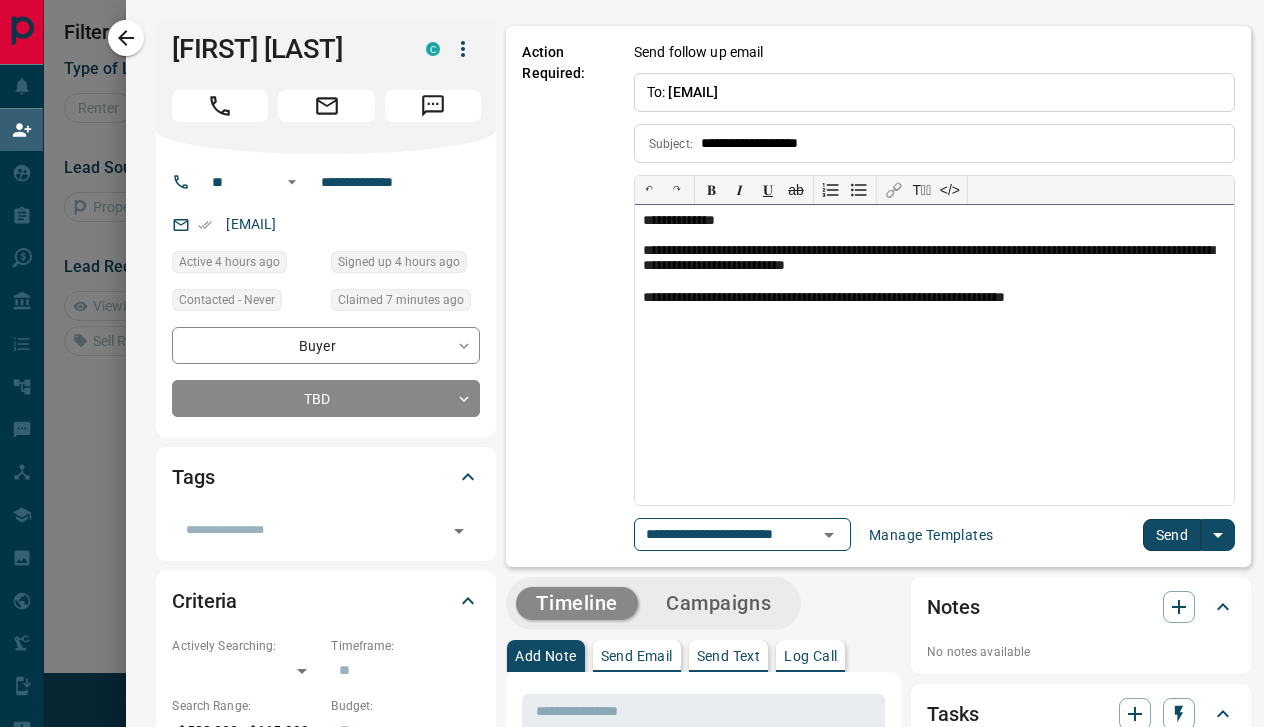 click on "**********" at bounding box center (934, 259) 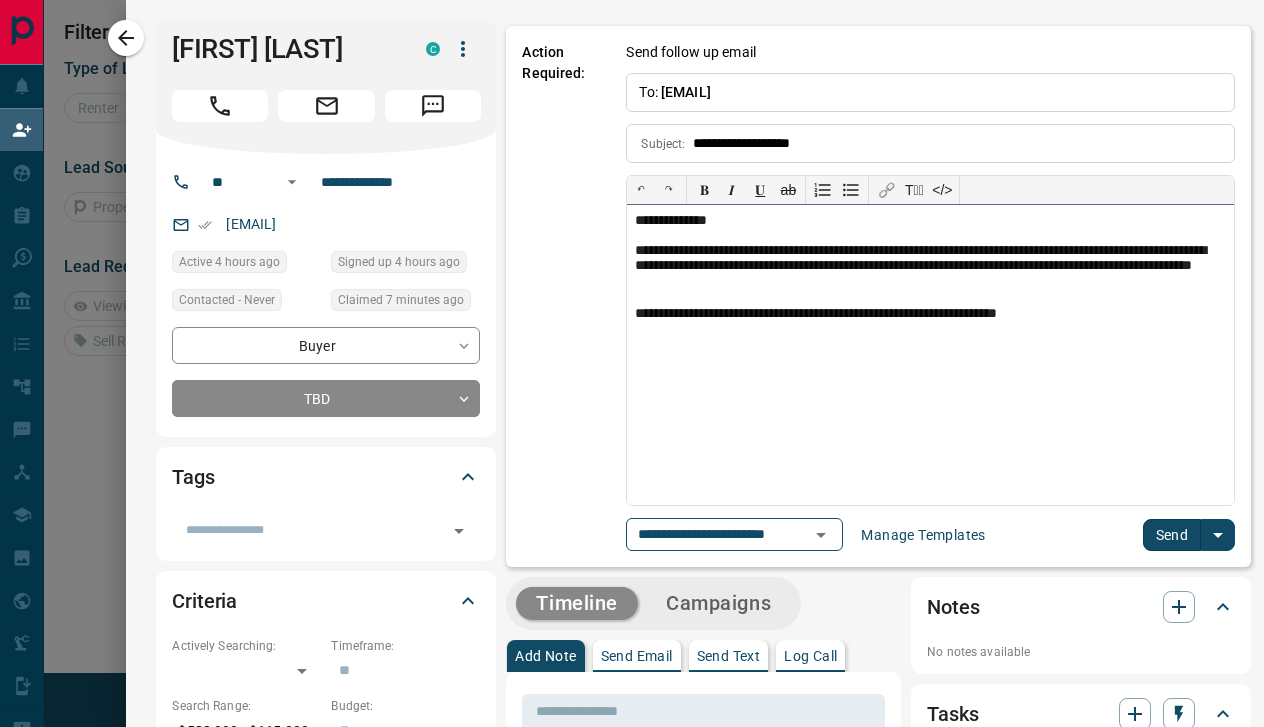 click on "**********" at bounding box center (930, 314) 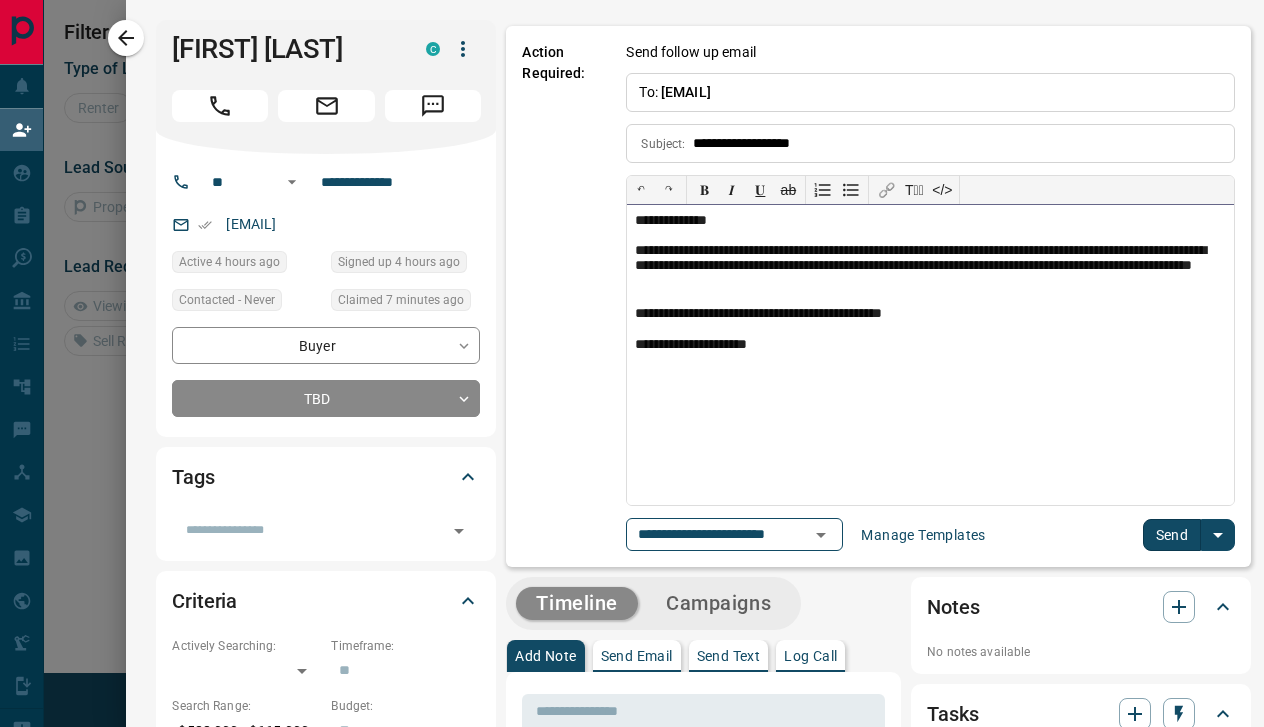 click on "**********" at bounding box center [930, 345] 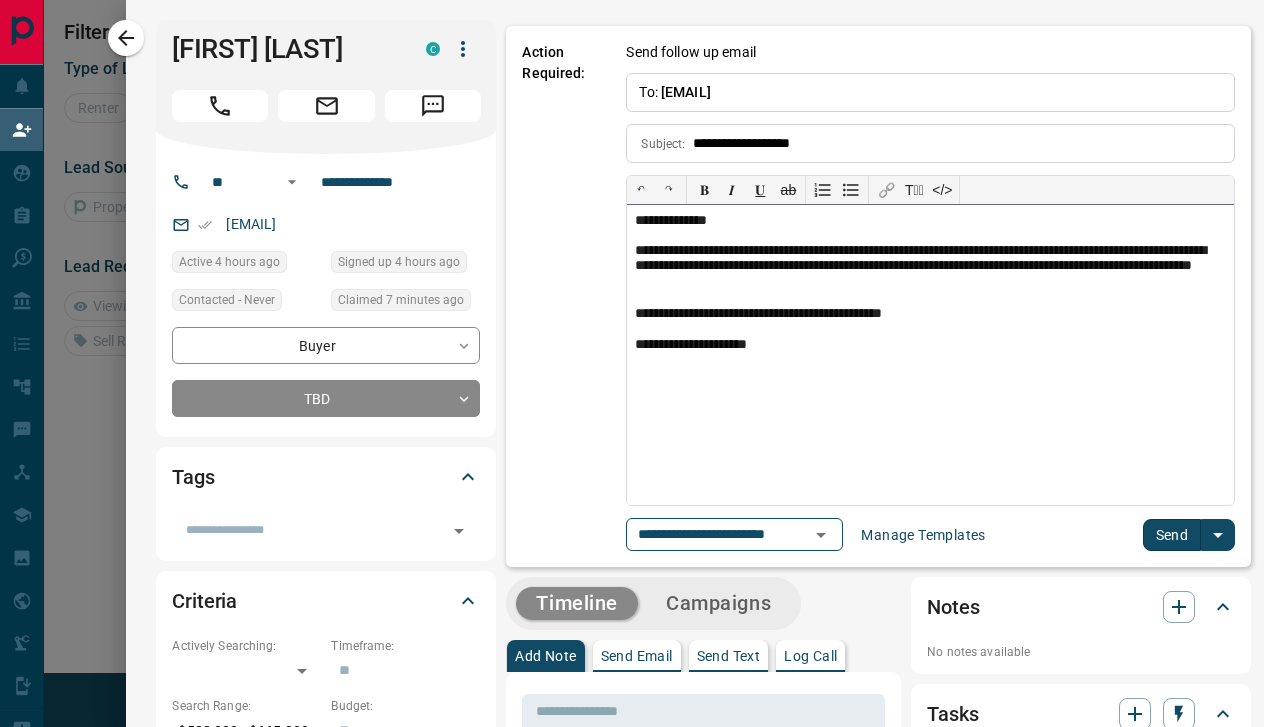 click on "**********" at bounding box center [930, 345] 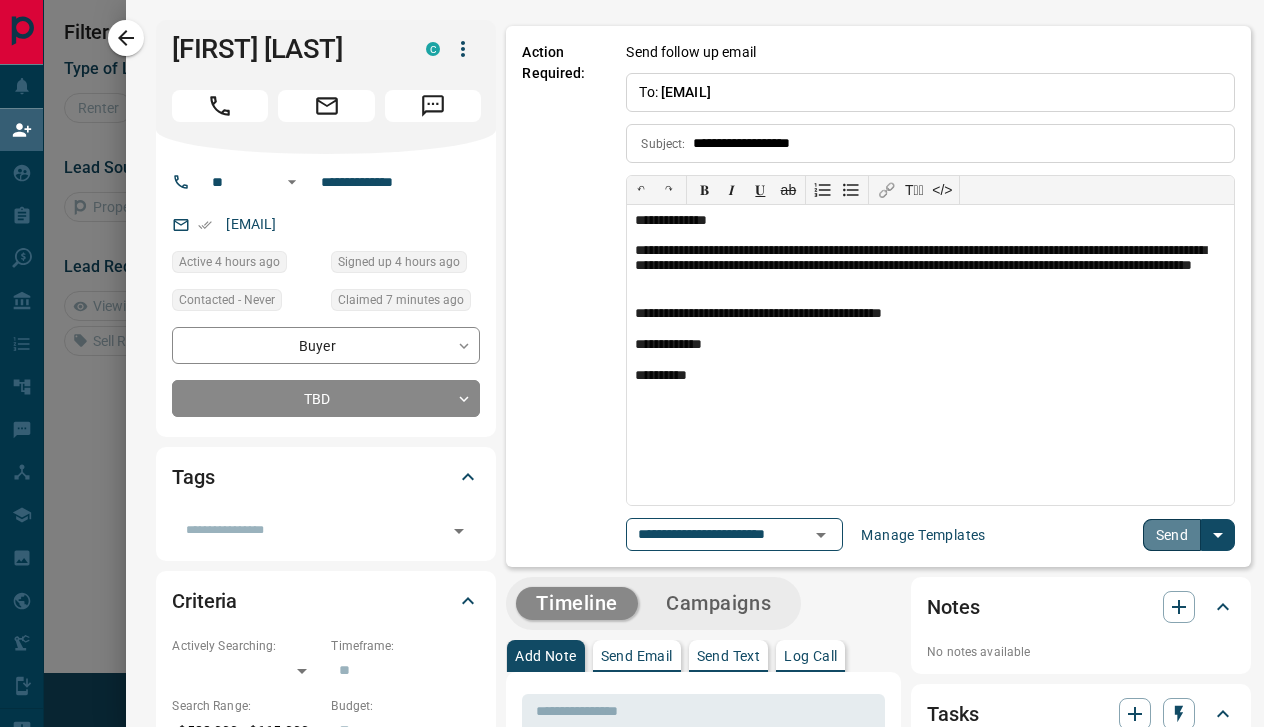 click on "Send" at bounding box center [1172, 535] 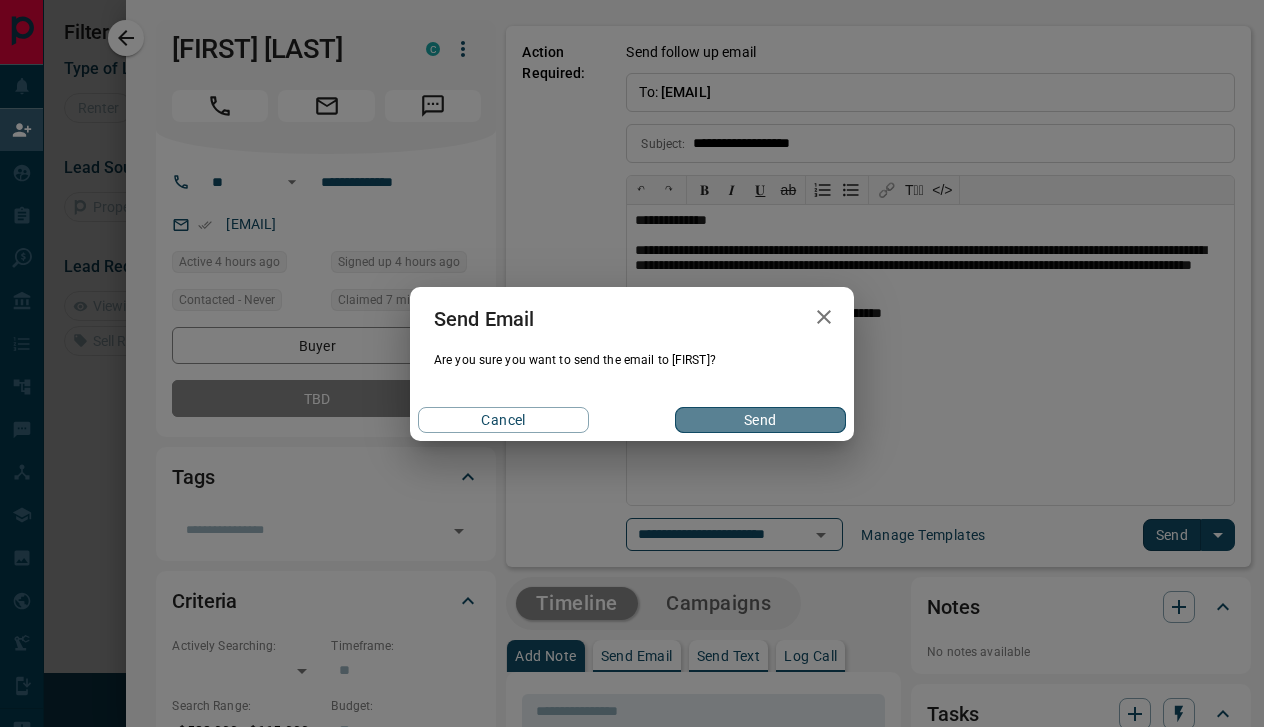 click on "Send" at bounding box center (760, 420) 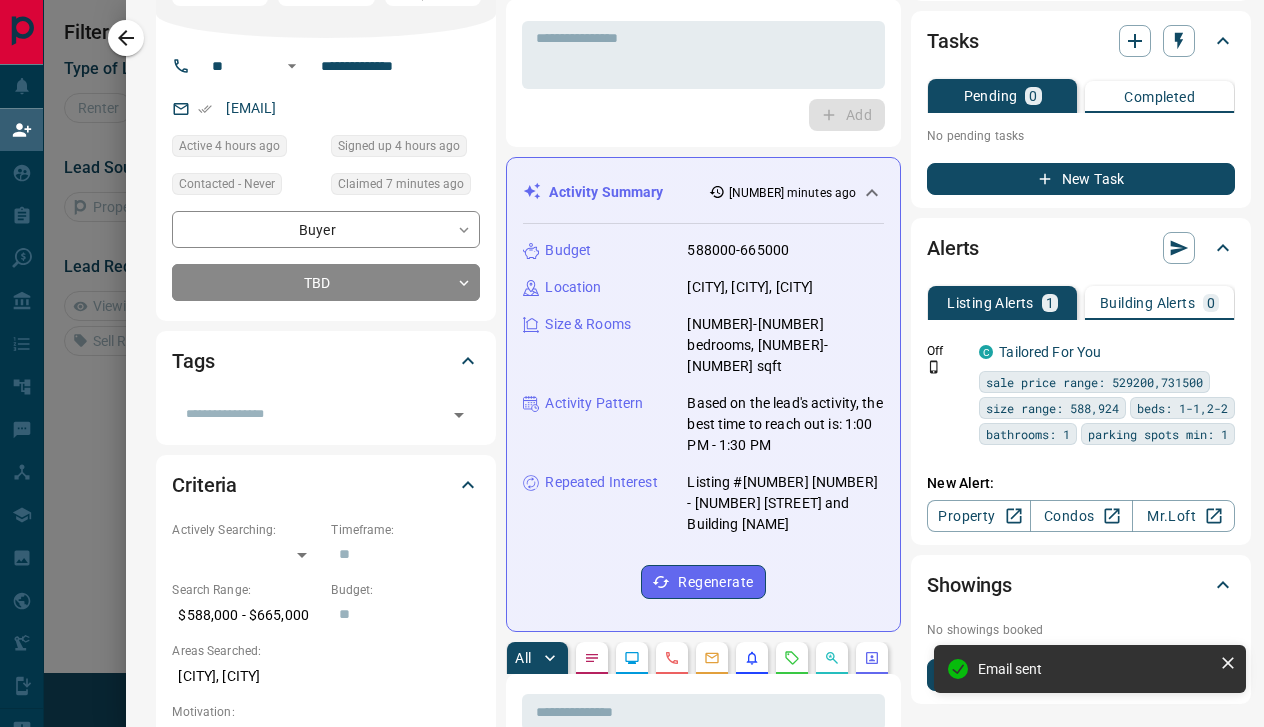 scroll, scrollTop: 128, scrollLeft: 0, axis: vertical 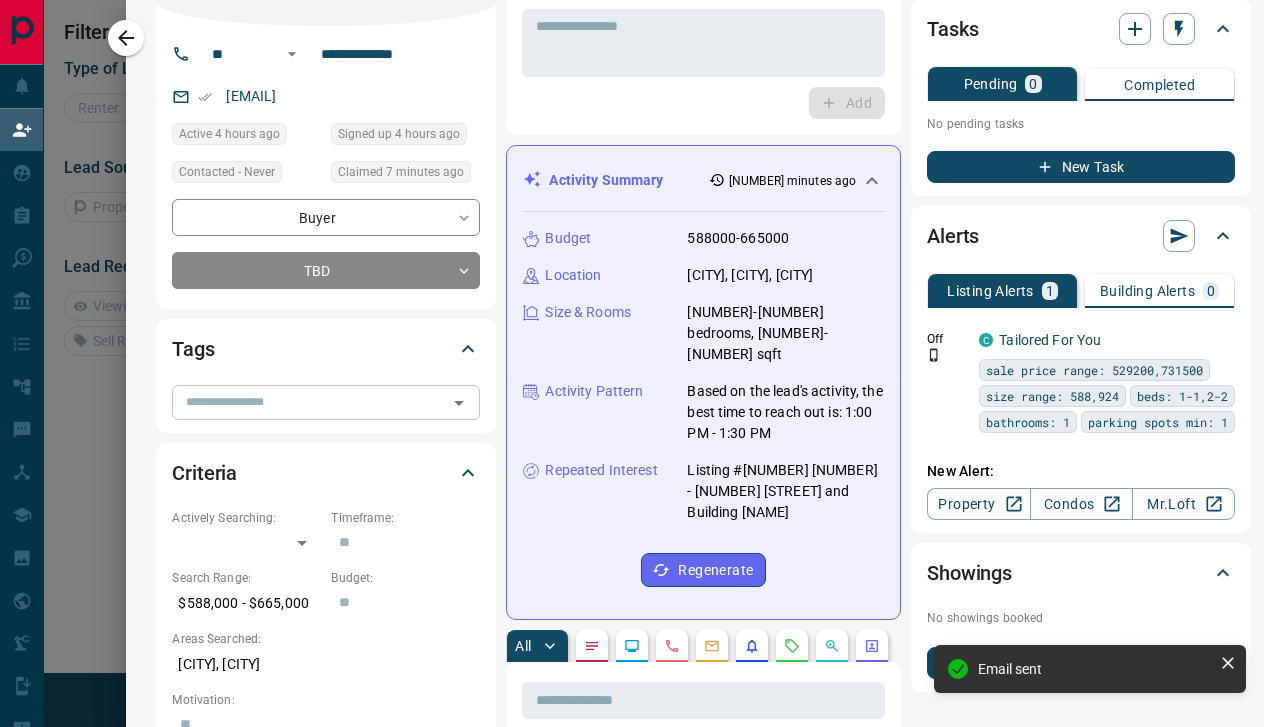 click 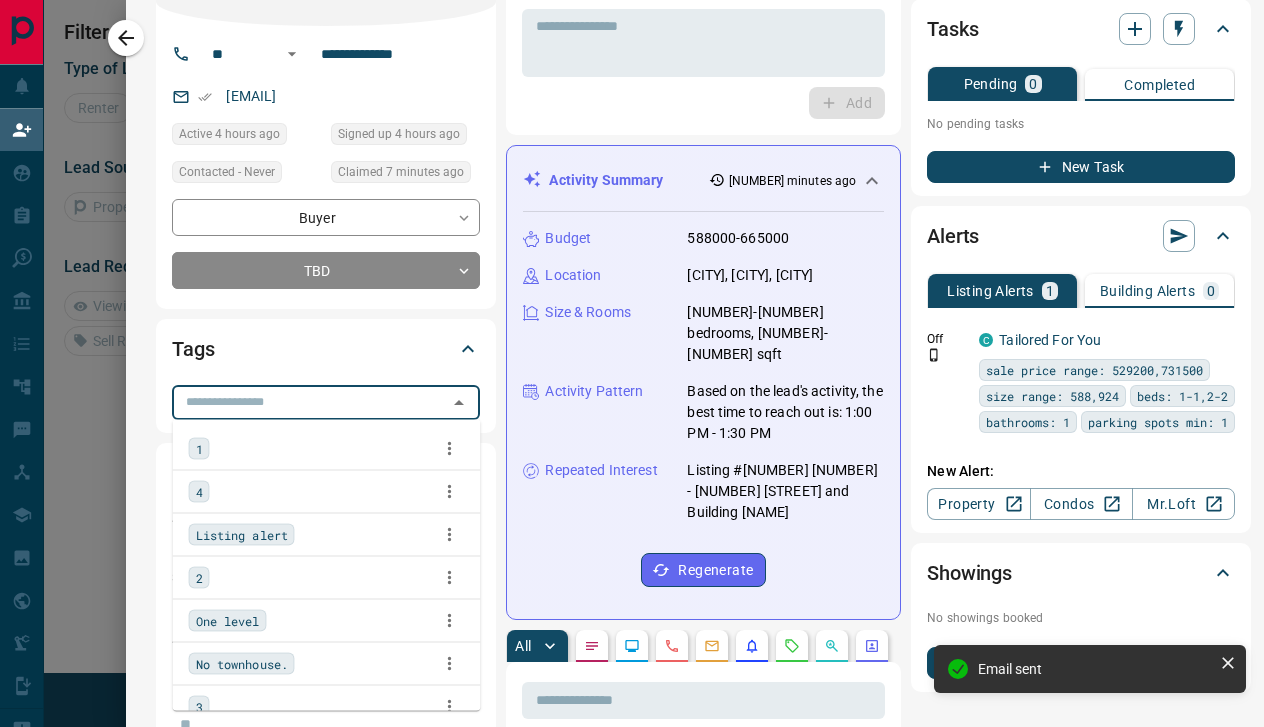 click on "1" at bounding box center [199, 449] 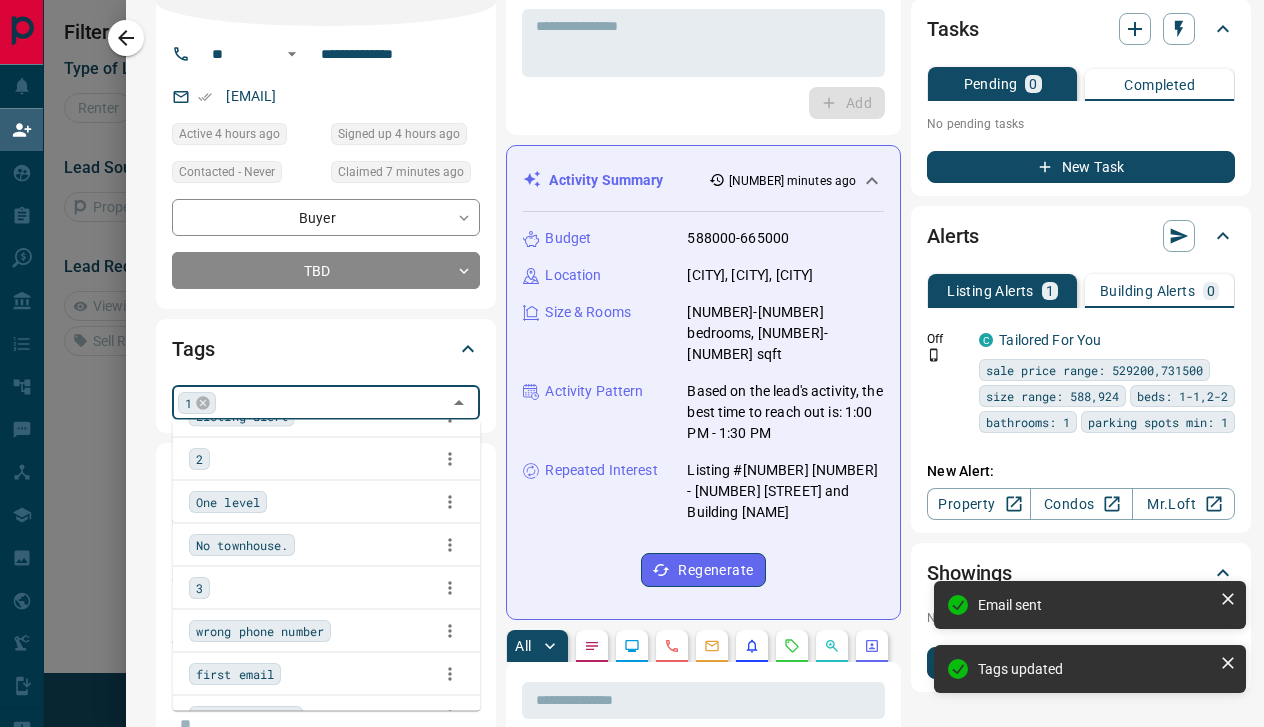 scroll, scrollTop: 131, scrollLeft: 0, axis: vertical 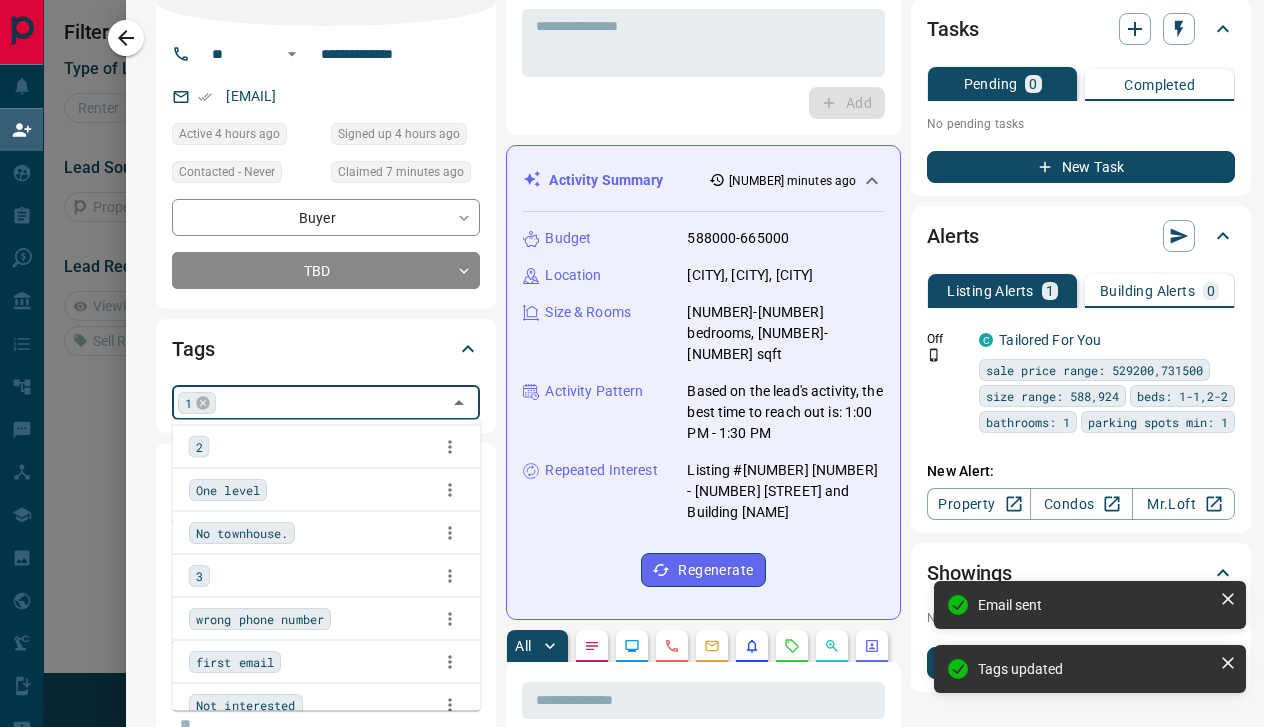click on "first email" at bounding box center (235, 662) 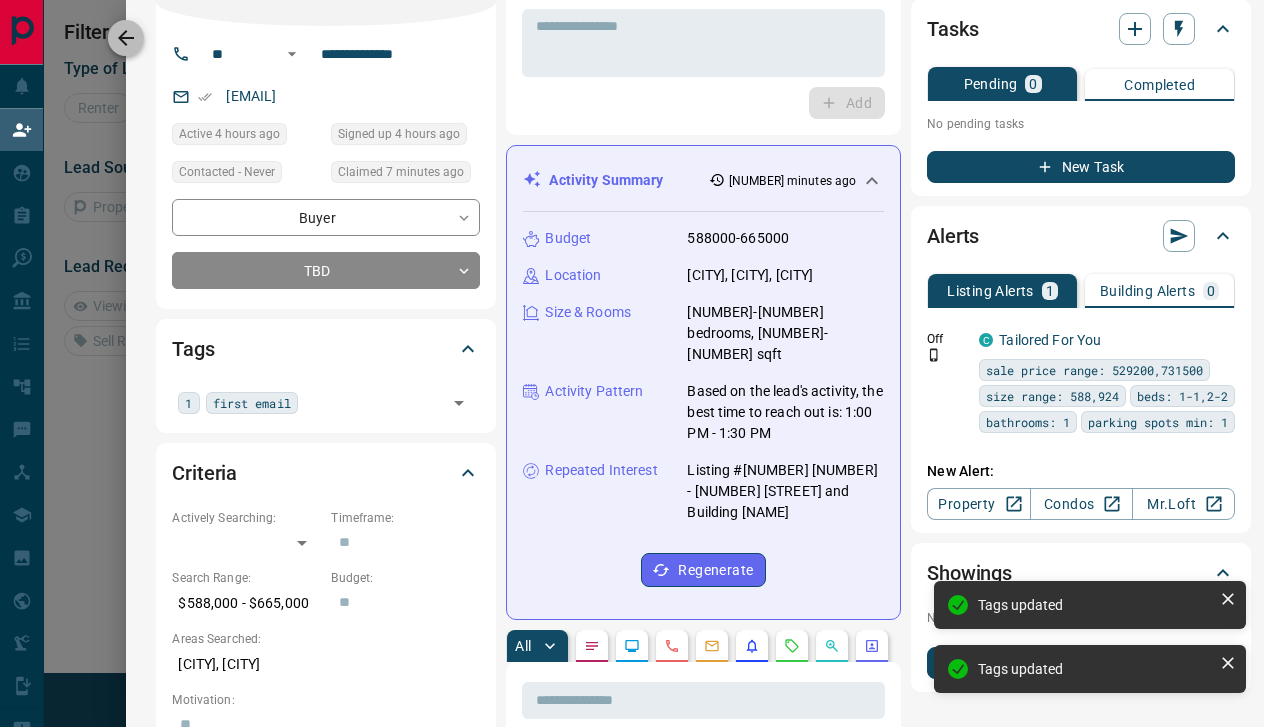 click 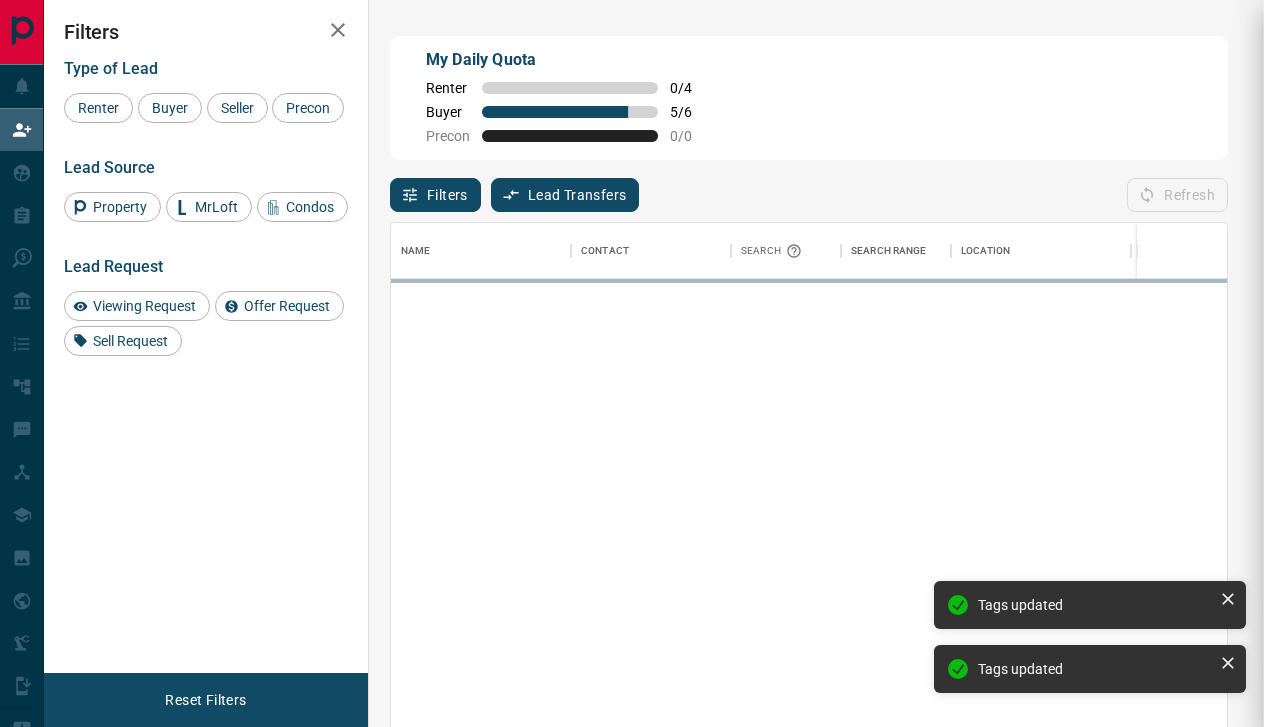 scroll, scrollTop: 549, scrollLeft: 836, axis: both 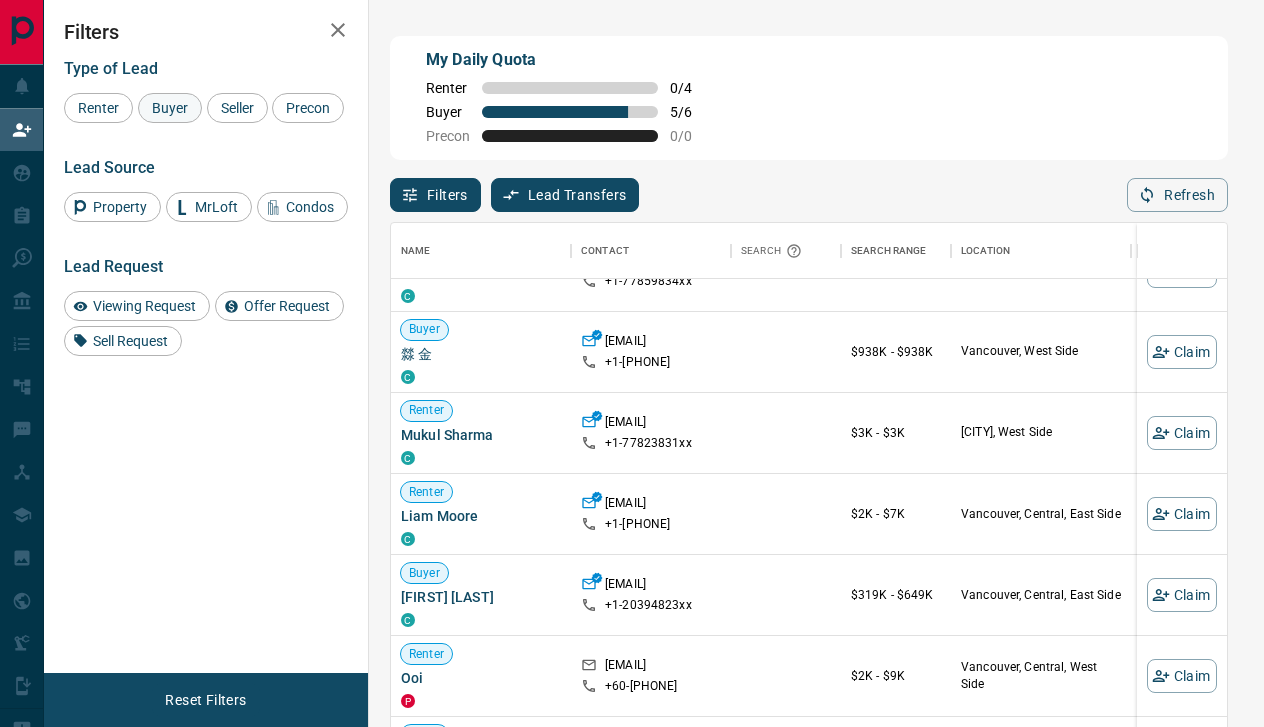 click on "Buyer" at bounding box center (170, 108) 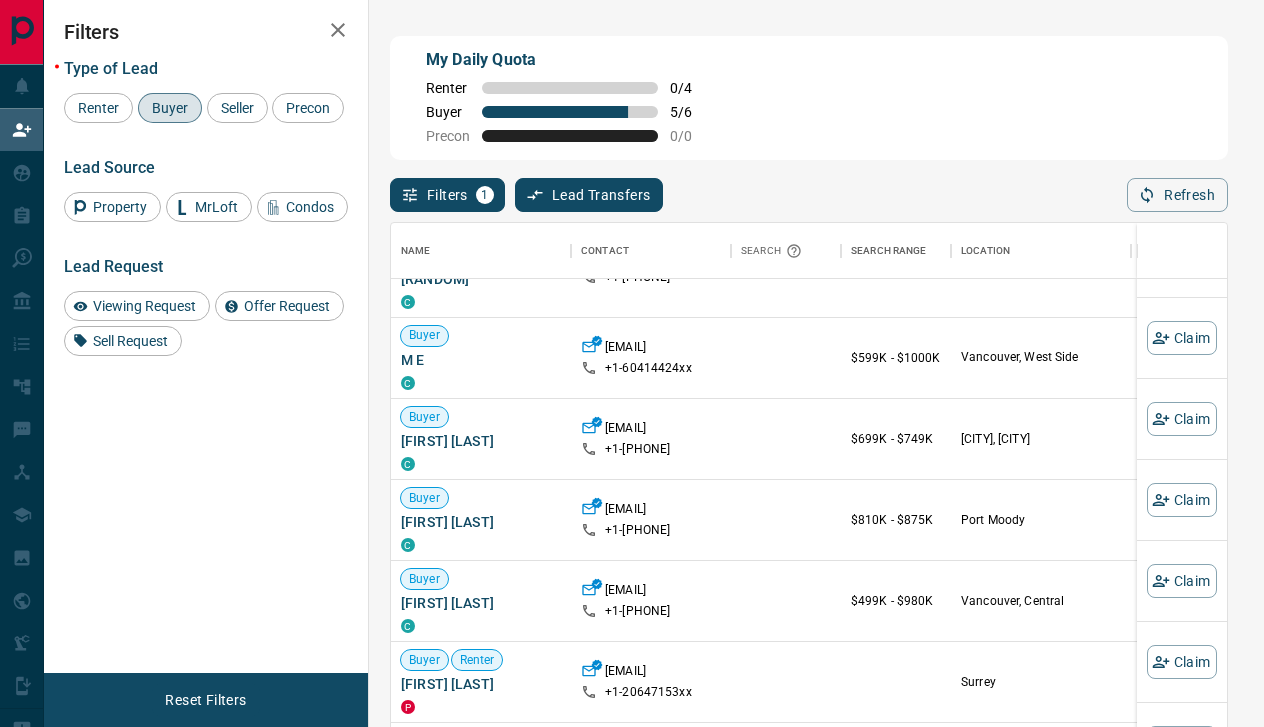 scroll, scrollTop: 2088, scrollLeft: 0, axis: vertical 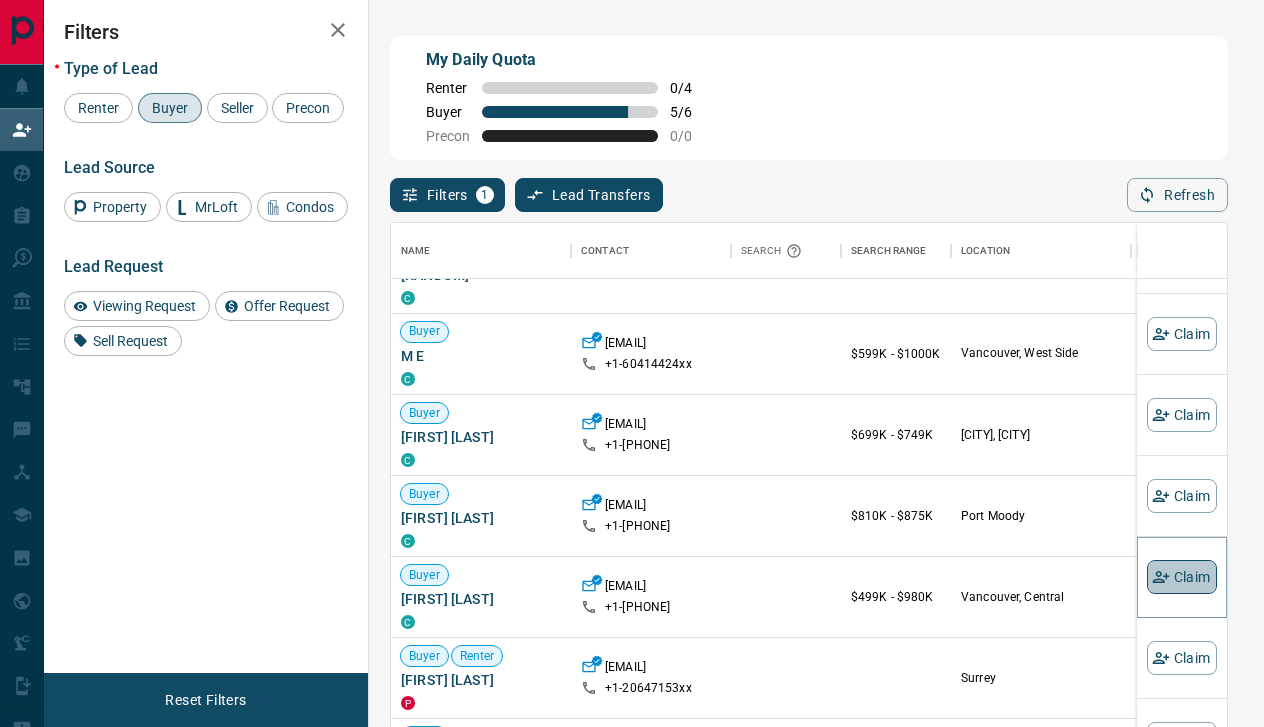 click on "Claim" at bounding box center [1182, 577] 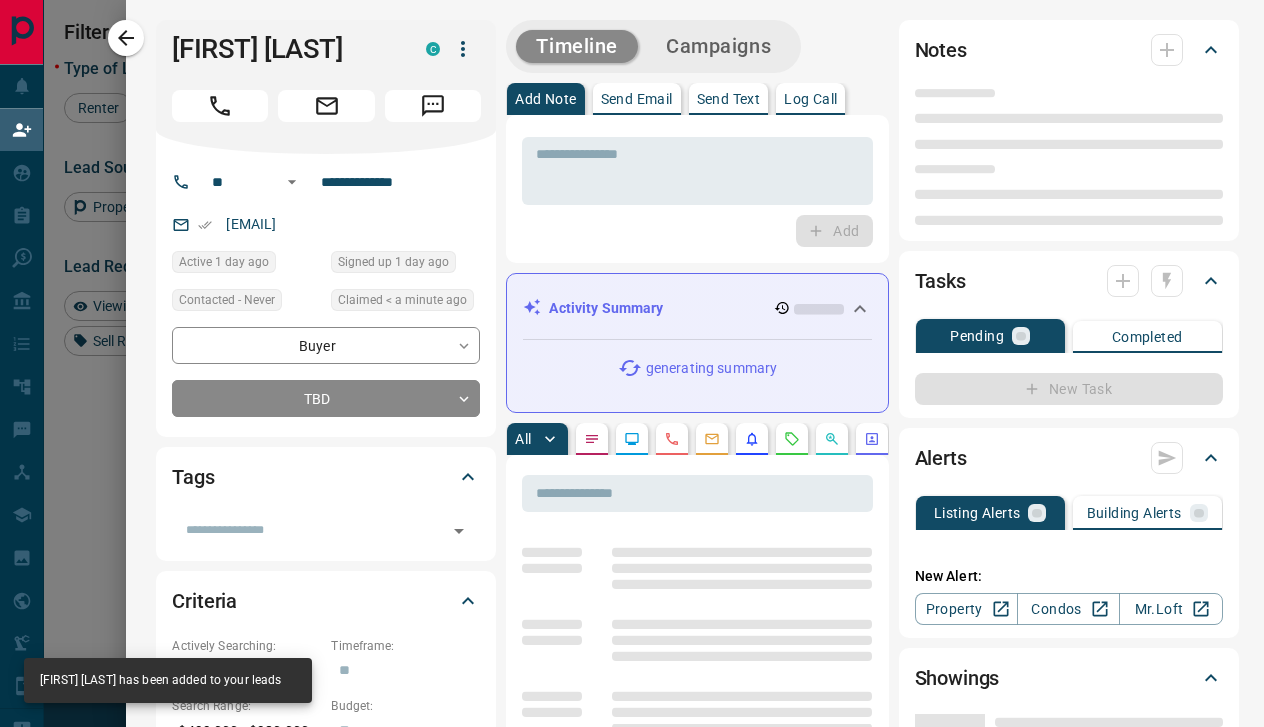 type on "**" 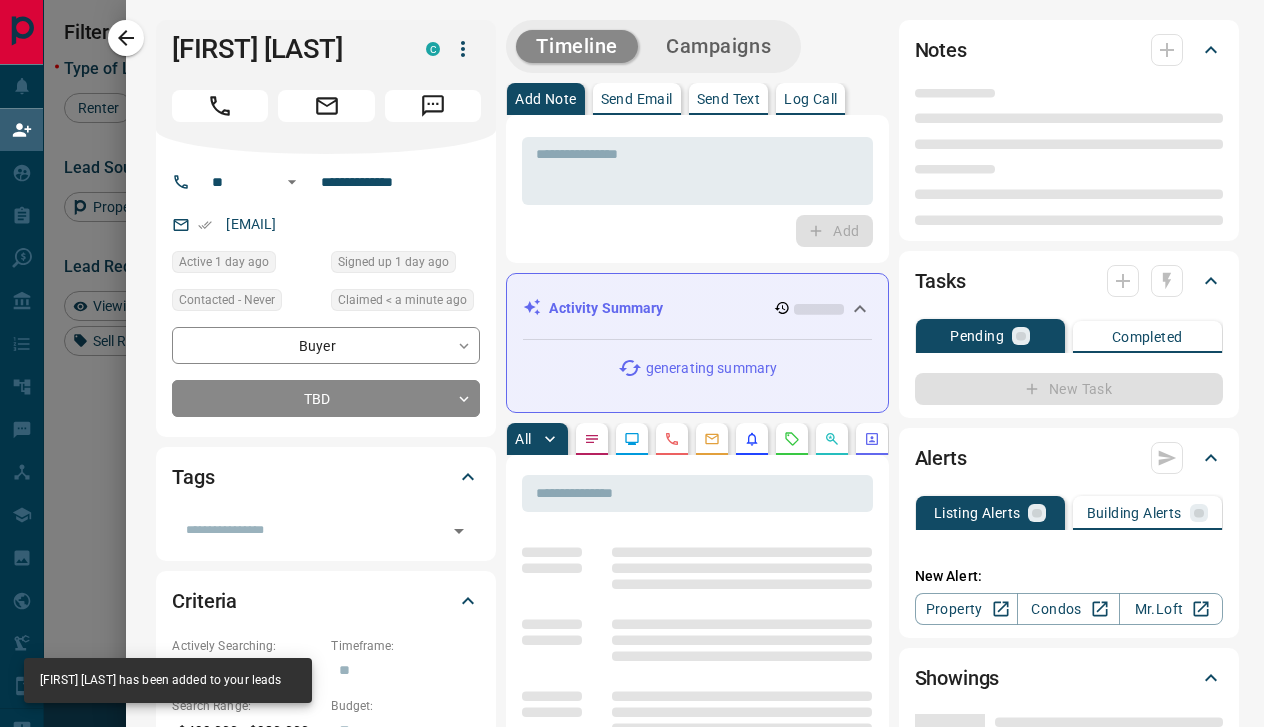 type on "**********" 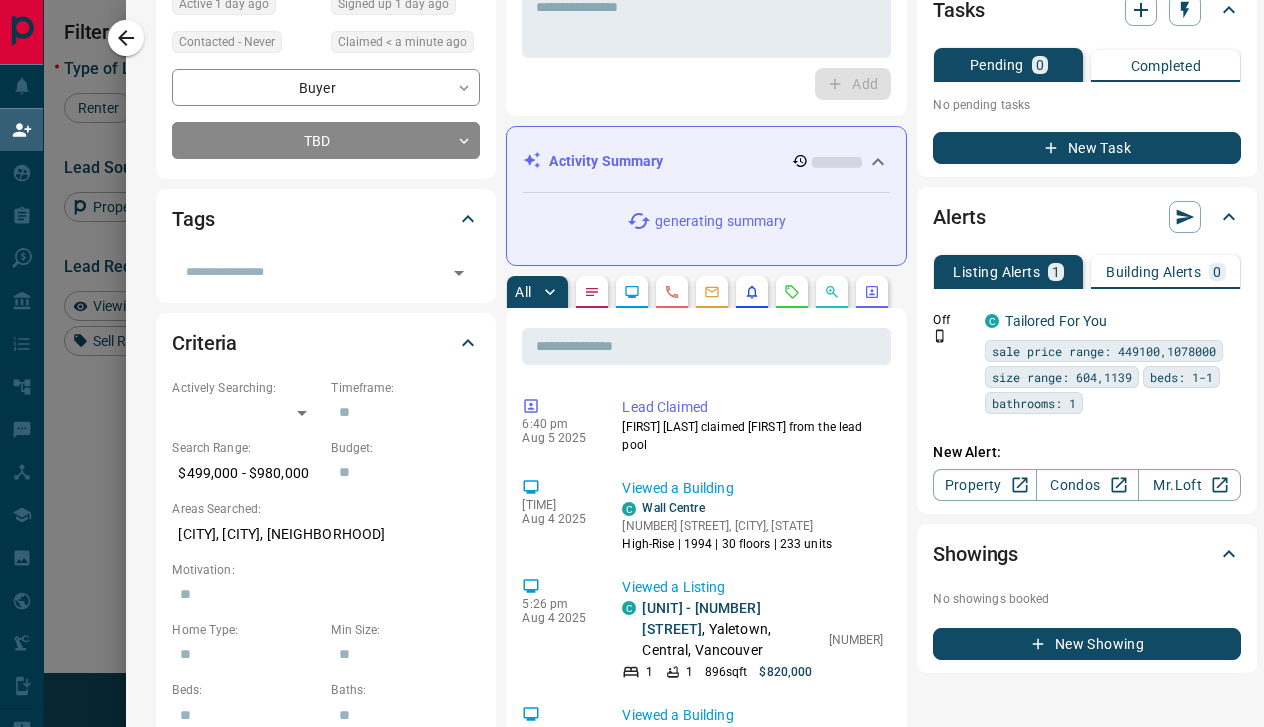 scroll, scrollTop: 260, scrollLeft: 0, axis: vertical 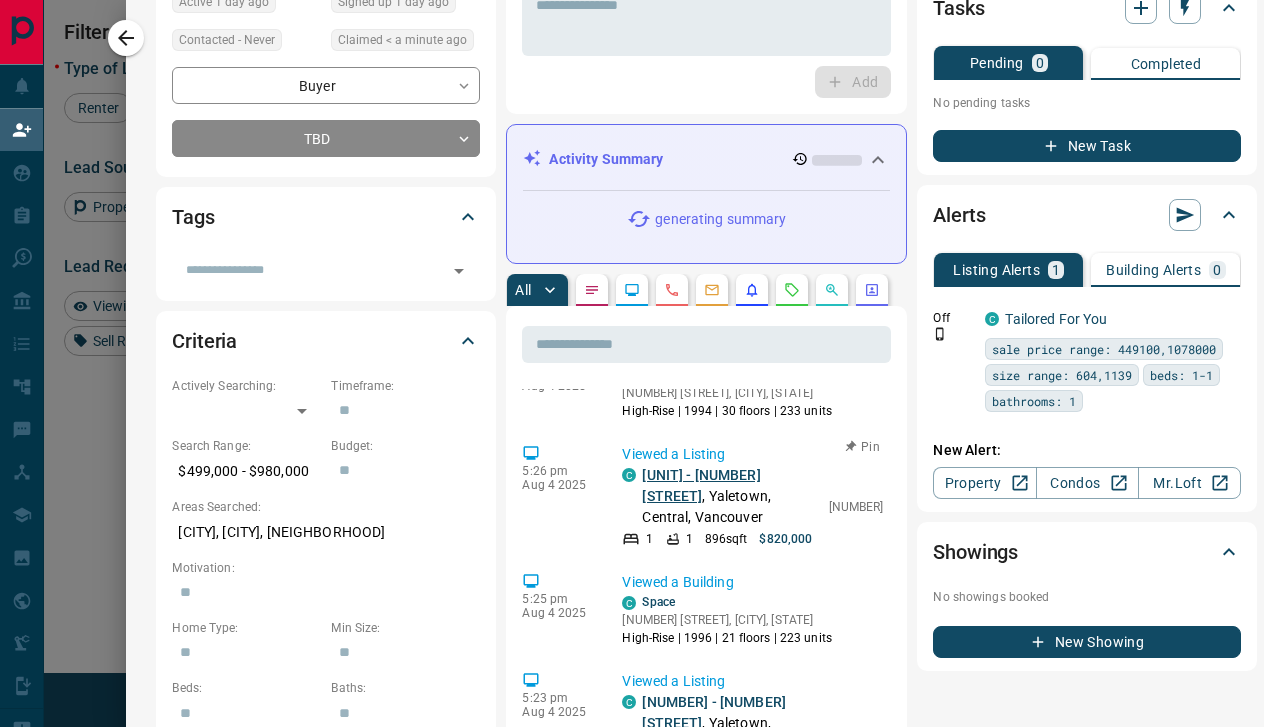 click on "[UNIT] - [NUMBER] [STREET]" at bounding box center [701, 485] 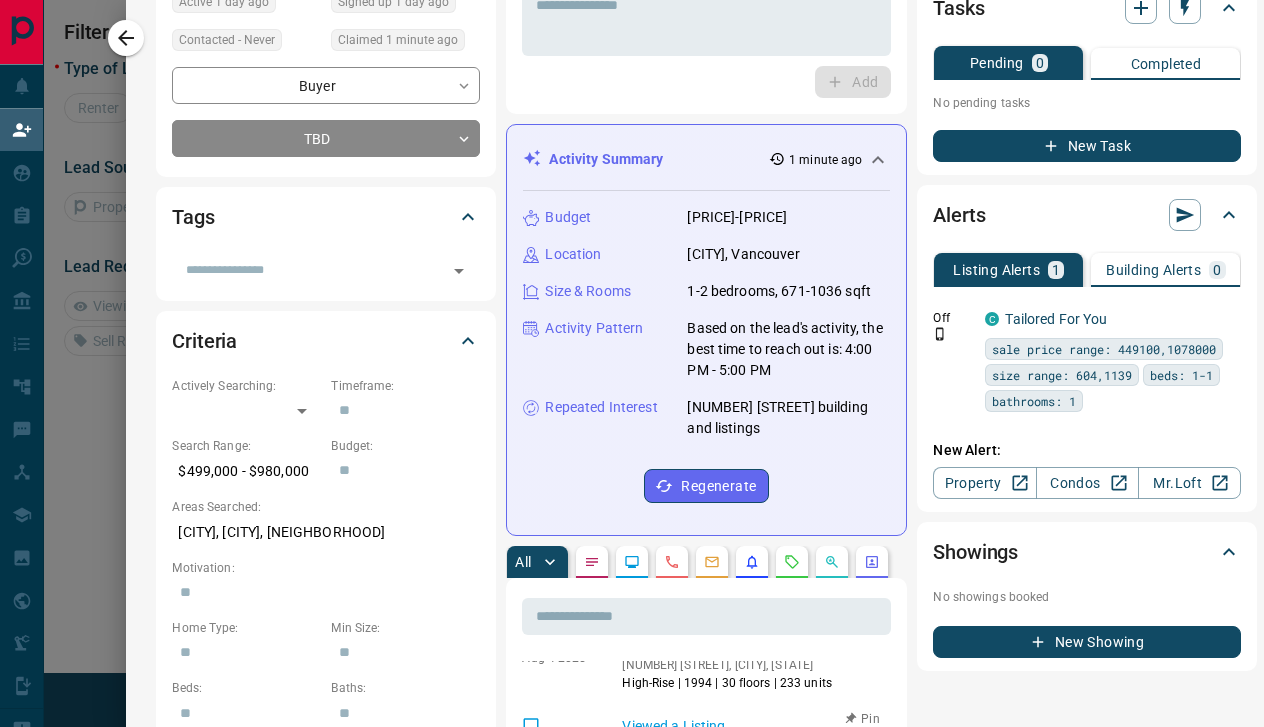 scroll, scrollTop: 136, scrollLeft: 836, axis: both 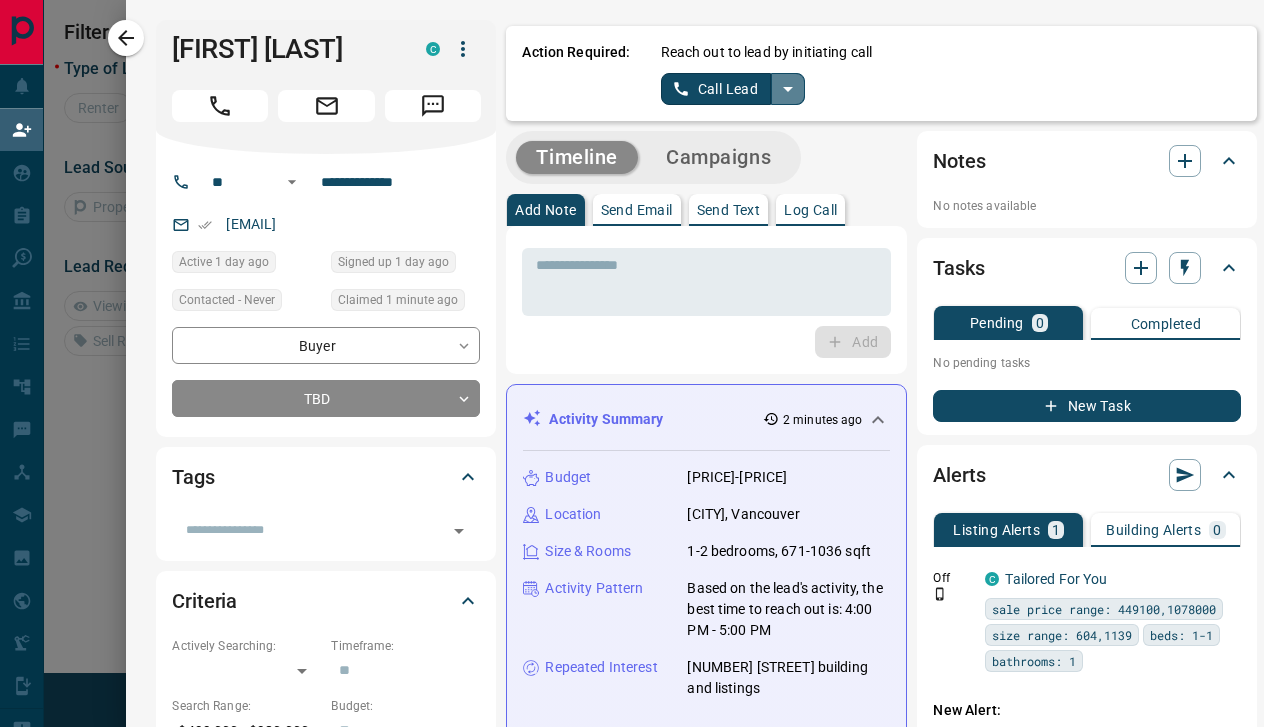 click 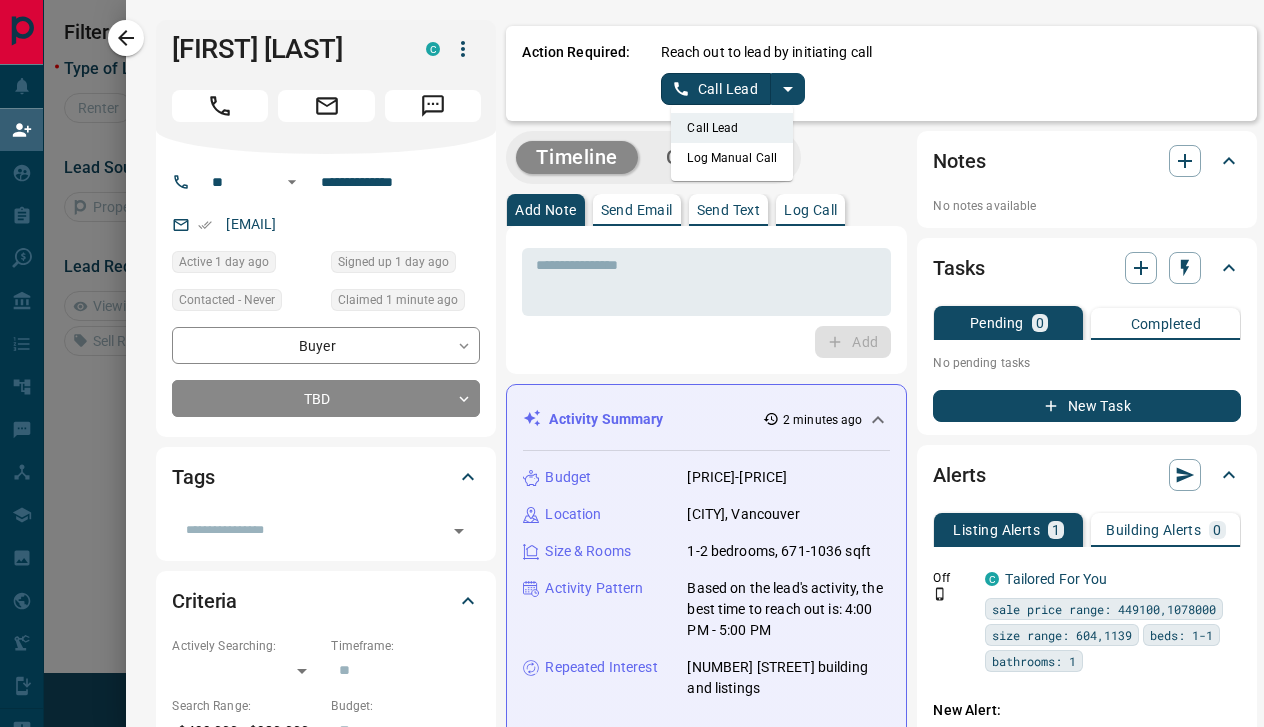 click on "Log Manual Call" at bounding box center (732, 158) 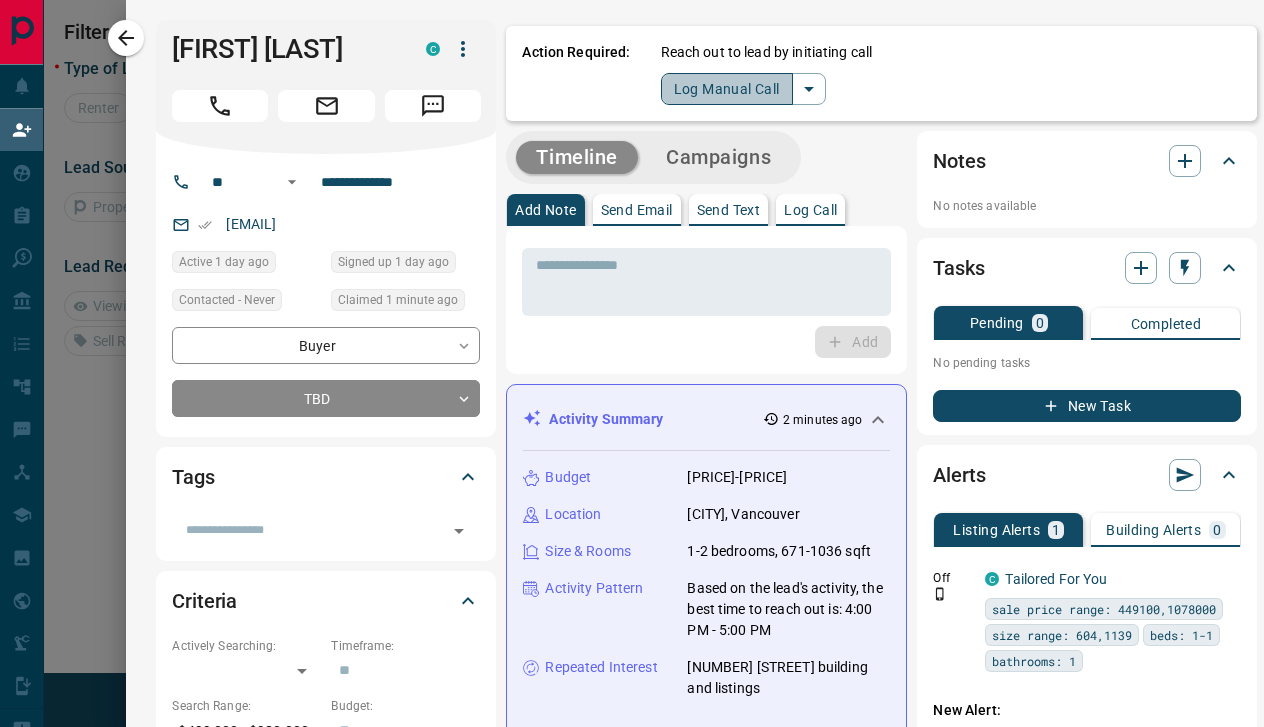 click on "Log Manual Call" at bounding box center [727, 89] 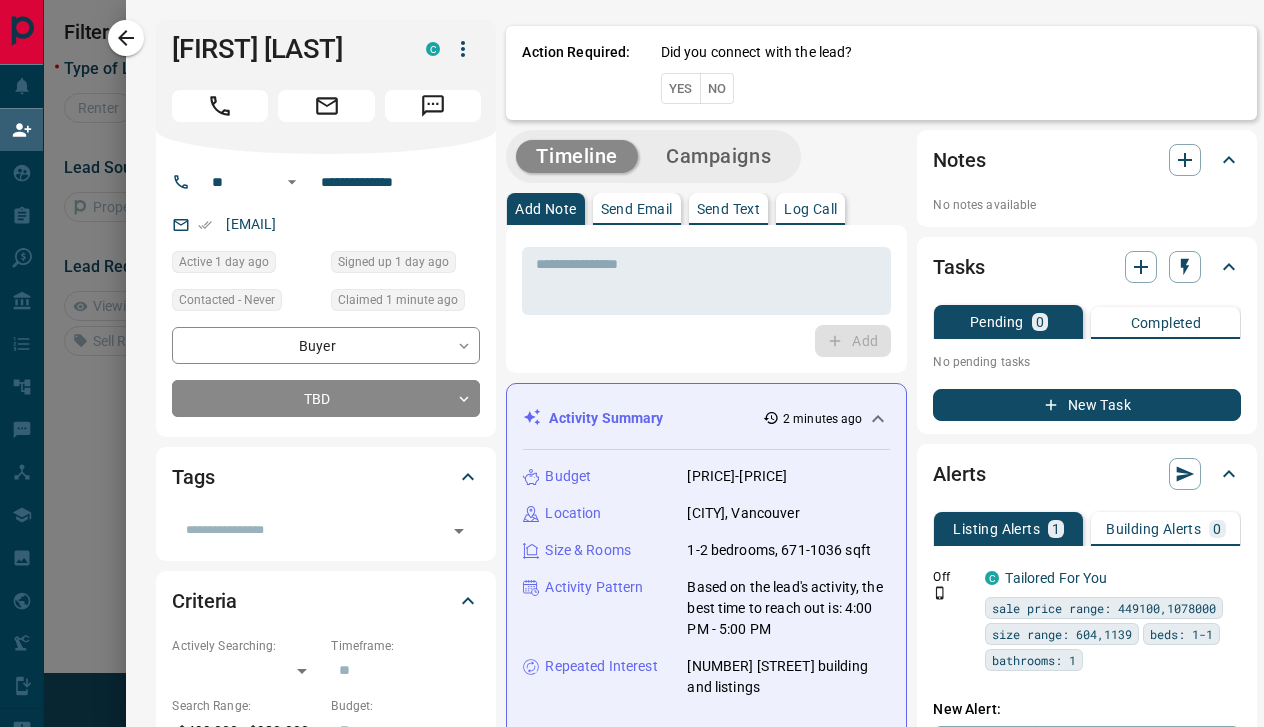 click on "No" at bounding box center (717, 88) 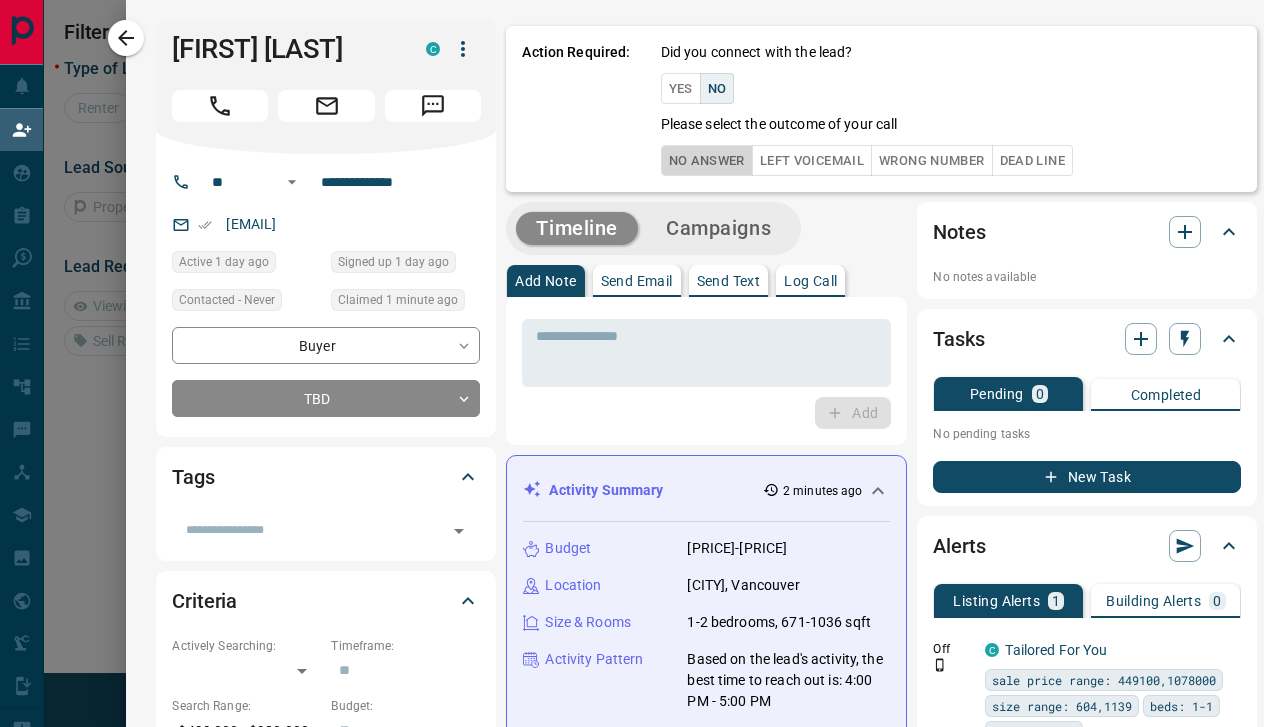 click on "No Answer" at bounding box center (707, 160) 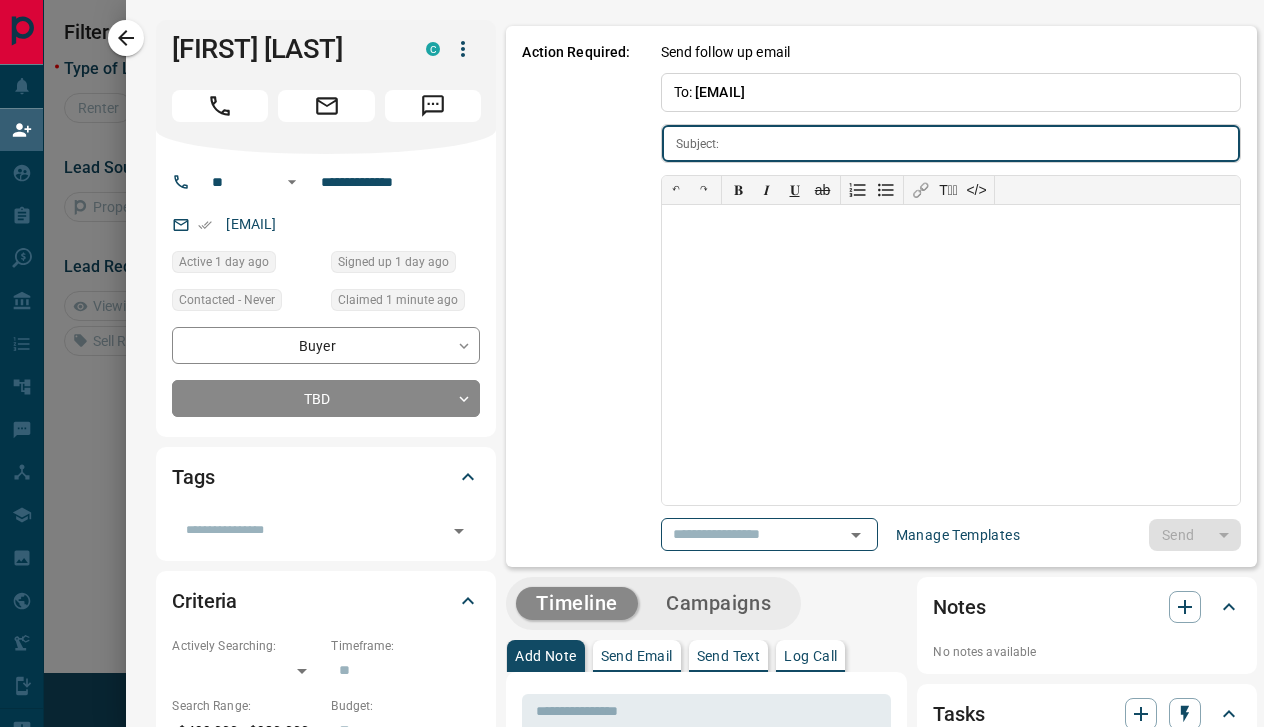 type on "**********" 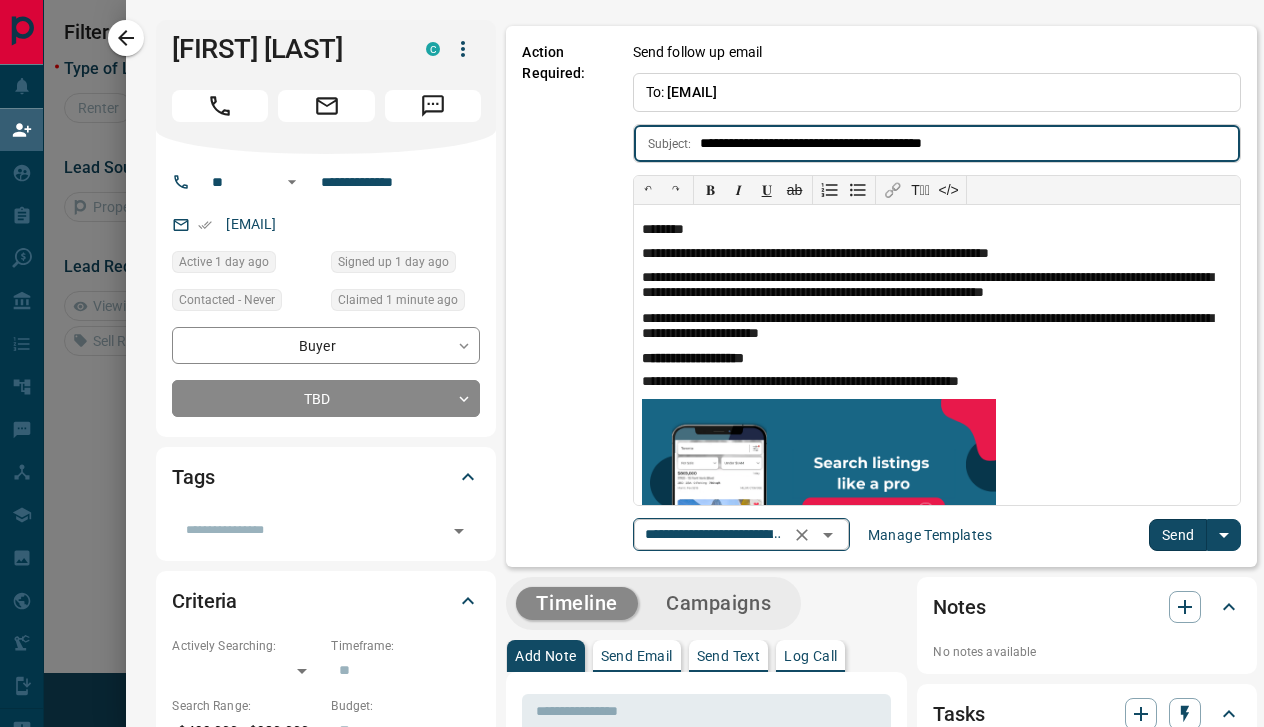click 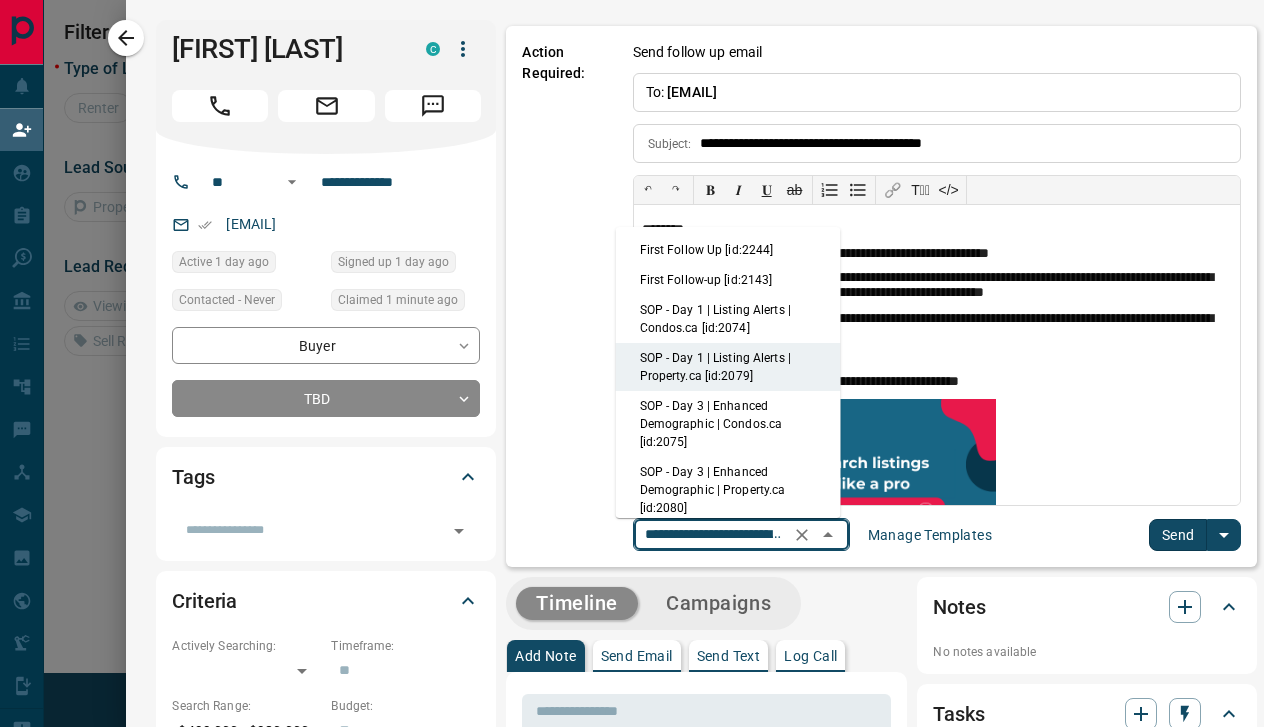 click on "First Follow Up [id:2244]" at bounding box center [728, 250] 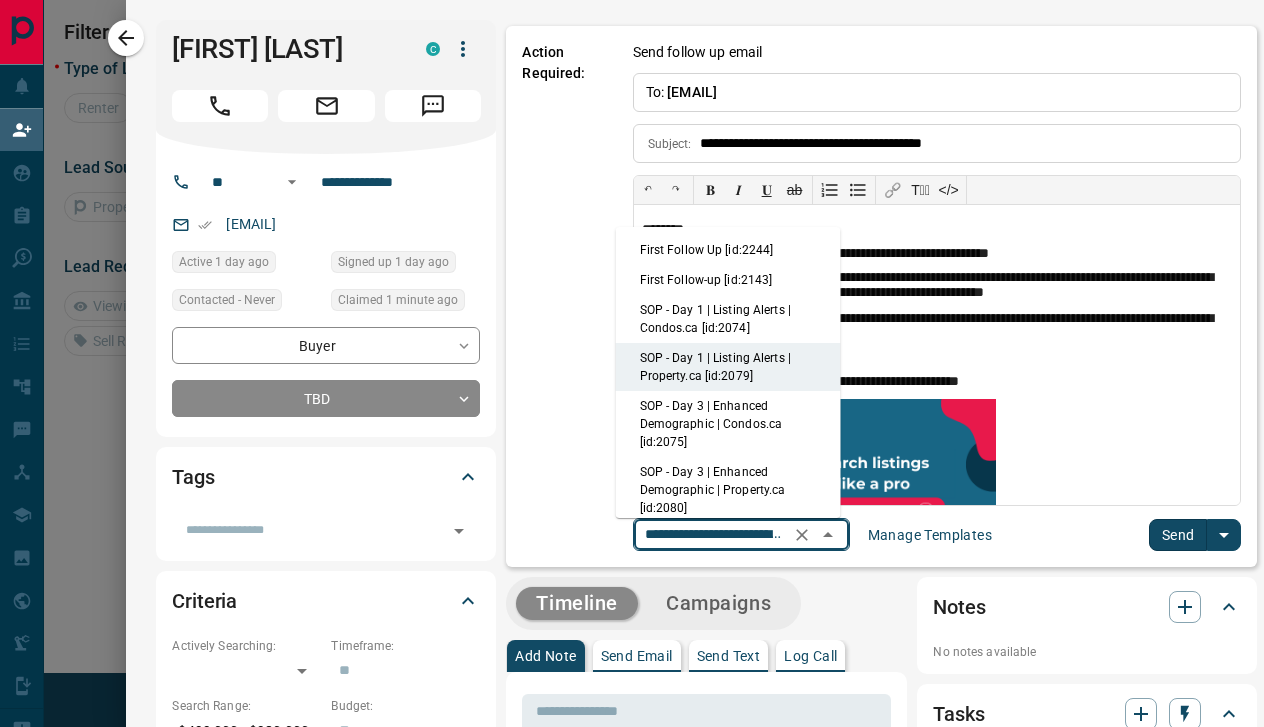 type on "**********" 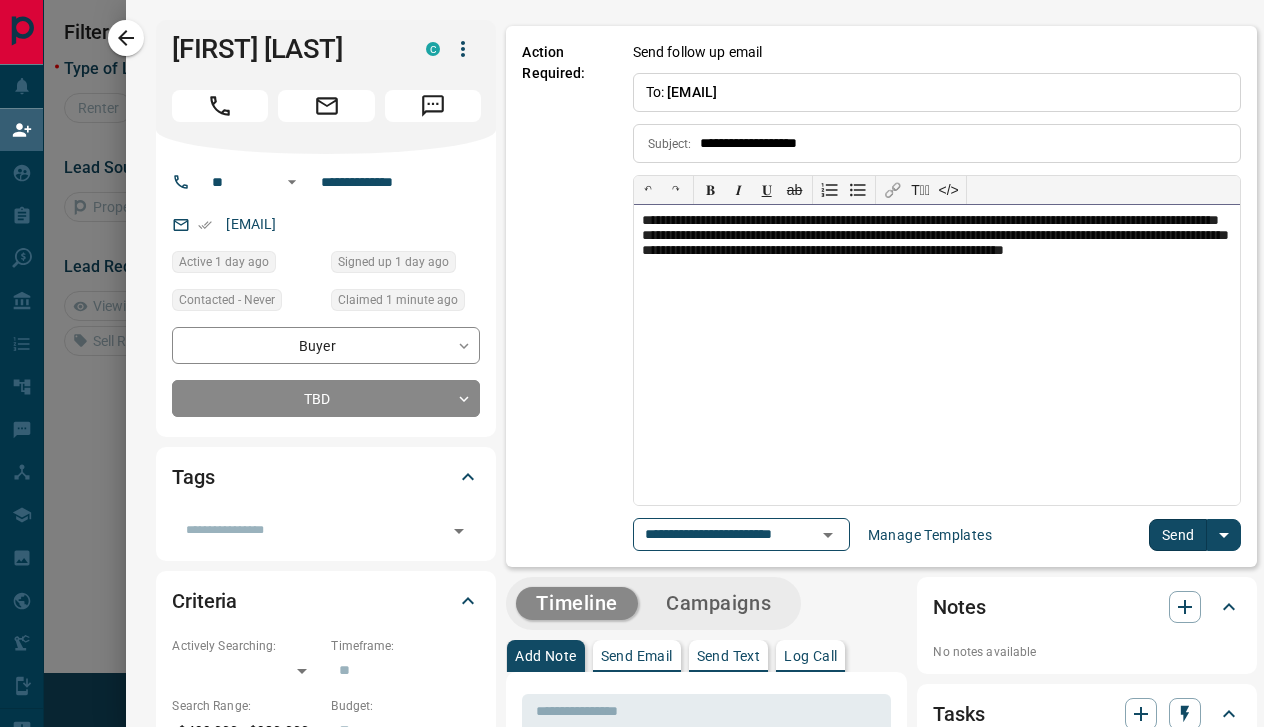 click on "**********" at bounding box center [937, 355] 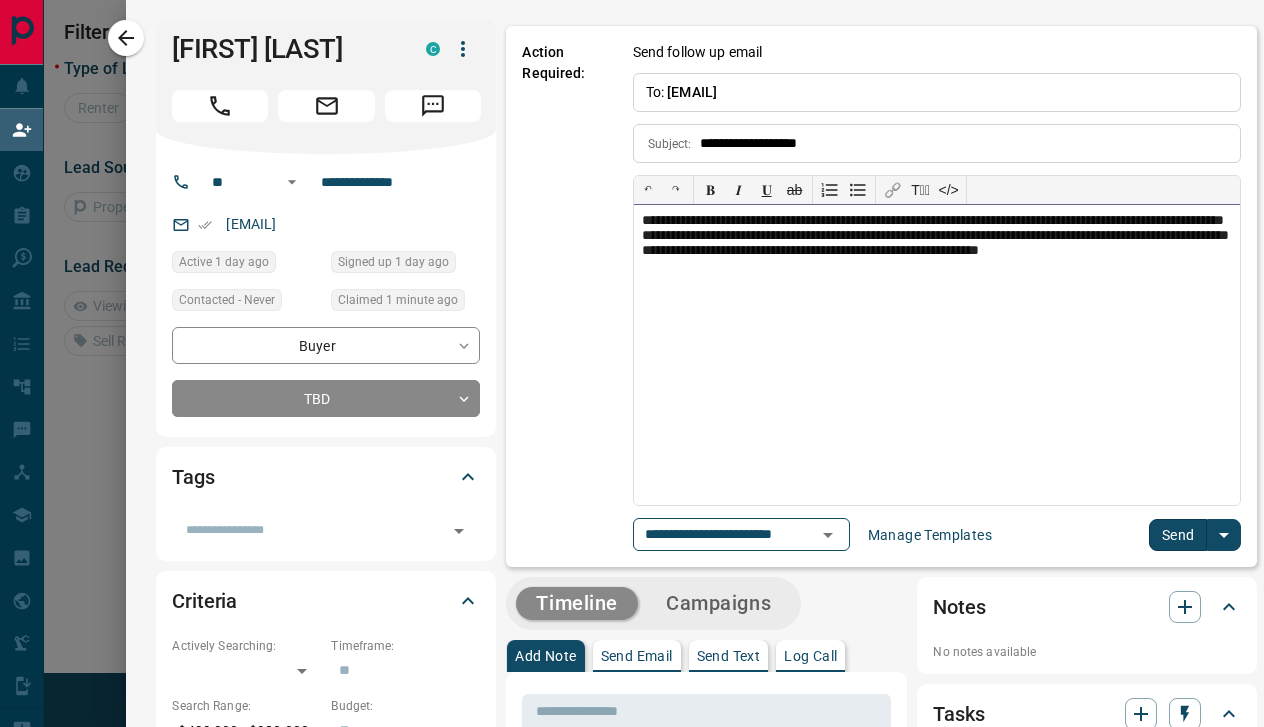 click on "**********" at bounding box center (937, 355) 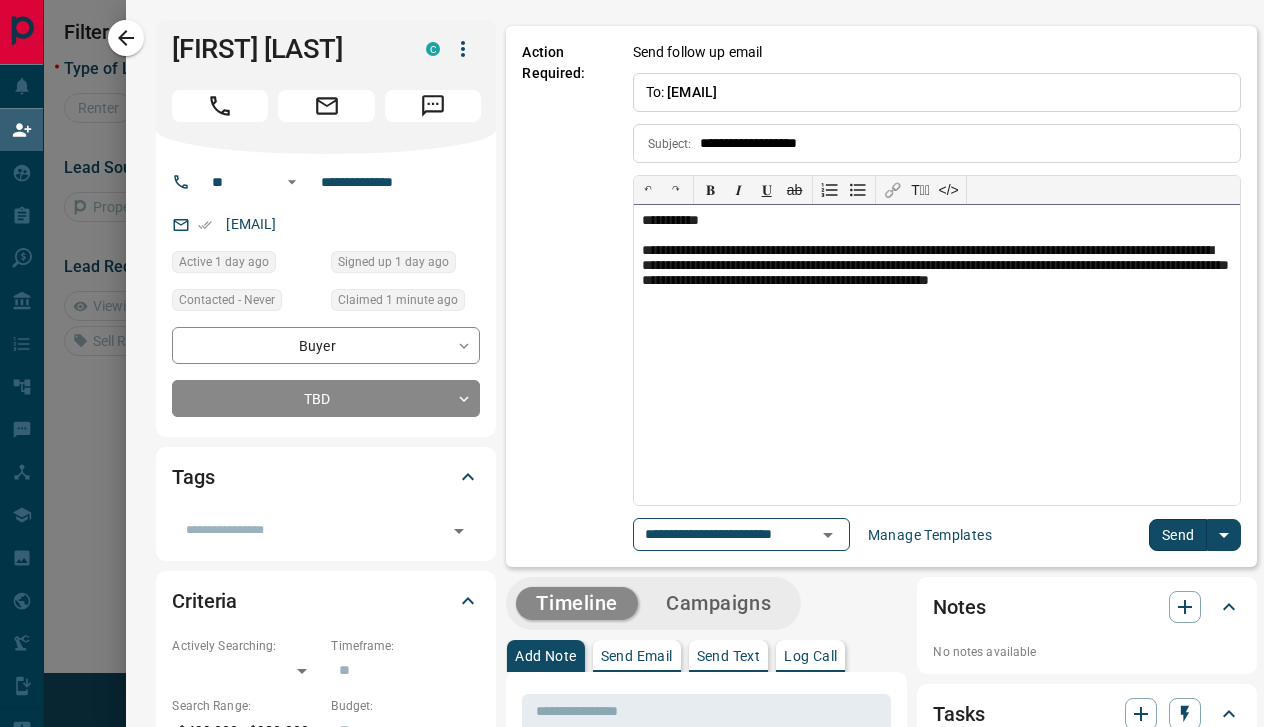 click on "**********" at bounding box center [937, 275] 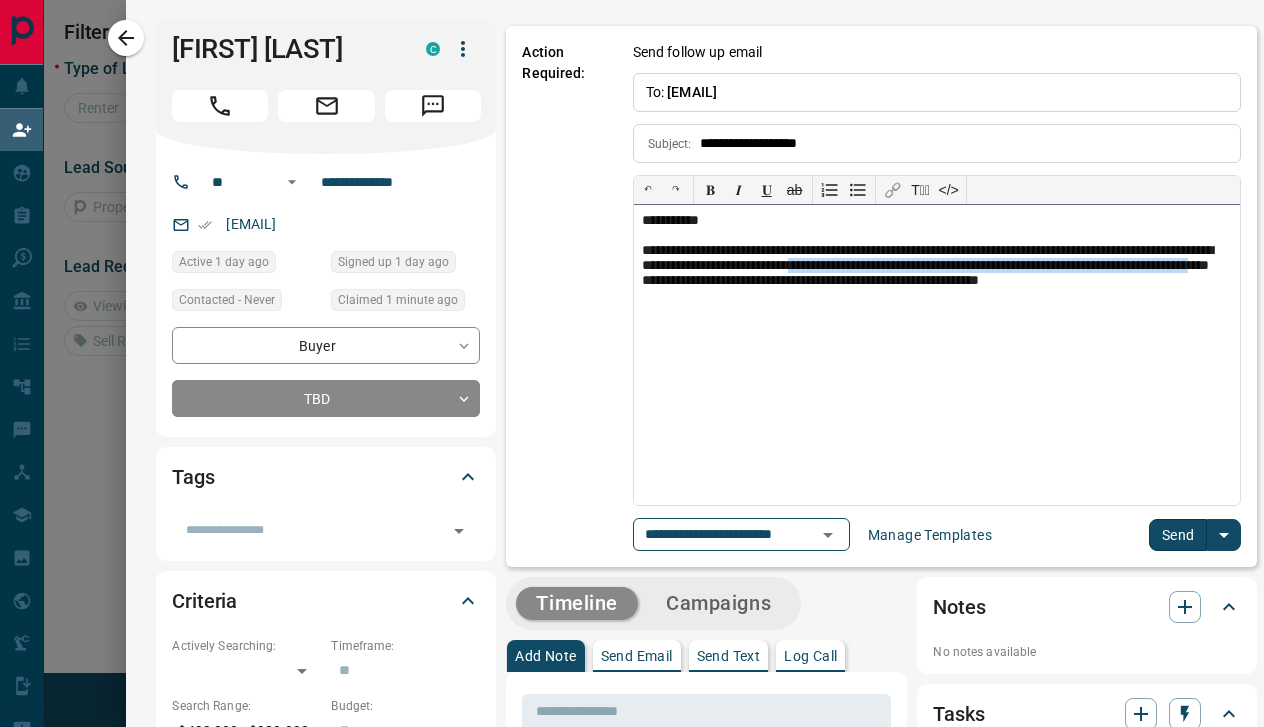 drag, startPoint x: 942, startPoint y: 266, endPoint x: 872, endPoint y: 288, distance: 73.37575 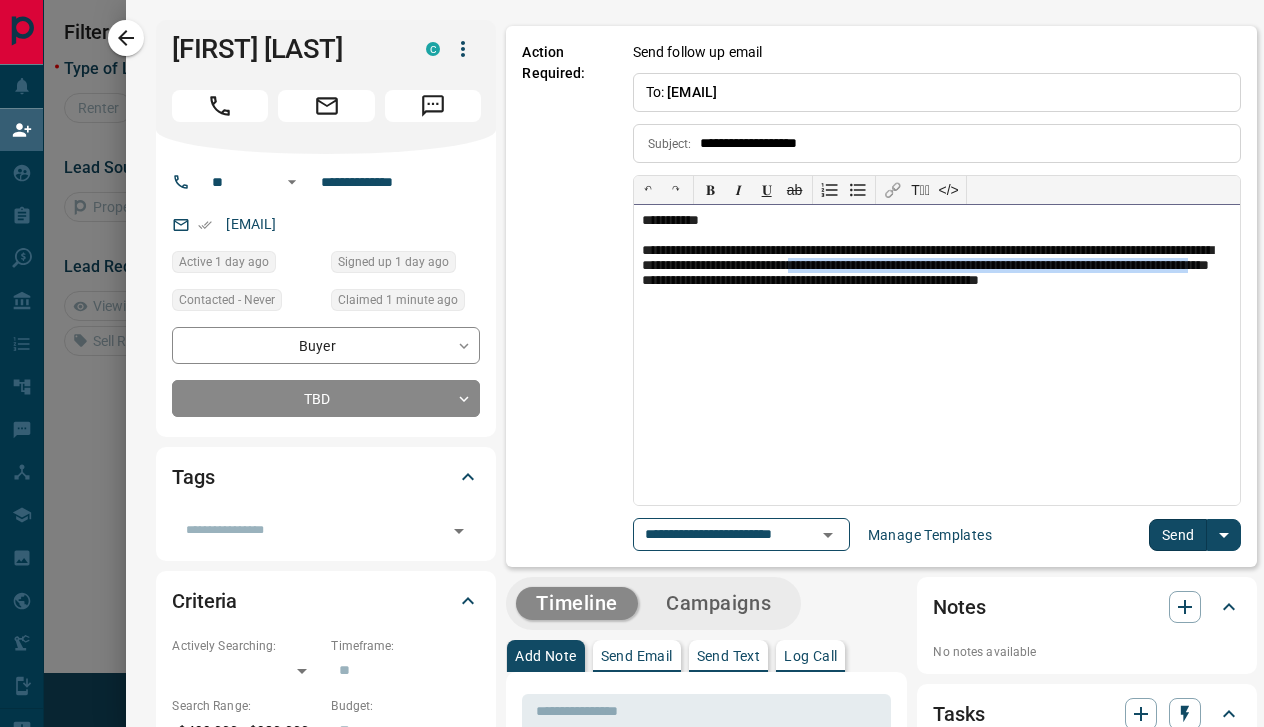 click on "**********" at bounding box center (937, 275) 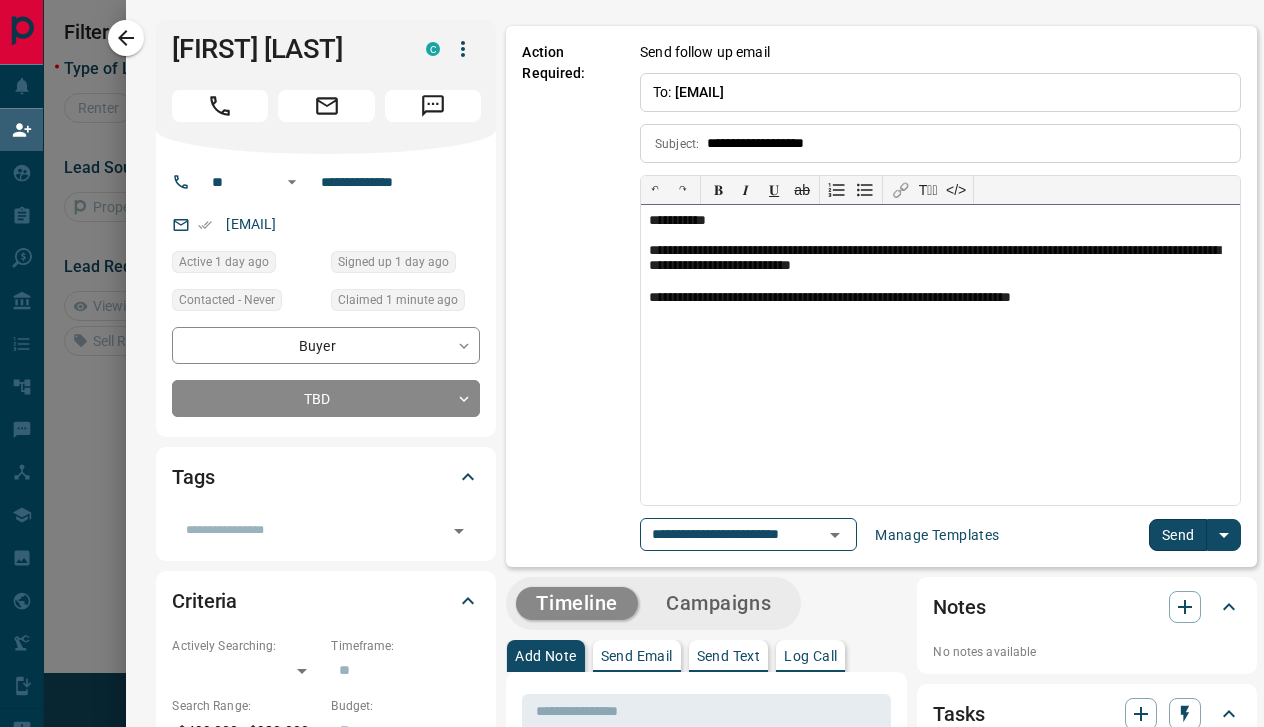 click on "**********" at bounding box center [940, 259] 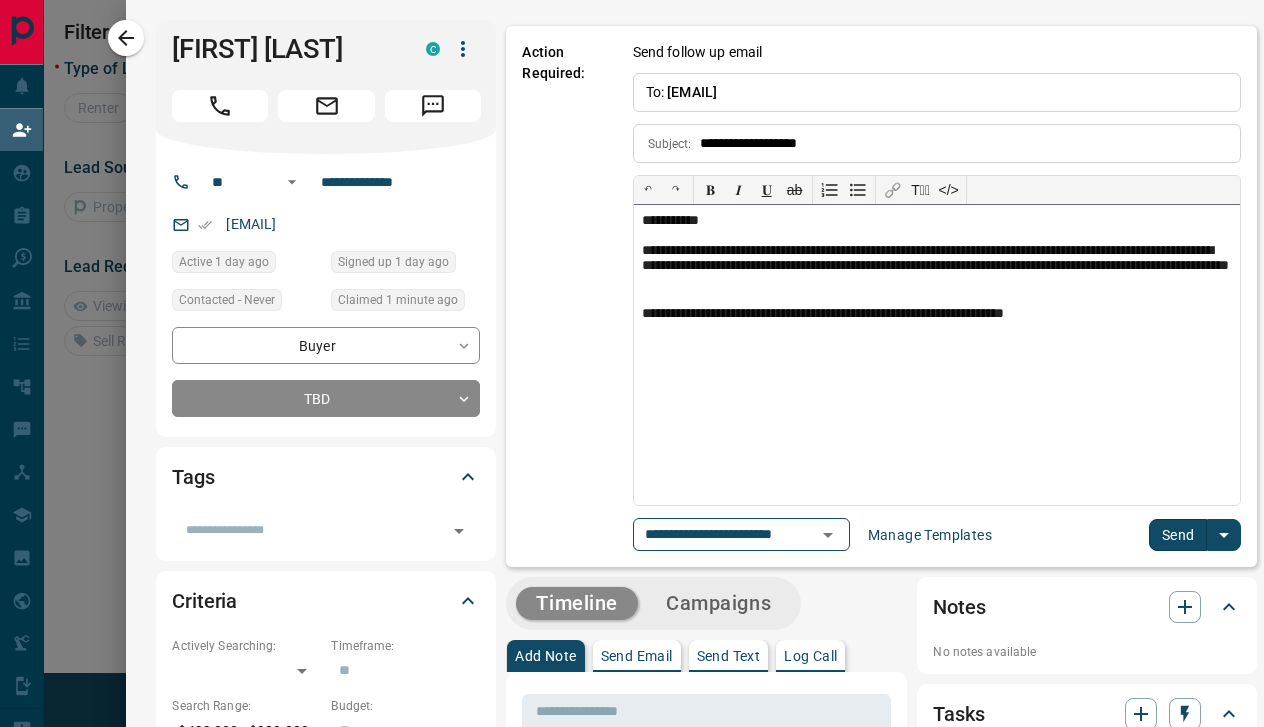 click on "**********" at bounding box center (937, 314) 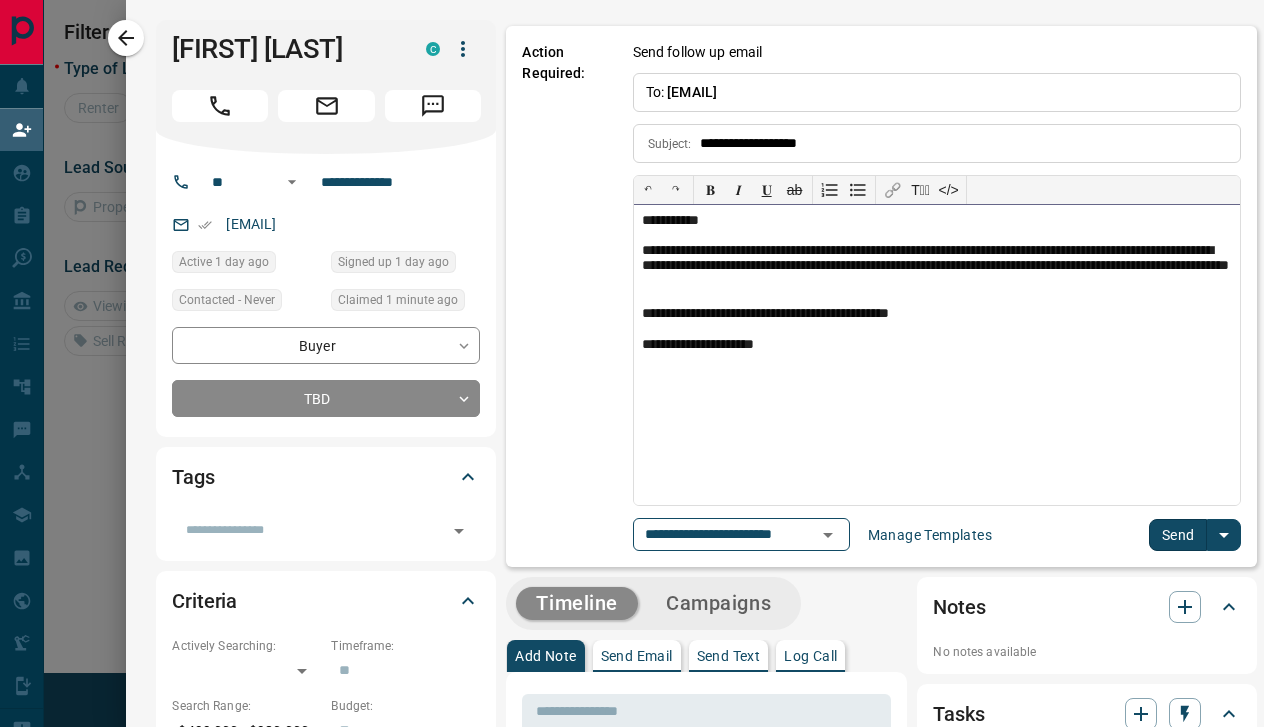 click on "**********" at bounding box center [937, 345] 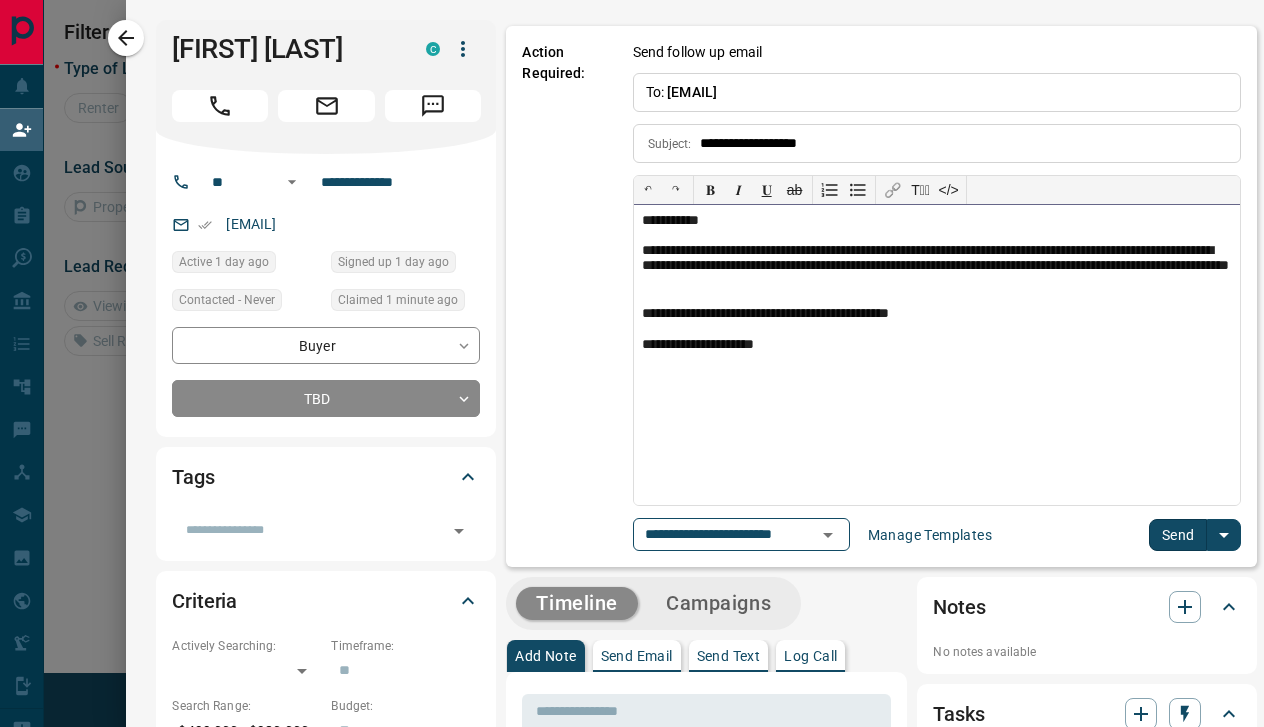 click on "**********" at bounding box center (937, 345) 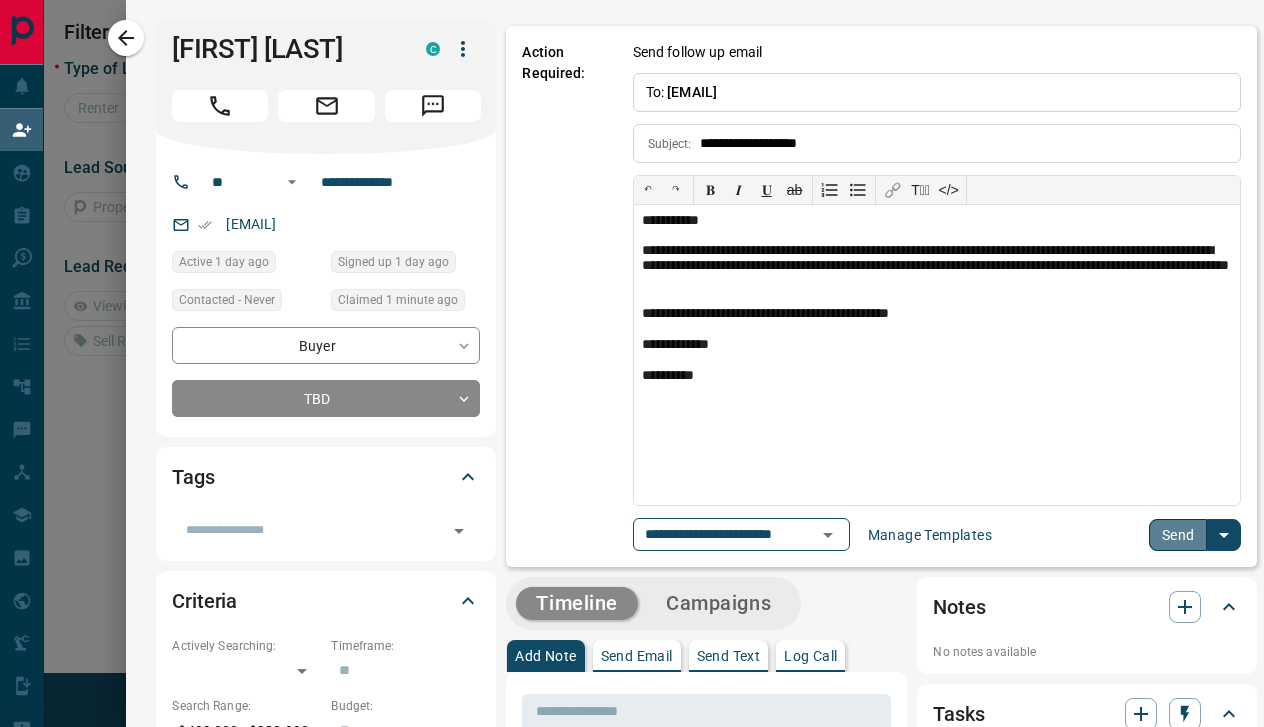 click on "Send" at bounding box center [1178, 535] 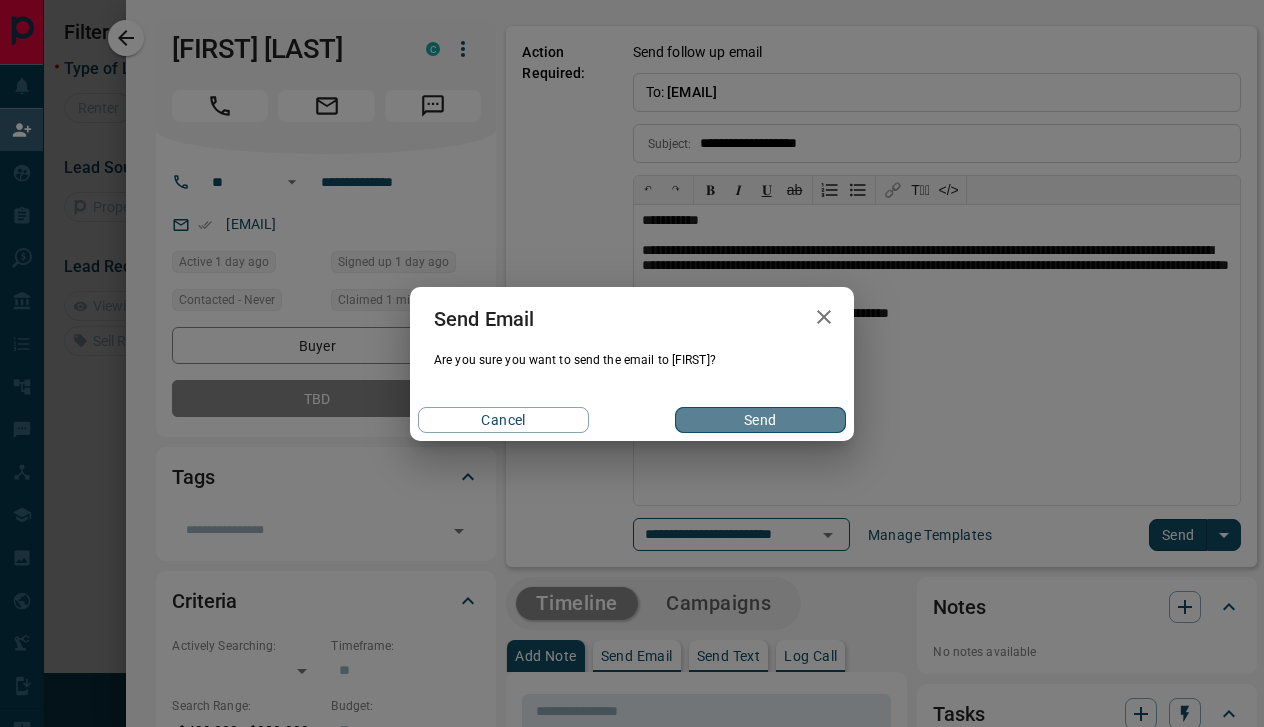 click on "Send" at bounding box center [760, 420] 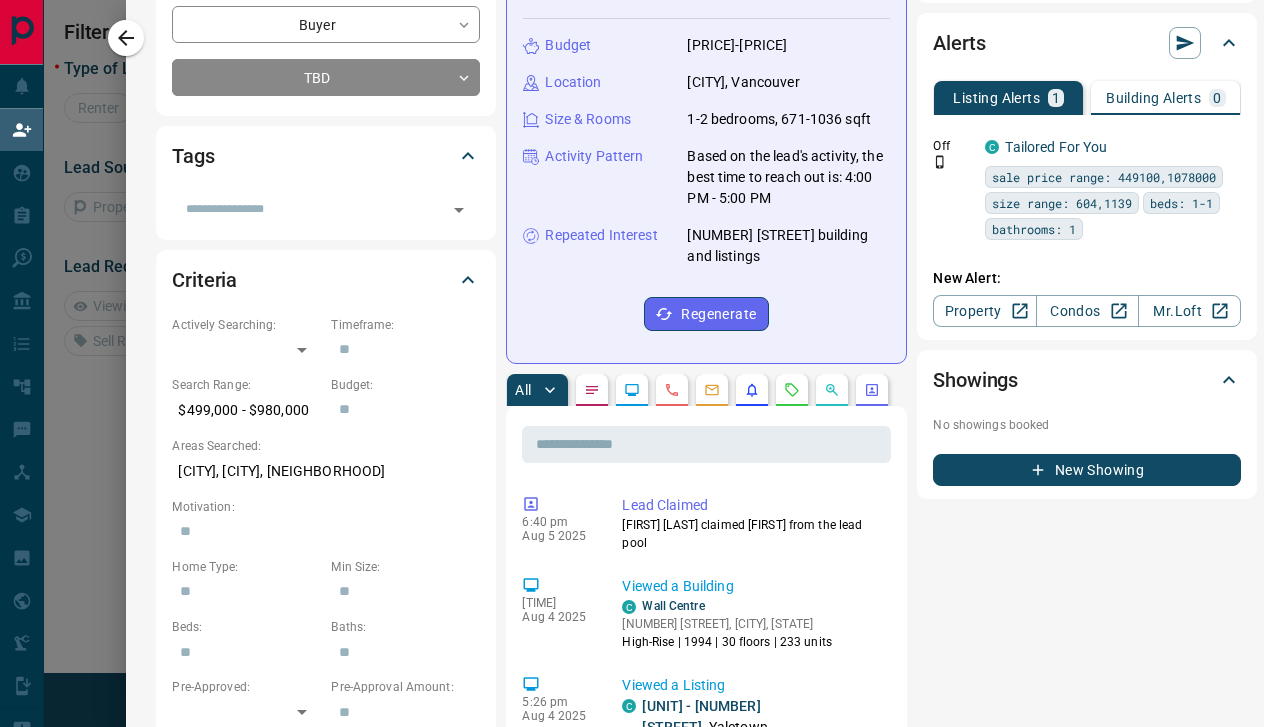 scroll, scrollTop: 372, scrollLeft: 0, axis: vertical 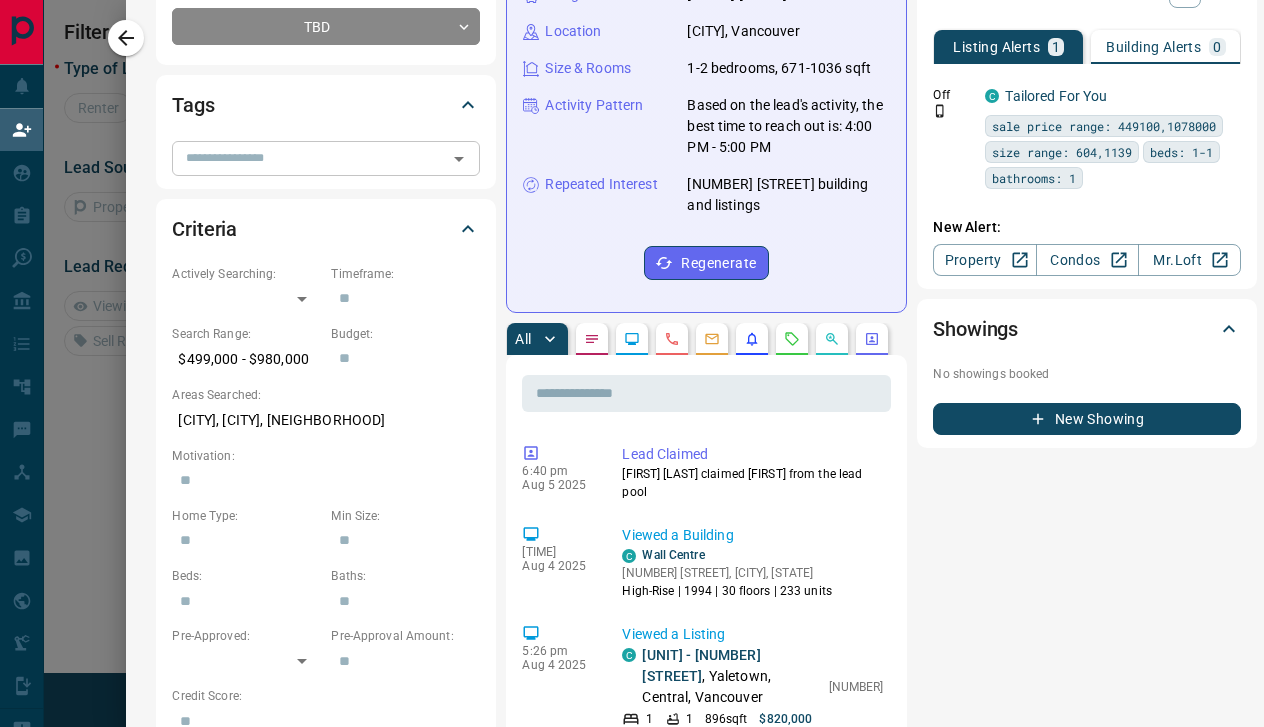 click 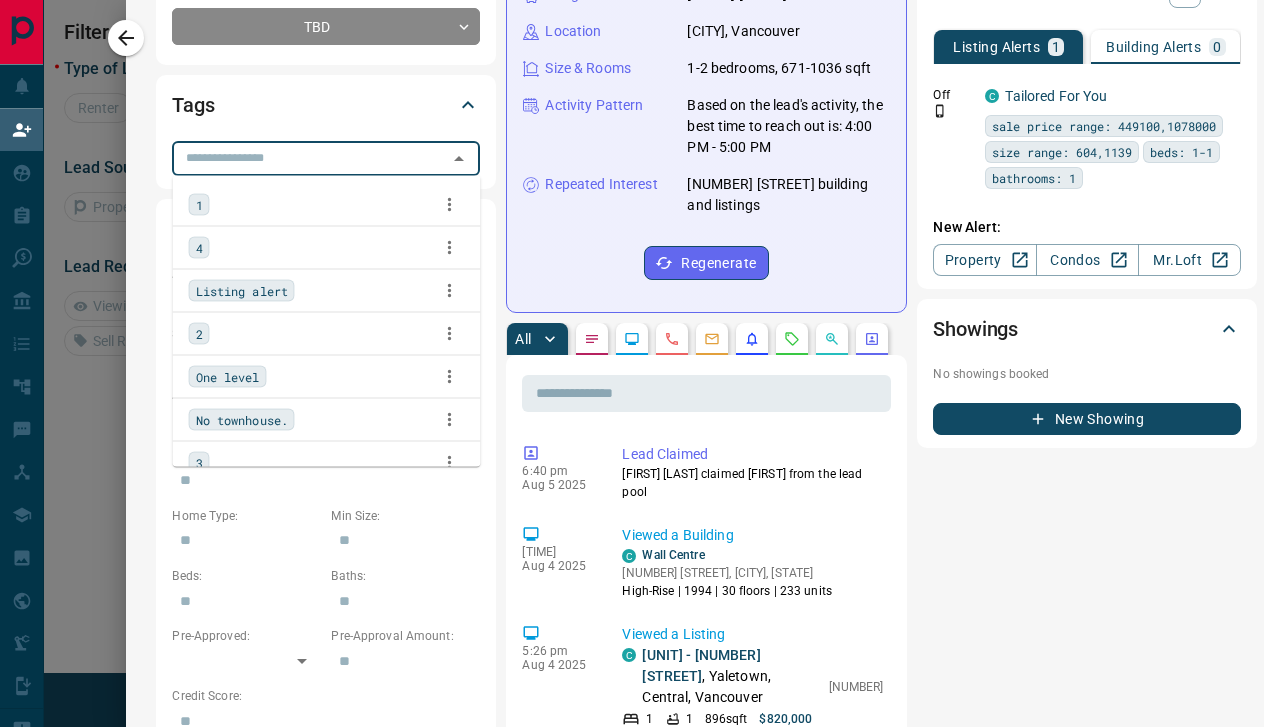click on "1" at bounding box center (199, 205) 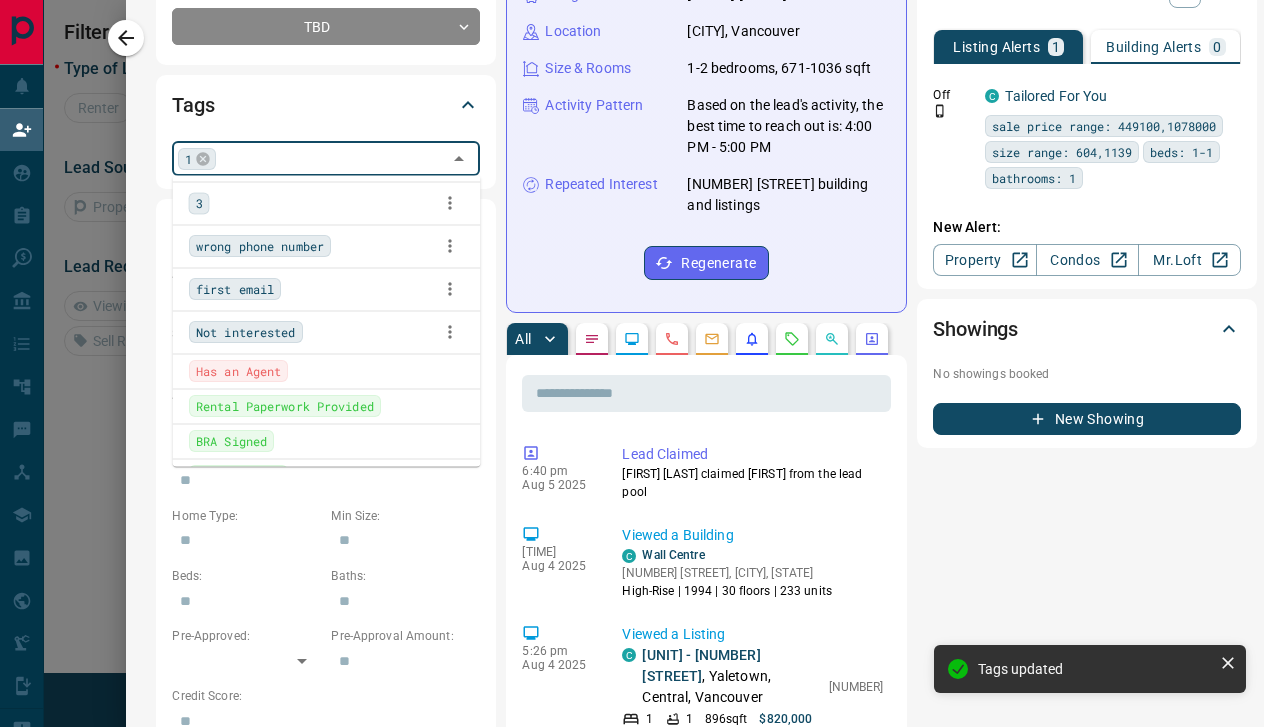 scroll, scrollTop: 276, scrollLeft: 0, axis: vertical 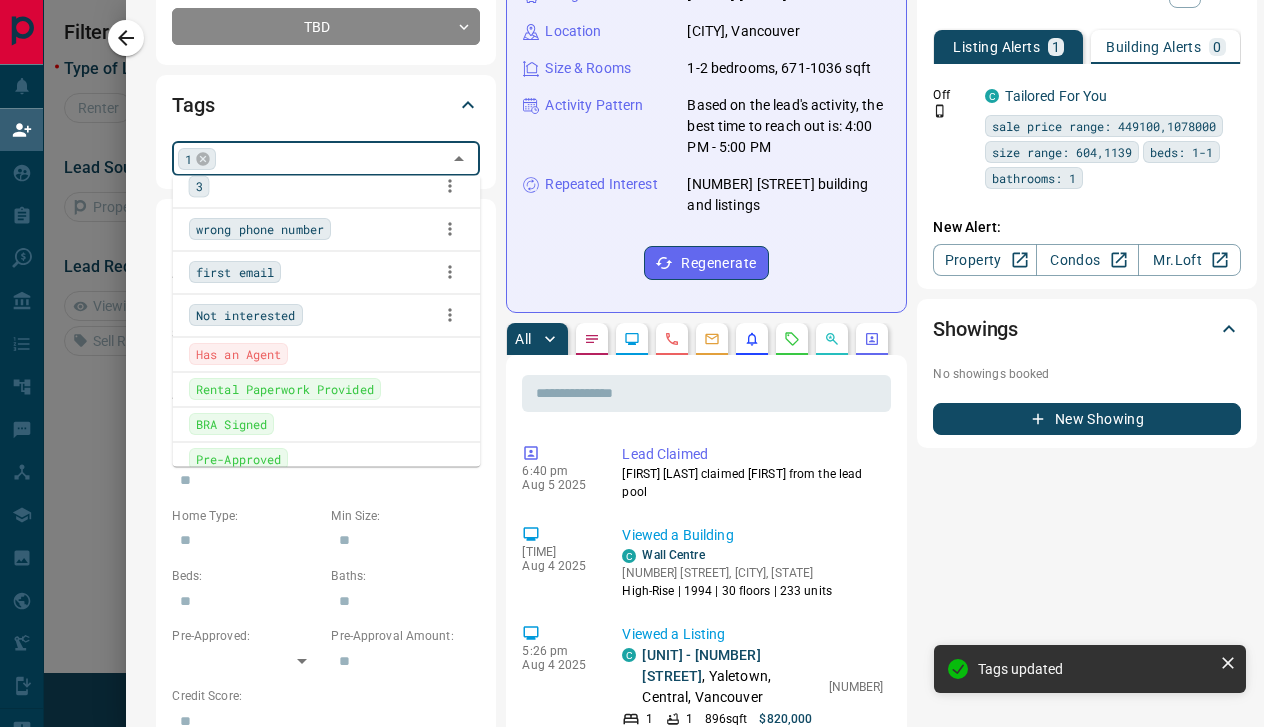 click on "first email" at bounding box center (235, 273) 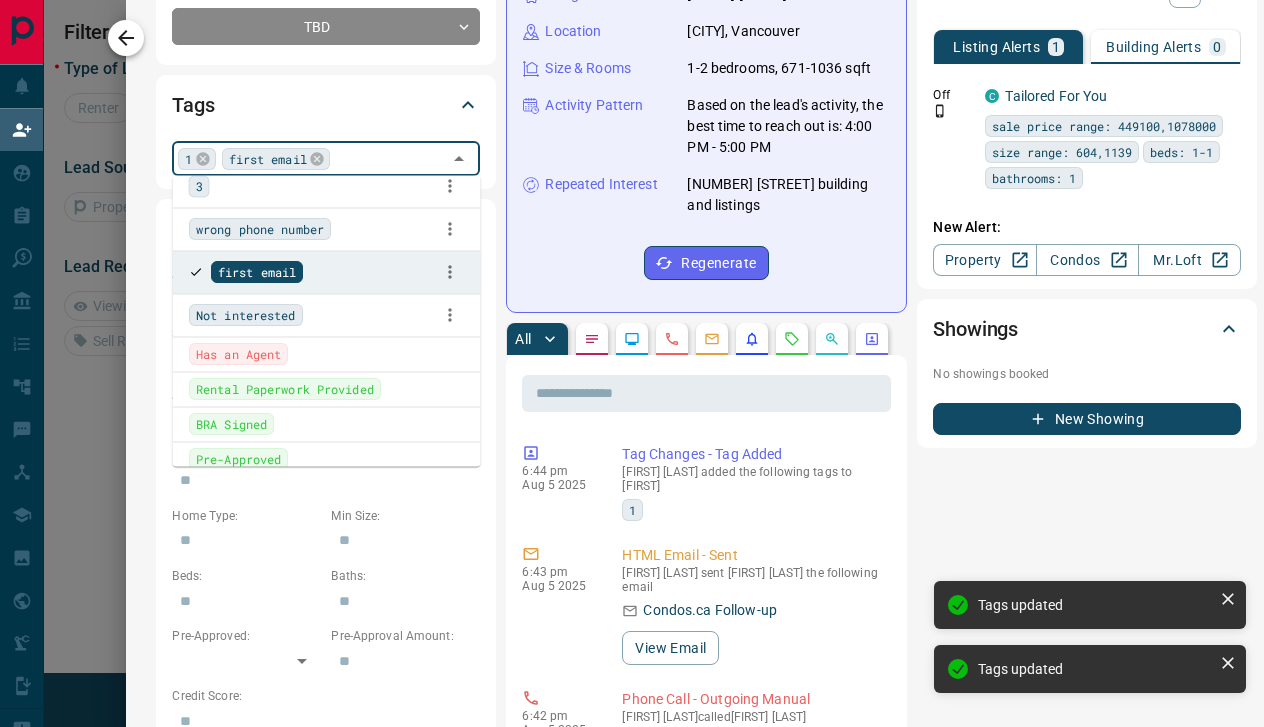 click 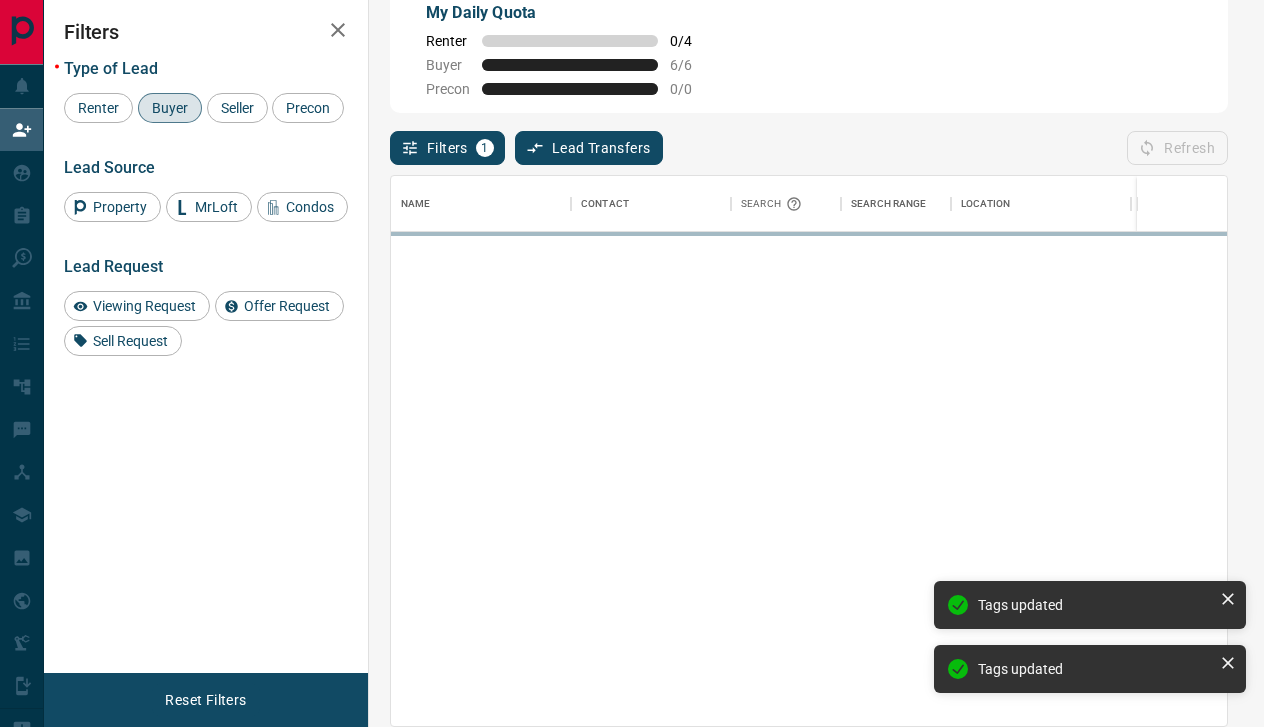 scroll, scrollTop: 1, scrollLeft: 1, axis: both 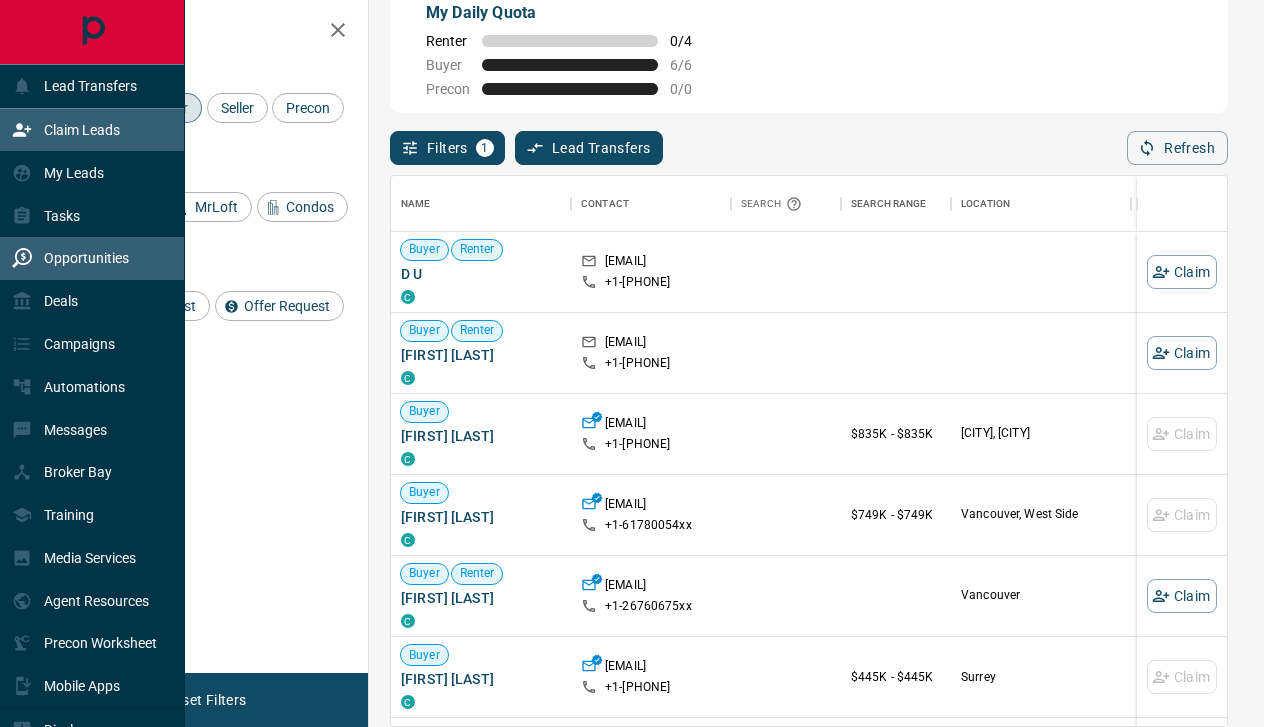 click on "Opportunities" at bounding box center (86, 258) 